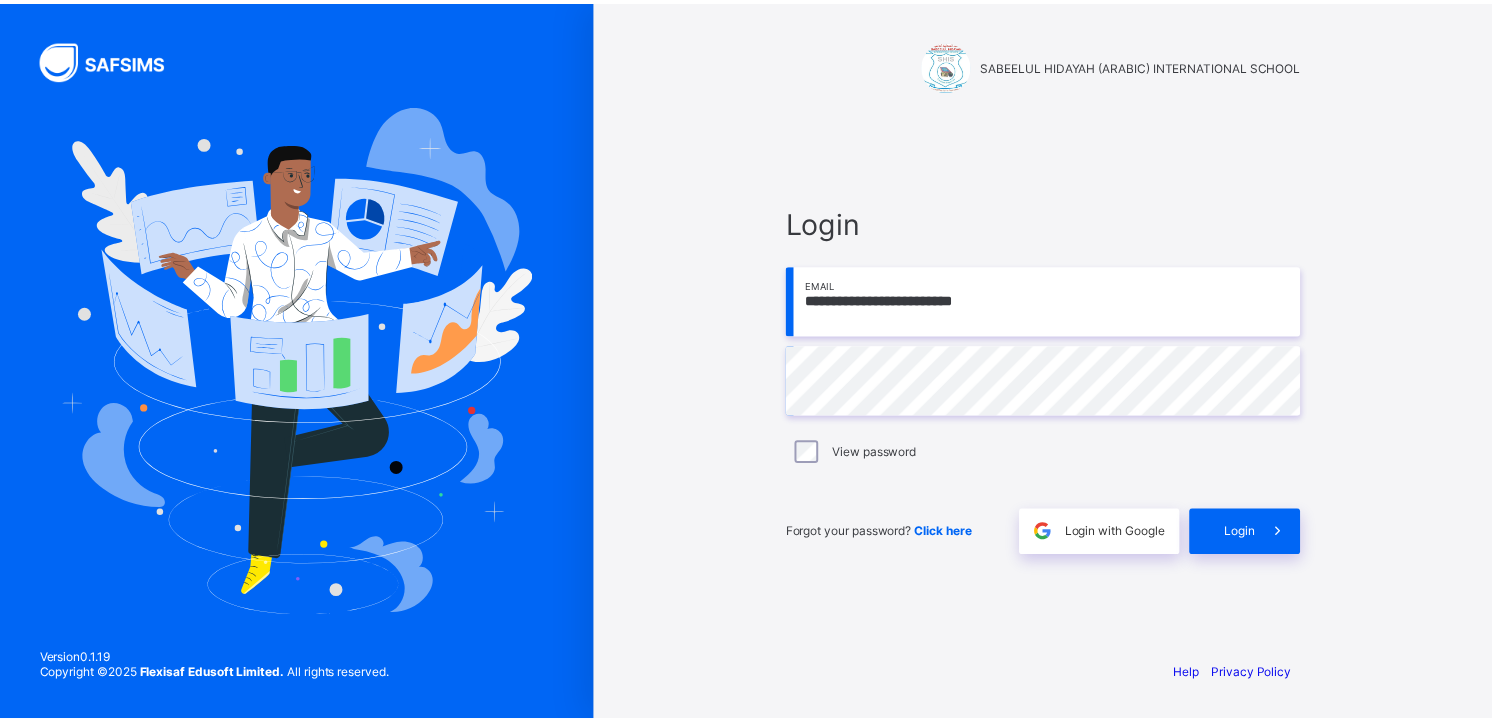 scroll, scrollTop: 0, scrollLeft: 0, axis: both 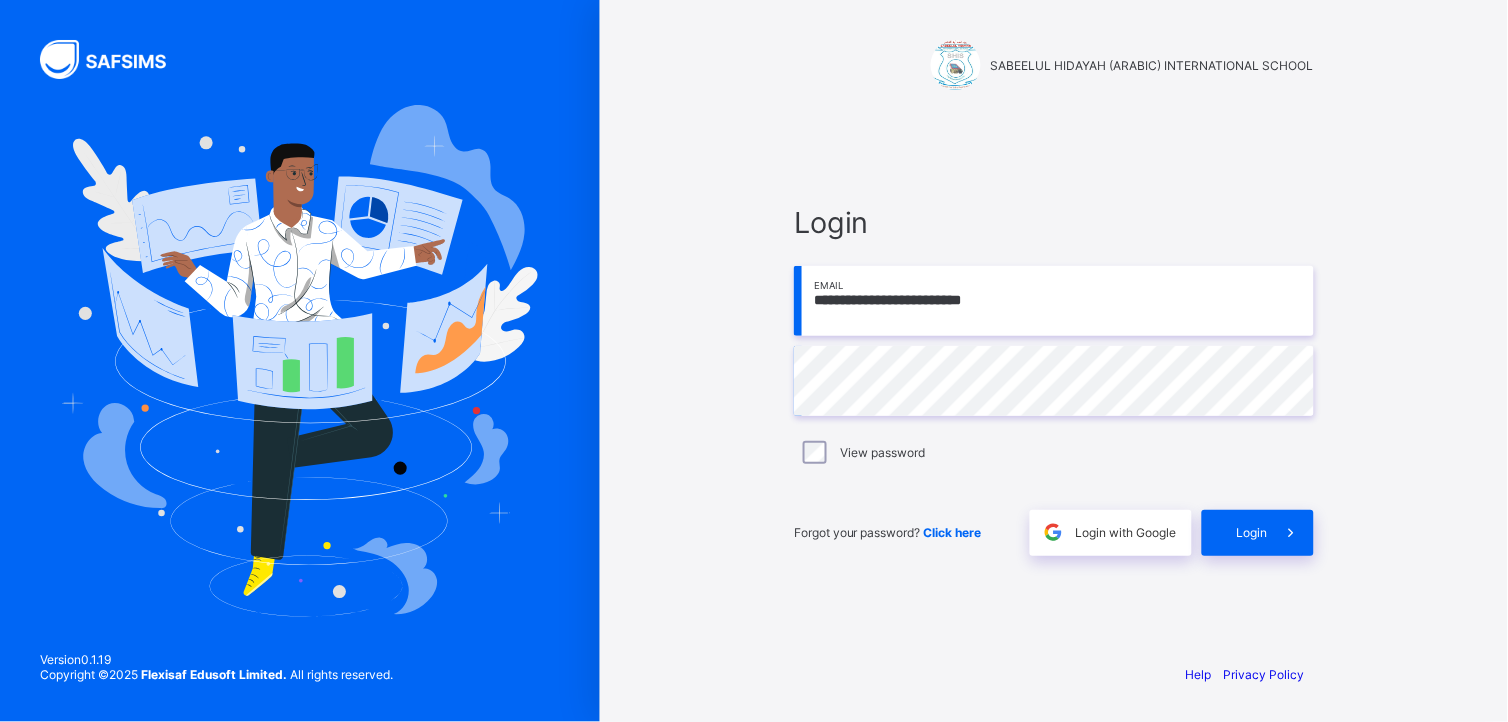 click on "**********" at bounding box center [1054, 301] 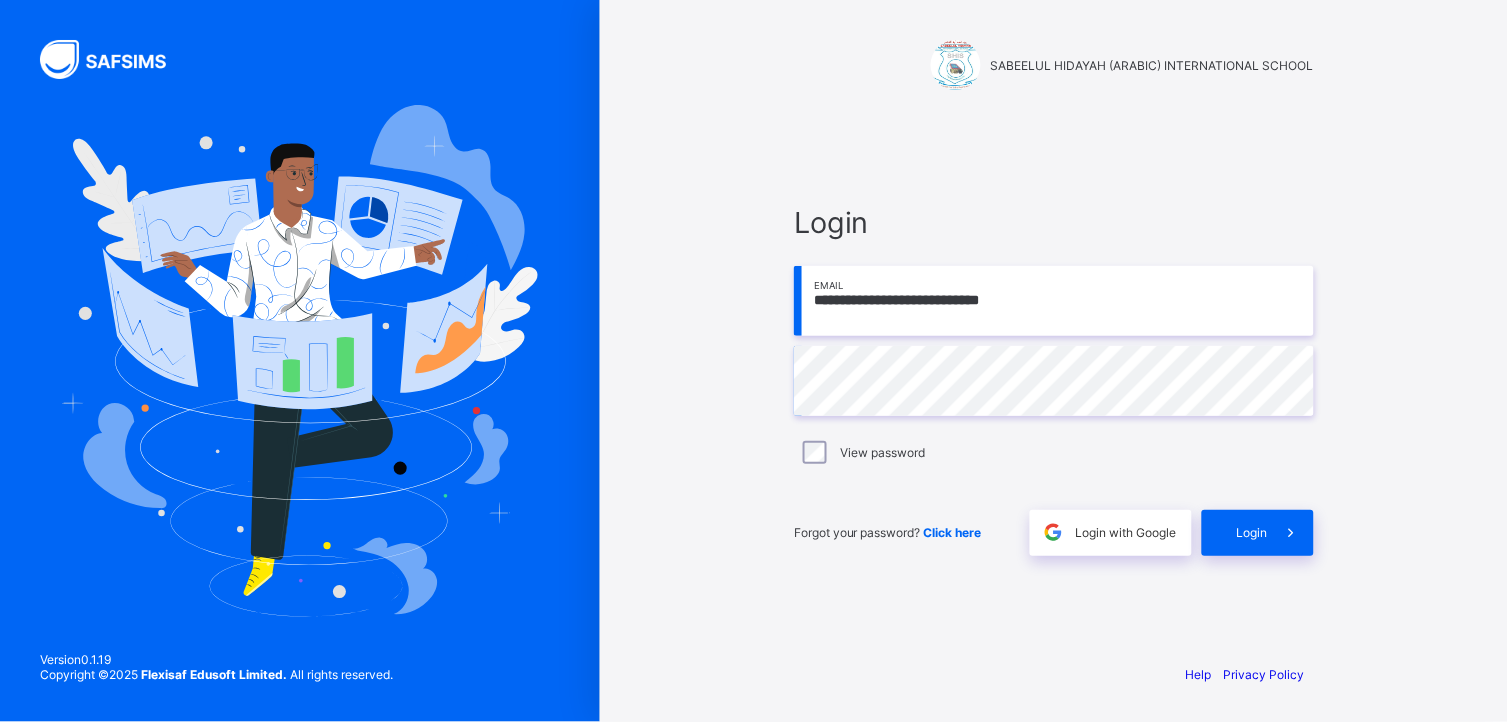 type on "**********" 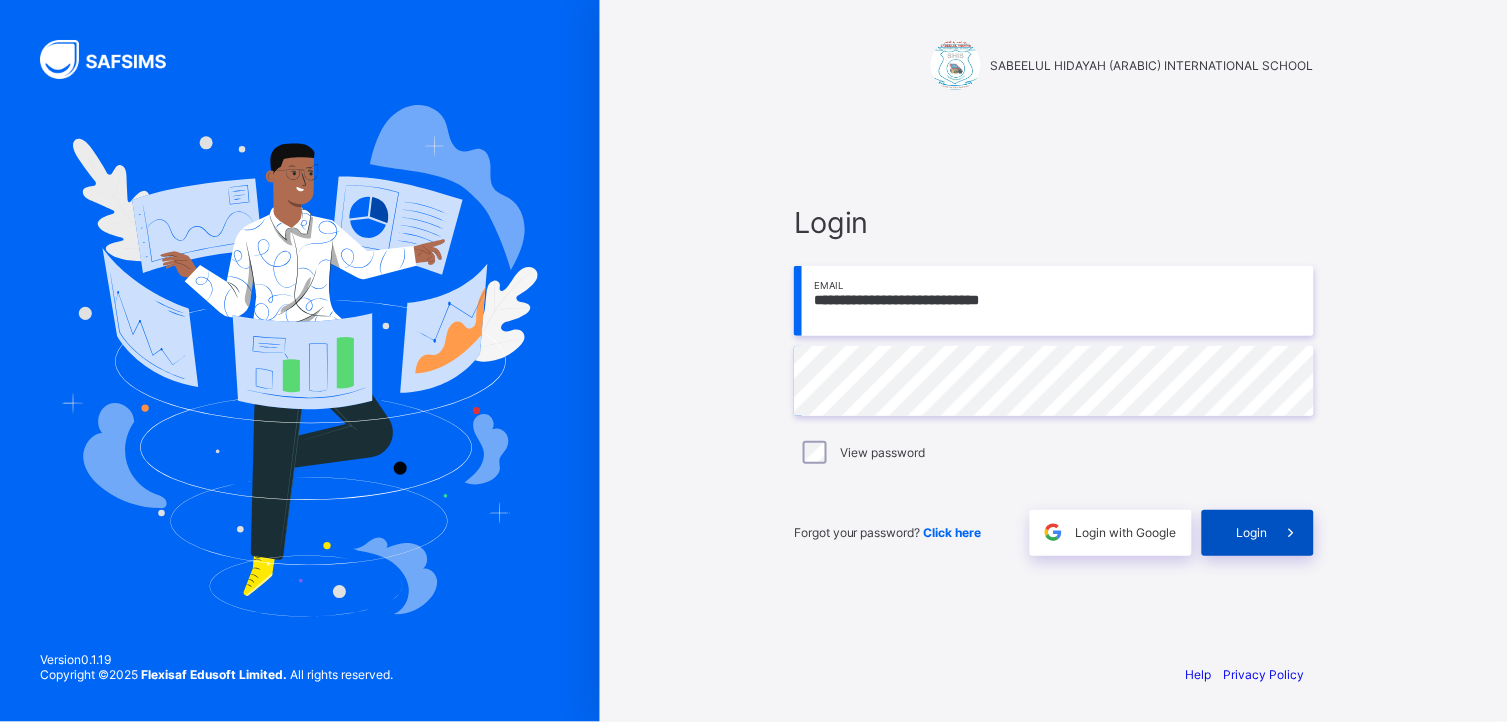 click on "Login" at bounding box center (1258, 533) 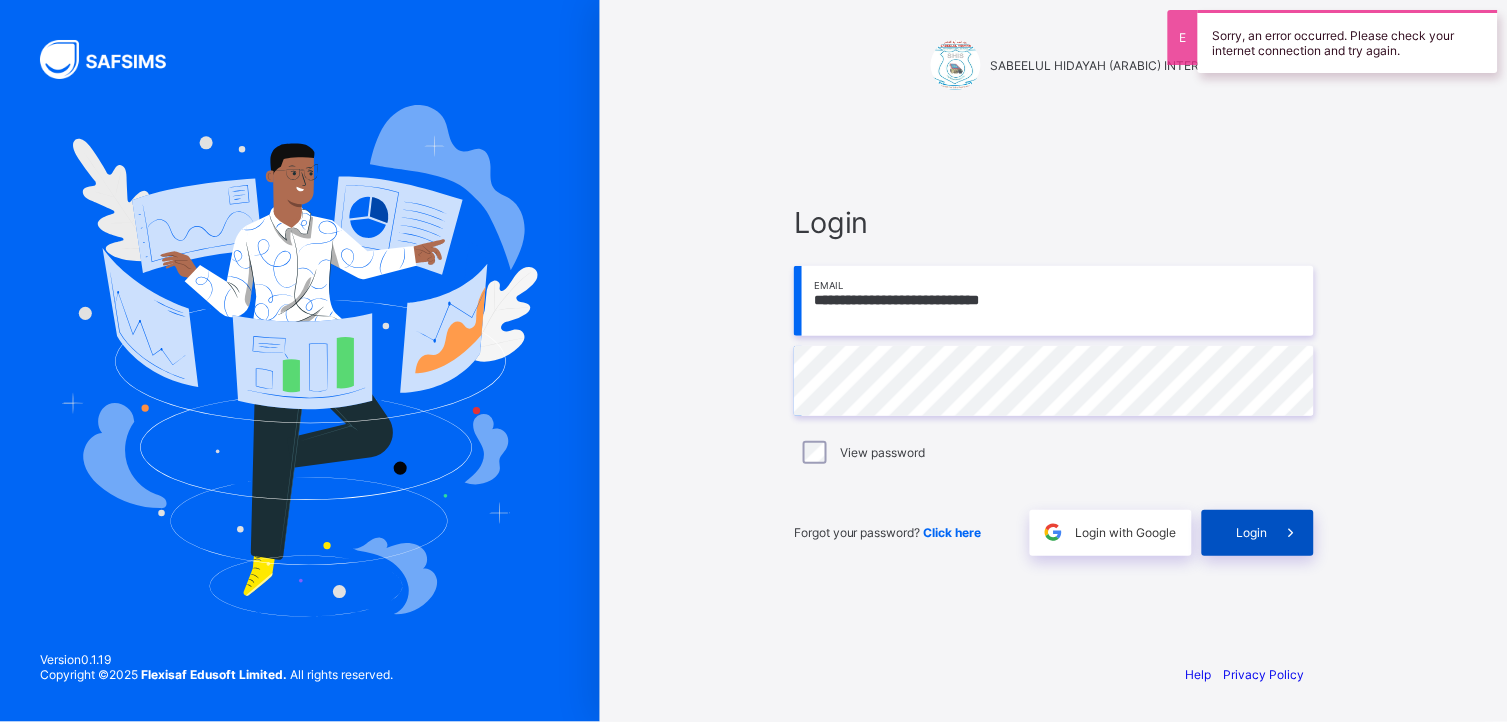 click on "Login" at bounding box center (1252, 532) 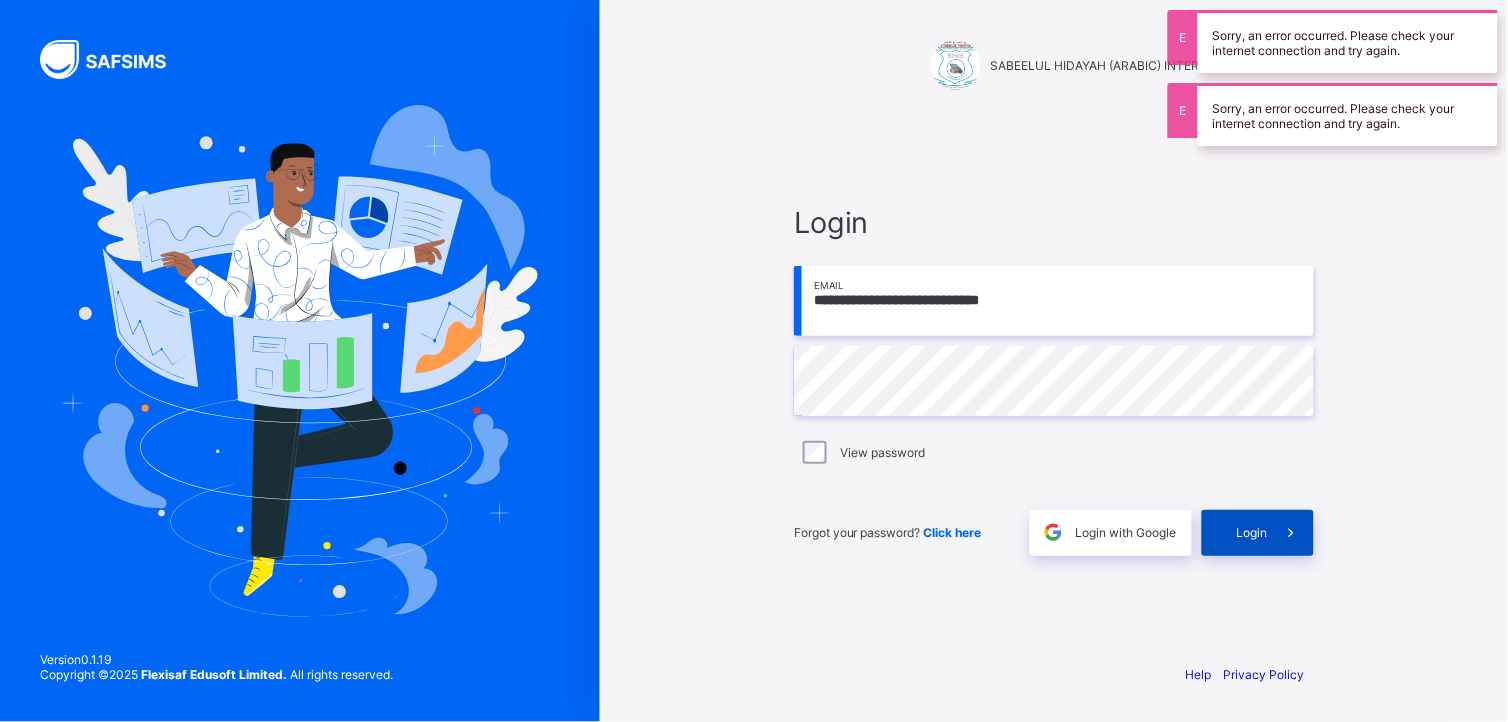 click on "Login" at bounding box center (1252, 532) 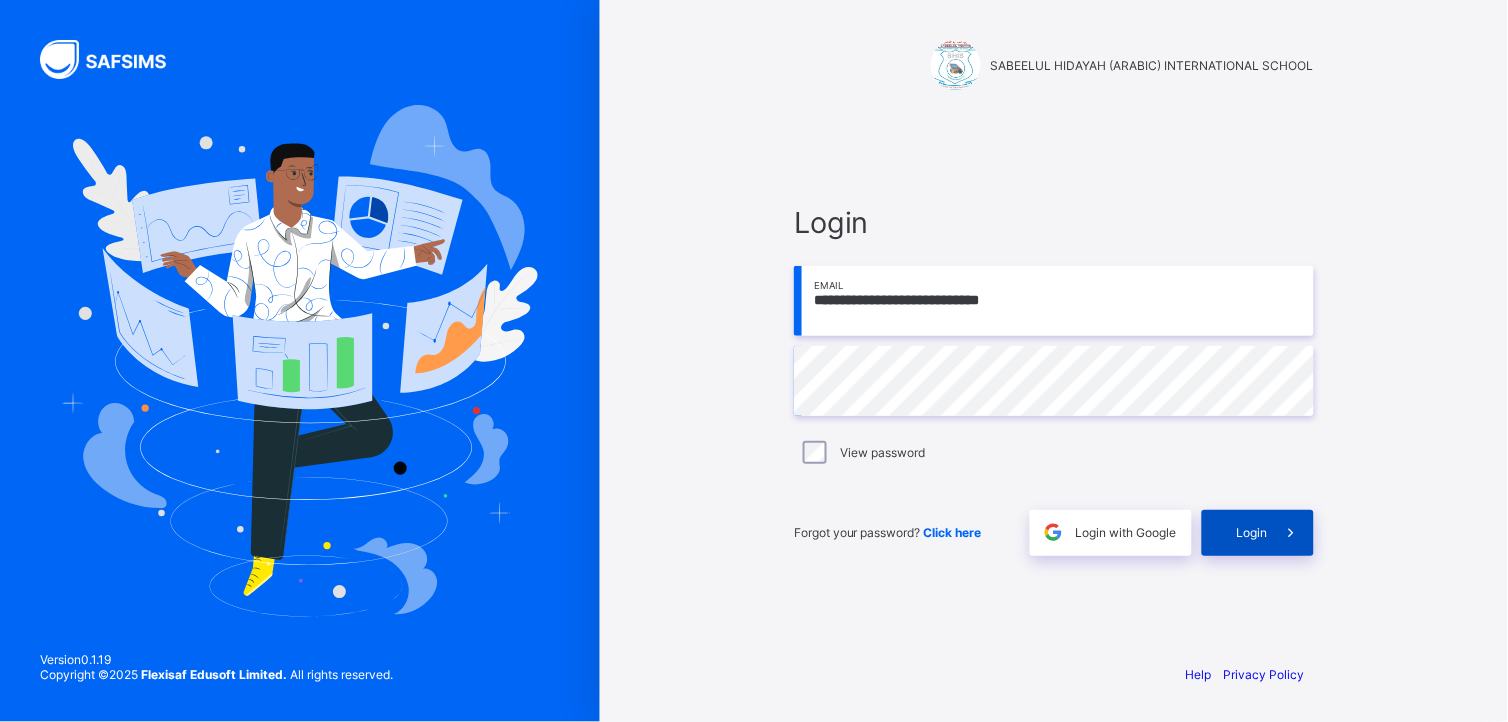 click at bounding box center (1291, 533) 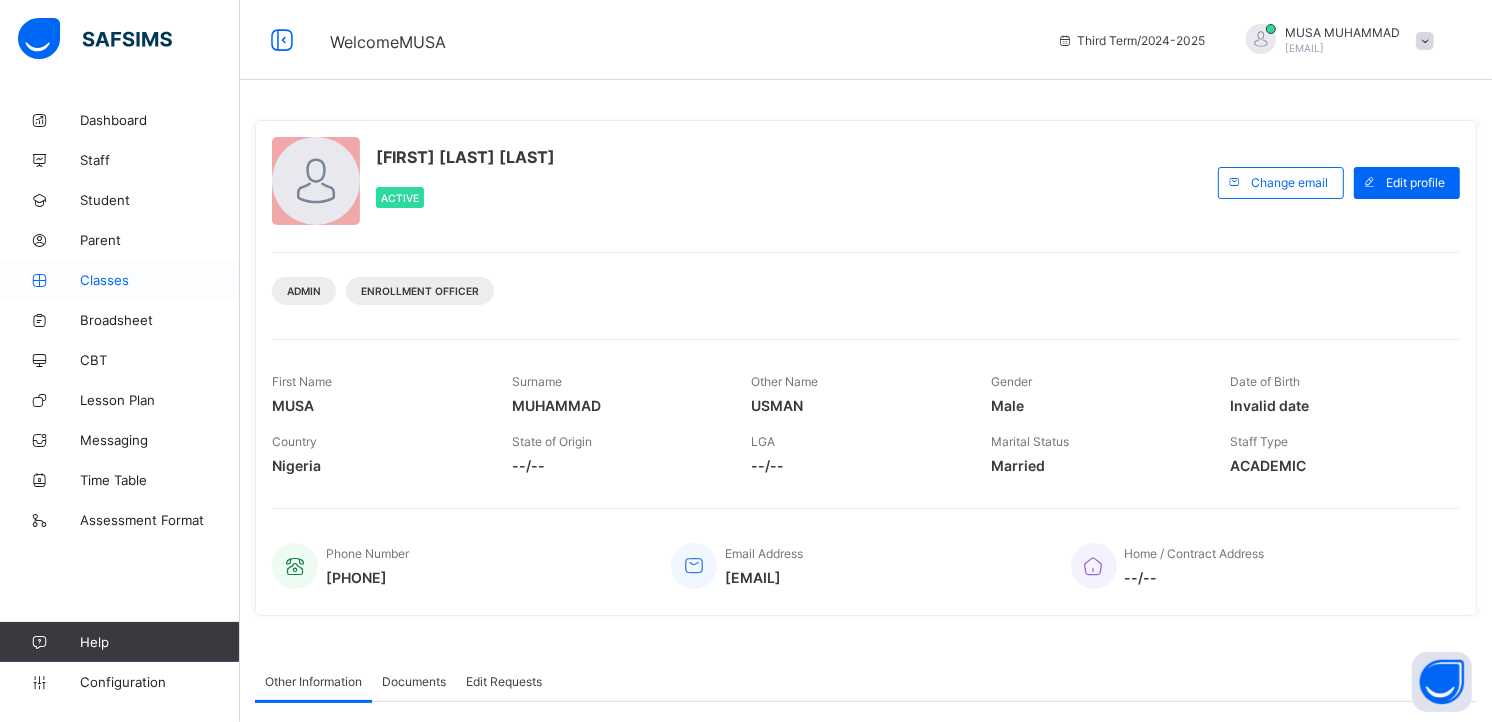 click on "Classes" at bounding box center (160, 280) 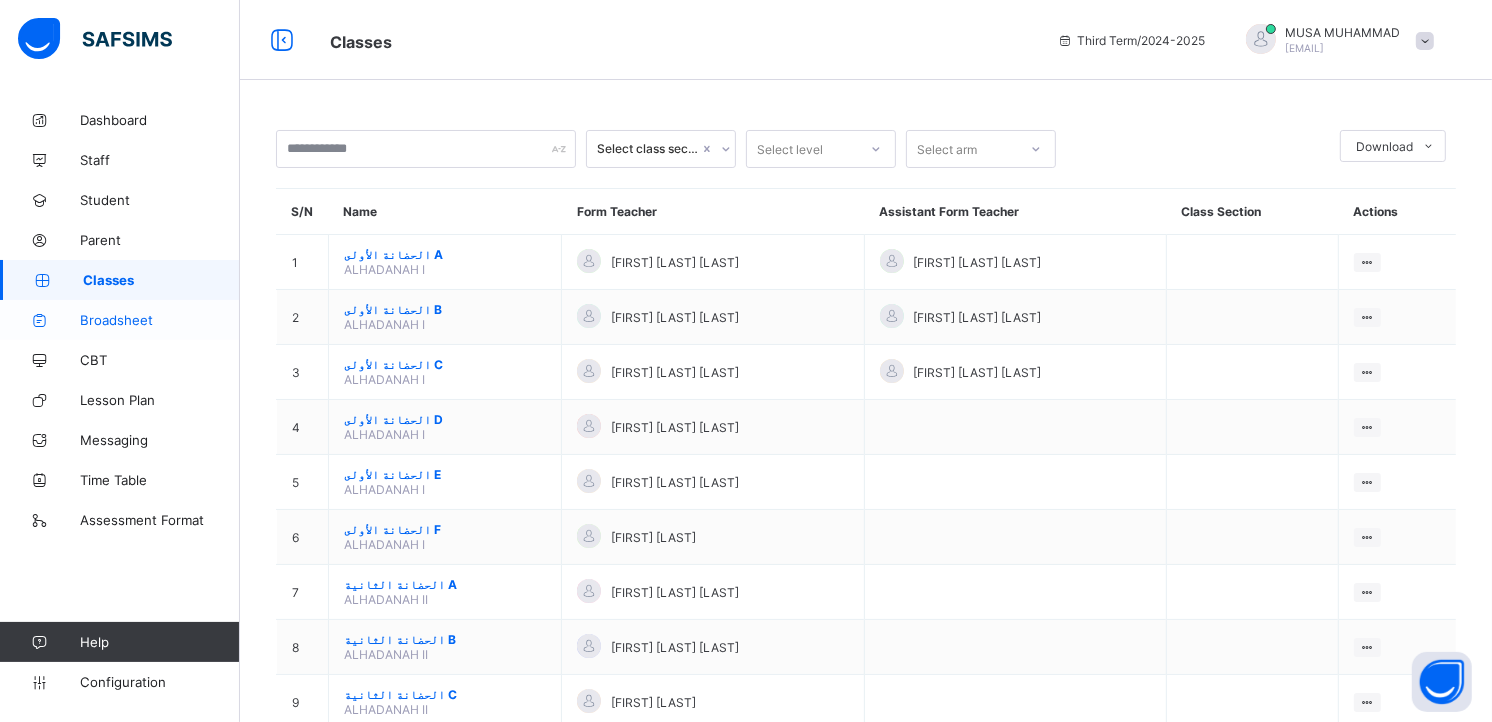 click on "Broadsheet" at bounding box center (160, 320) 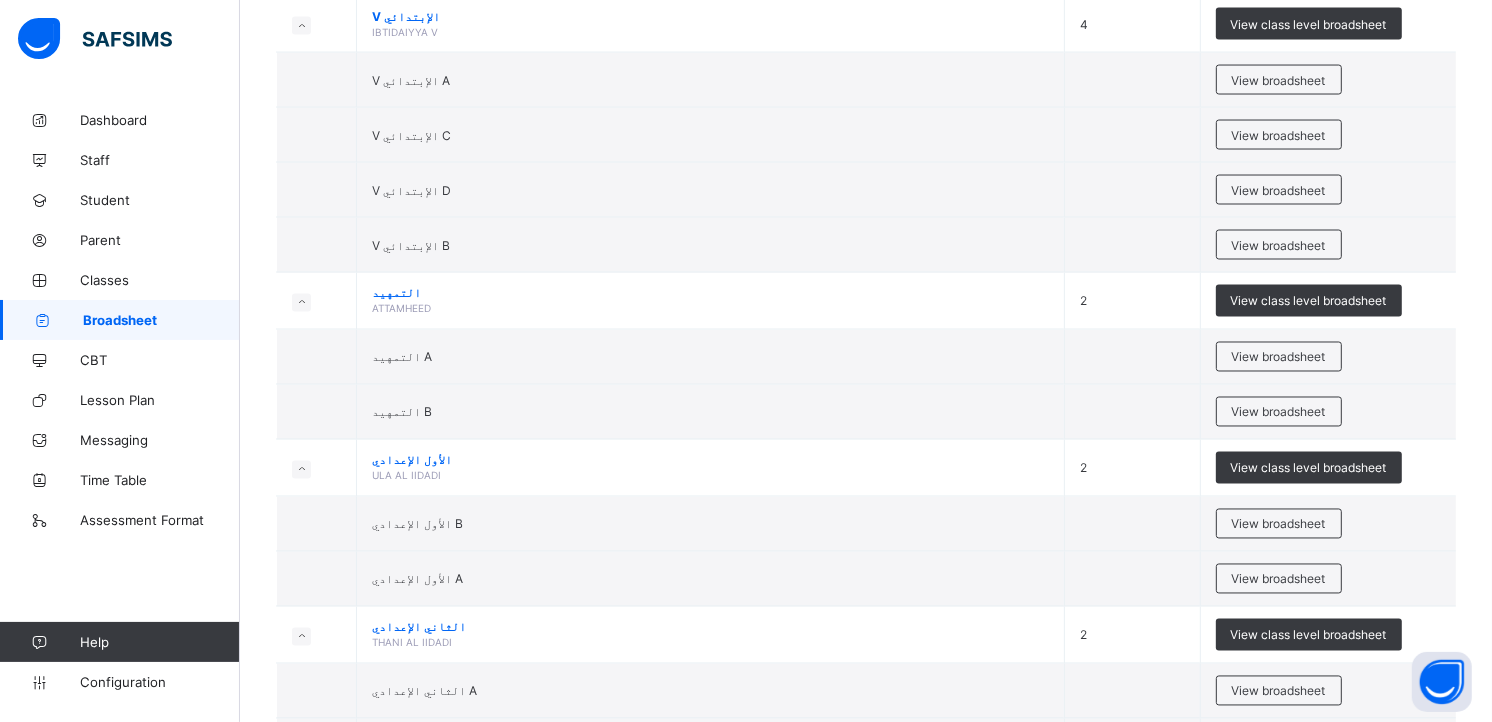 scroll, scrollTop: 3104, scrollLeft: 0, axis: vertical 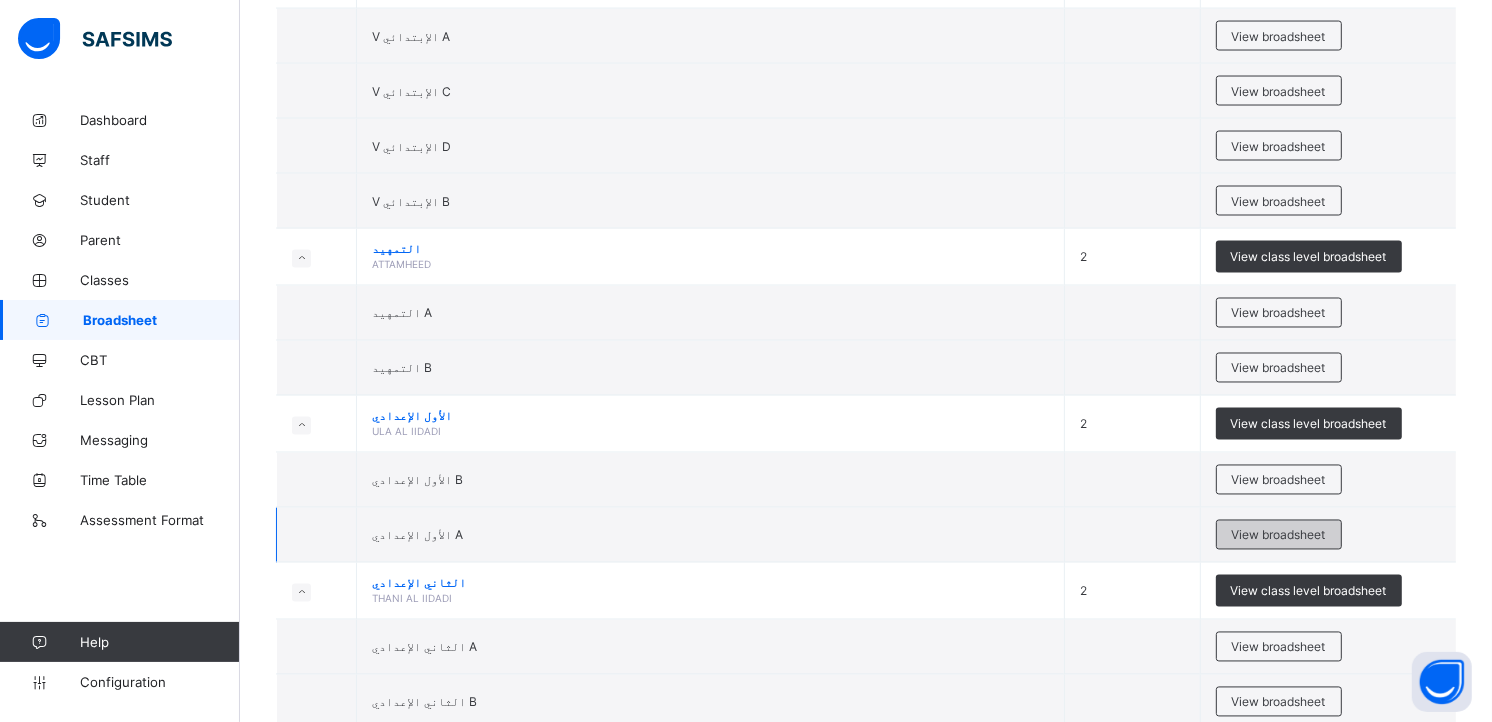 click on "View broadsheet" at bounding box center (1279, 535) 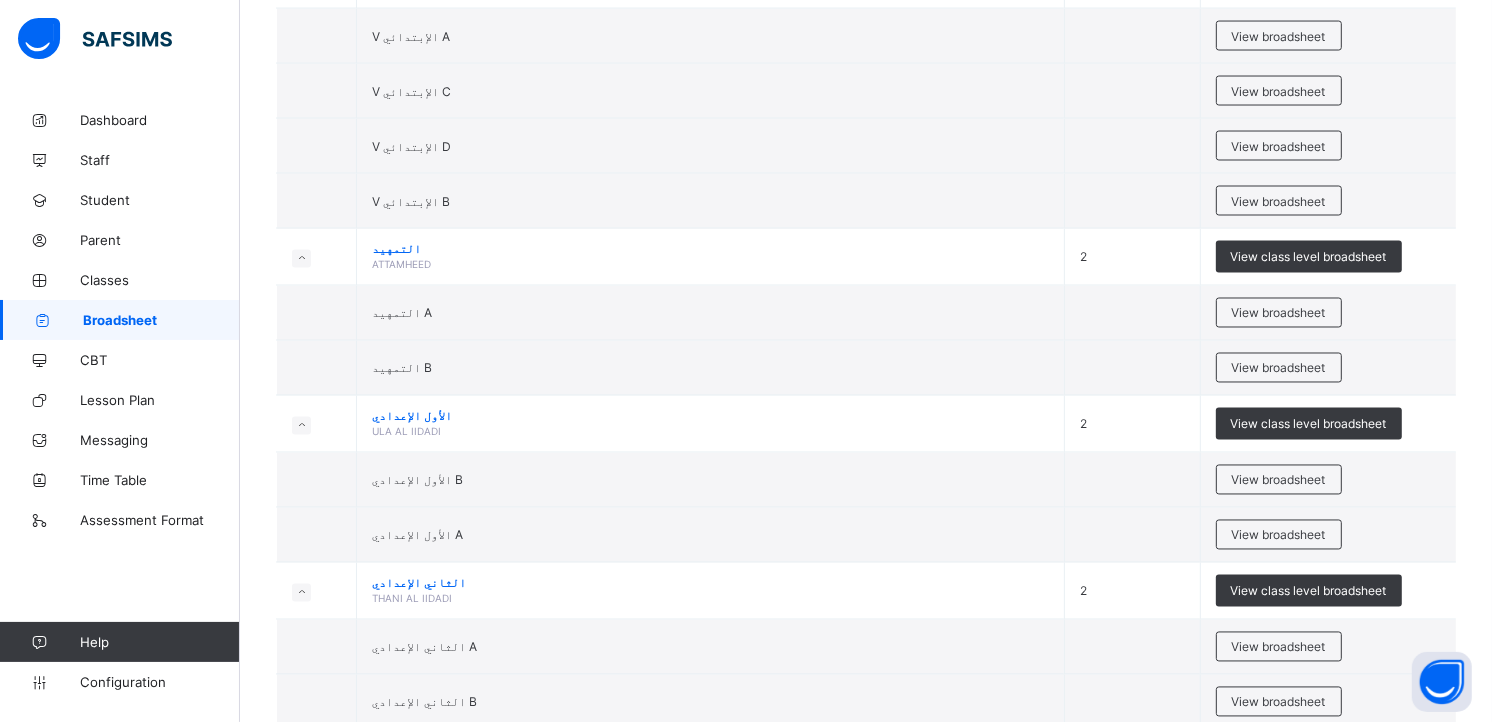 scroll, scrollTop: 0, scrollLeft: 0, axis: both 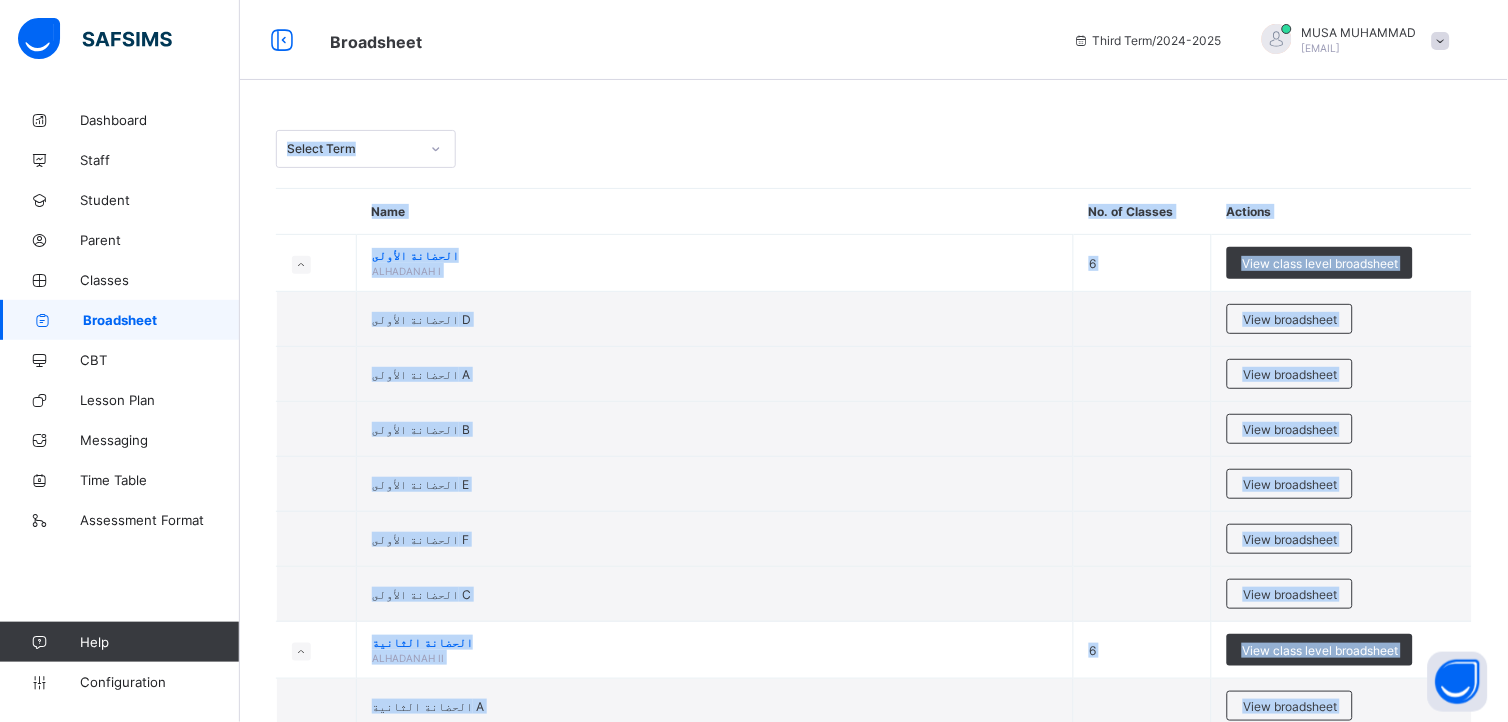 click on "Select Term Name No. of Classes Actions   الحضانة الأولى     ALHADANAH I   6   View class level broadsheet   الحضانة الأولى D View broadsheet الحضانة الأولى A View broadsheet الحضانة الأولى B View broadsheet الحضانة الأولى E View broadsheet الحضانة الأولى F View broadsheet الحضانة الأولى C View broadsheet   الحضانة الثانية     ALHADANAH II   6   View class level broadsheet   الحضانة الثانية A View broadsheet الحضانة الثانية B View broadsheet الحضانة الثانية C View broadsheet الحضانة الثانية E View broadsheet الحضانة الثانية F View broadsheet الحضانة الثانية D View broadsheet   الروضة الأول     ARRAUDAH I   7   View class level broadsheet   الروضة الأول C View broadsheet الروضة الأول A View broadsheet الروضة الأول B View broadsheet الروضة الأول E View broadsheet" at bounding box center [874, 2137] 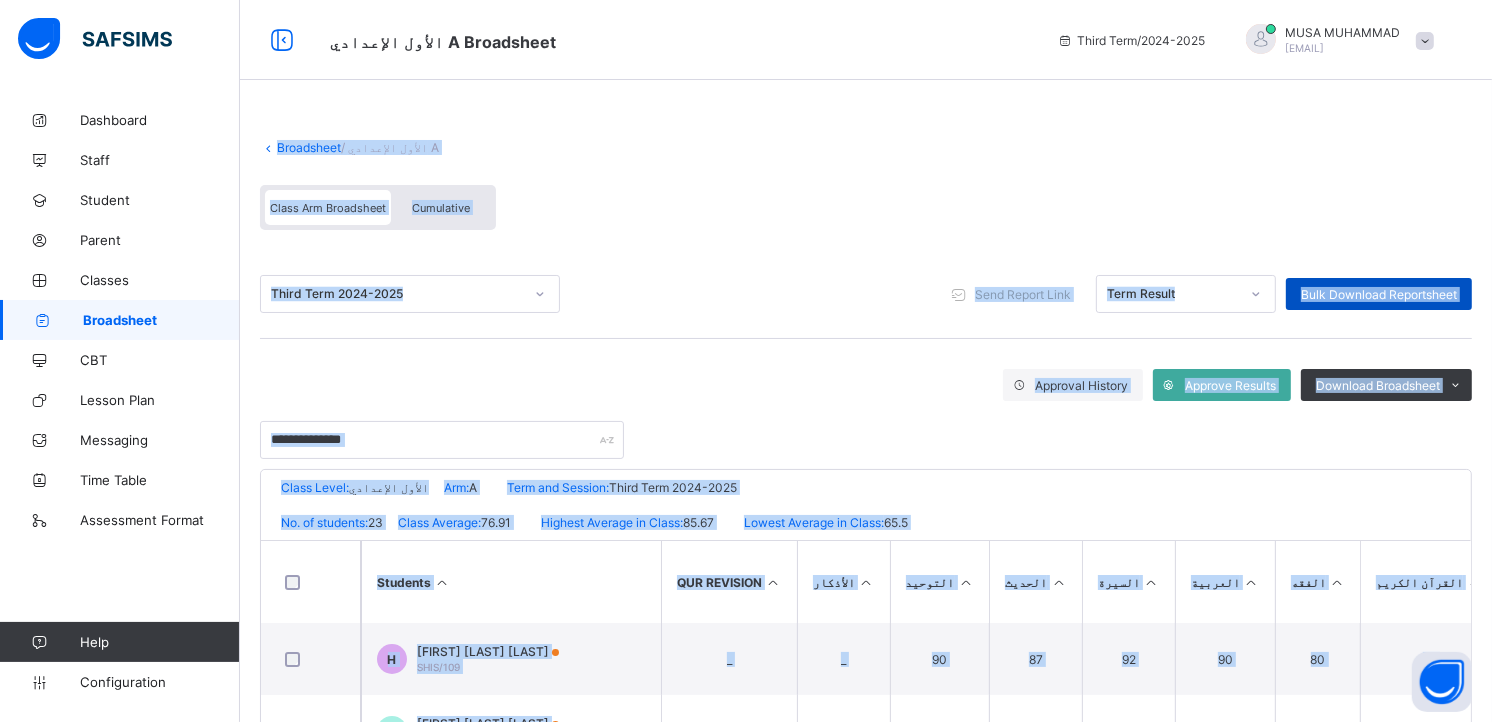 click on "Bulk Download Reportsheet" at bounding box center (1379, 294) 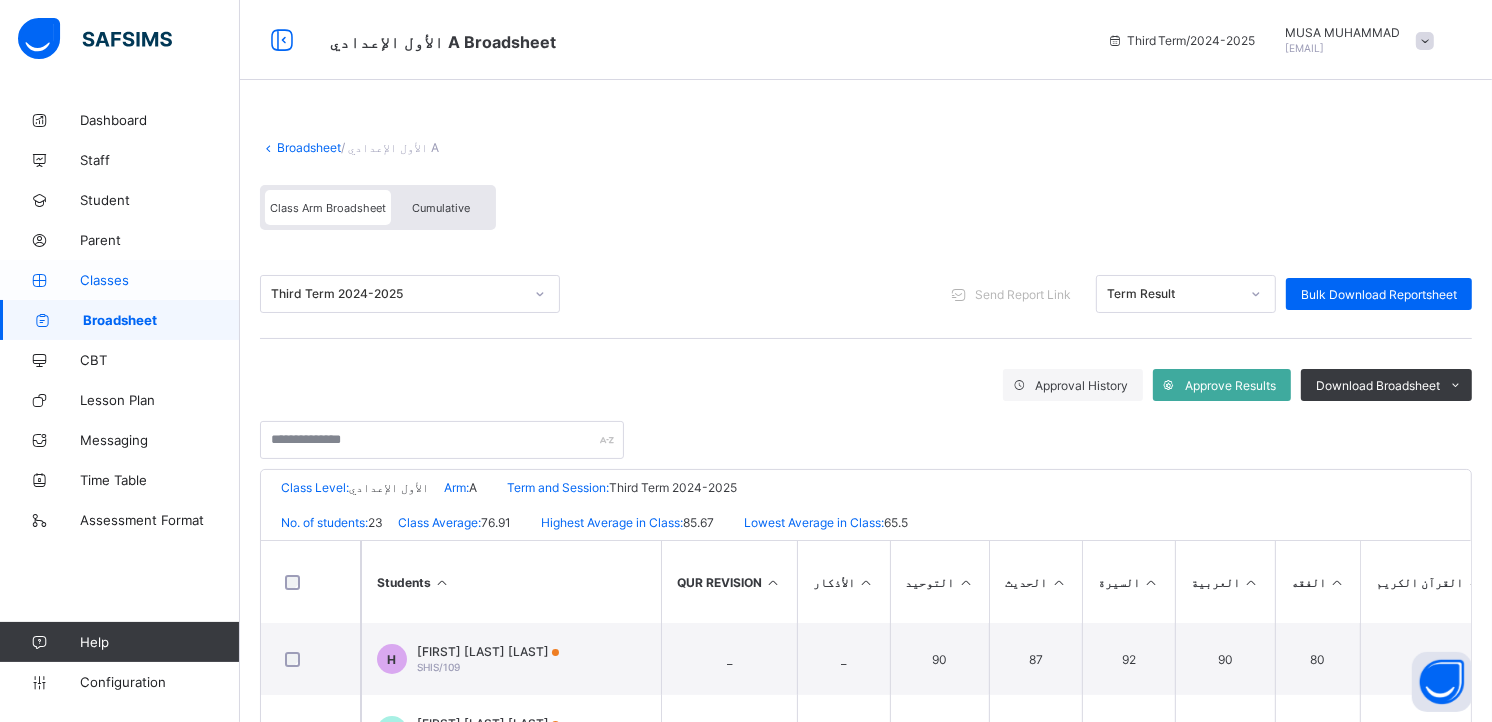 click on "Classes" at bounding box center (160, 280) 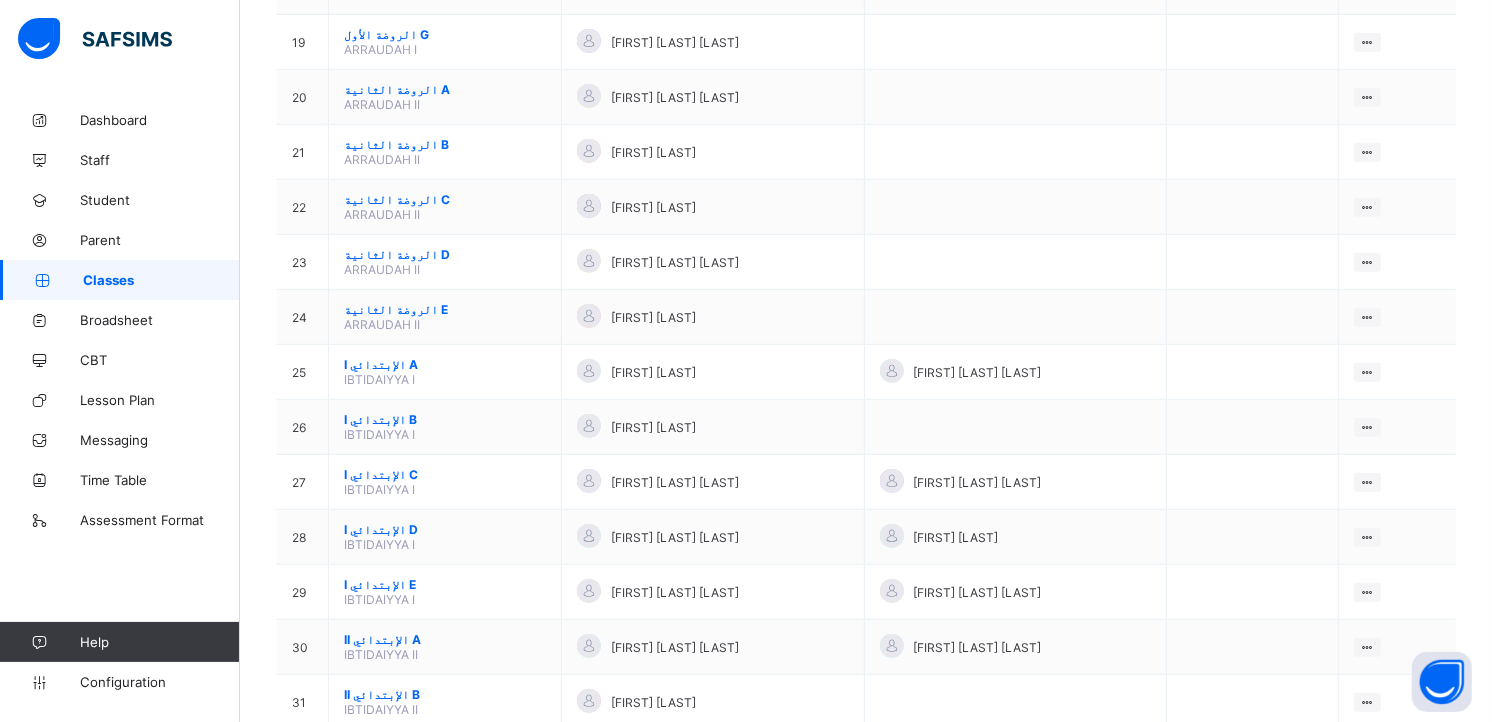 scroll, scrollTop: 1215, scrollLeft: 0, axis: vertical 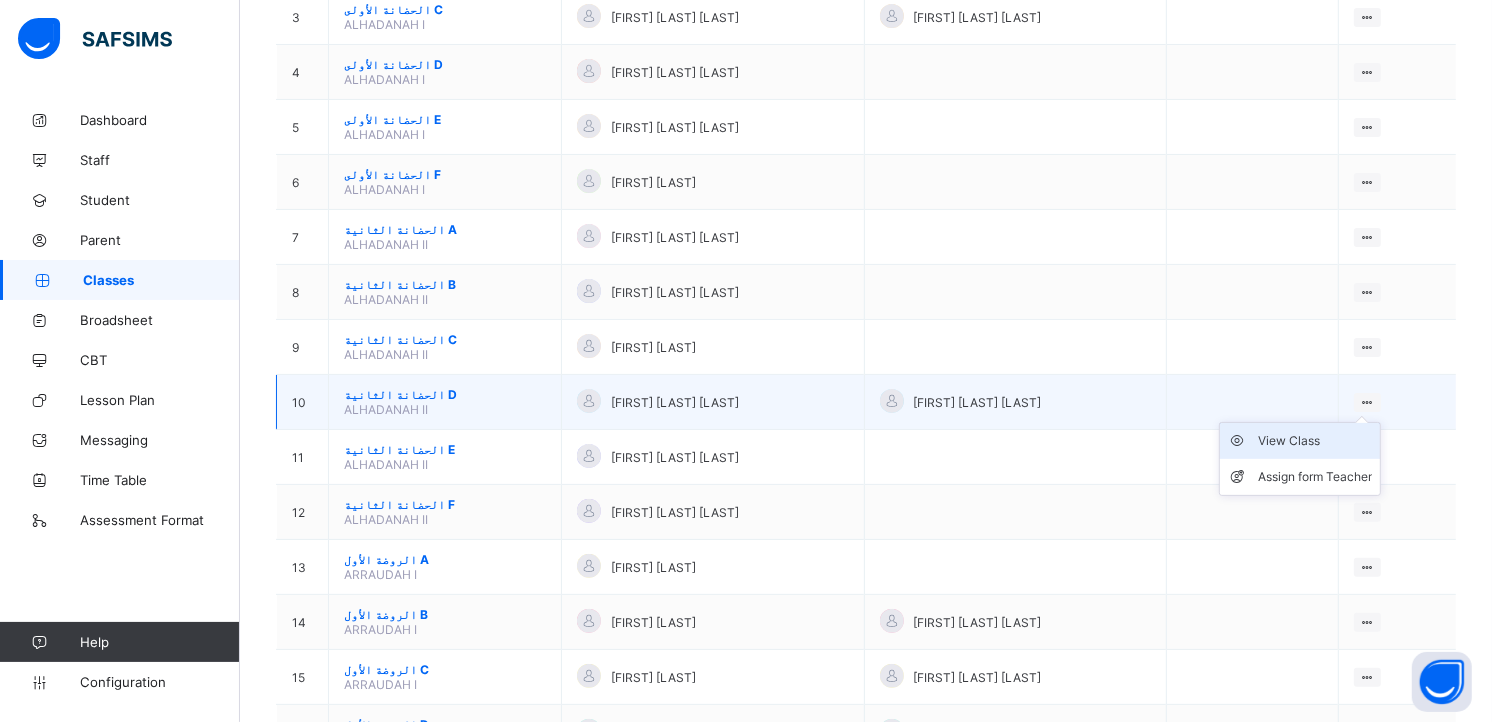 click on "View Class" at bounding box center [1315, 441] 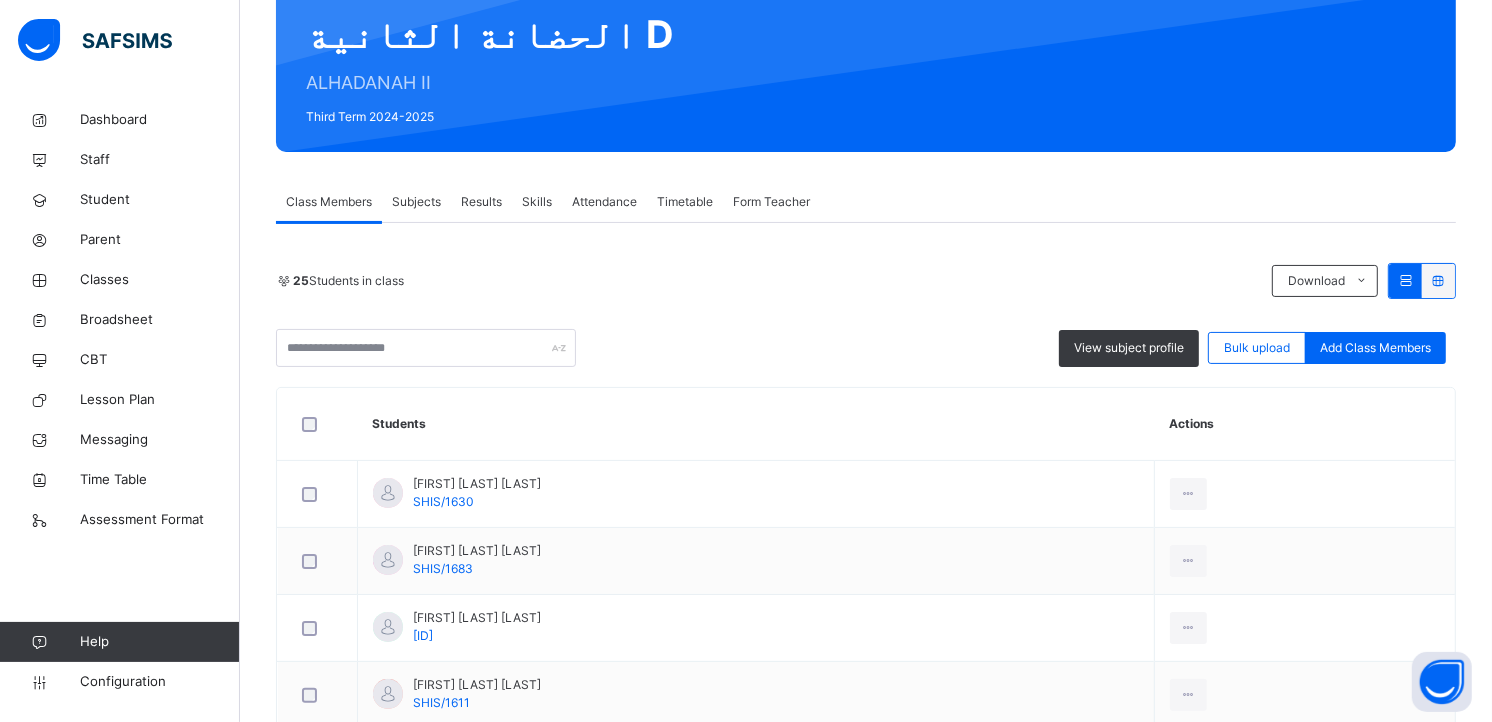 scroll, scrollTop: 222, scrollLeft: 0, axis: vertical 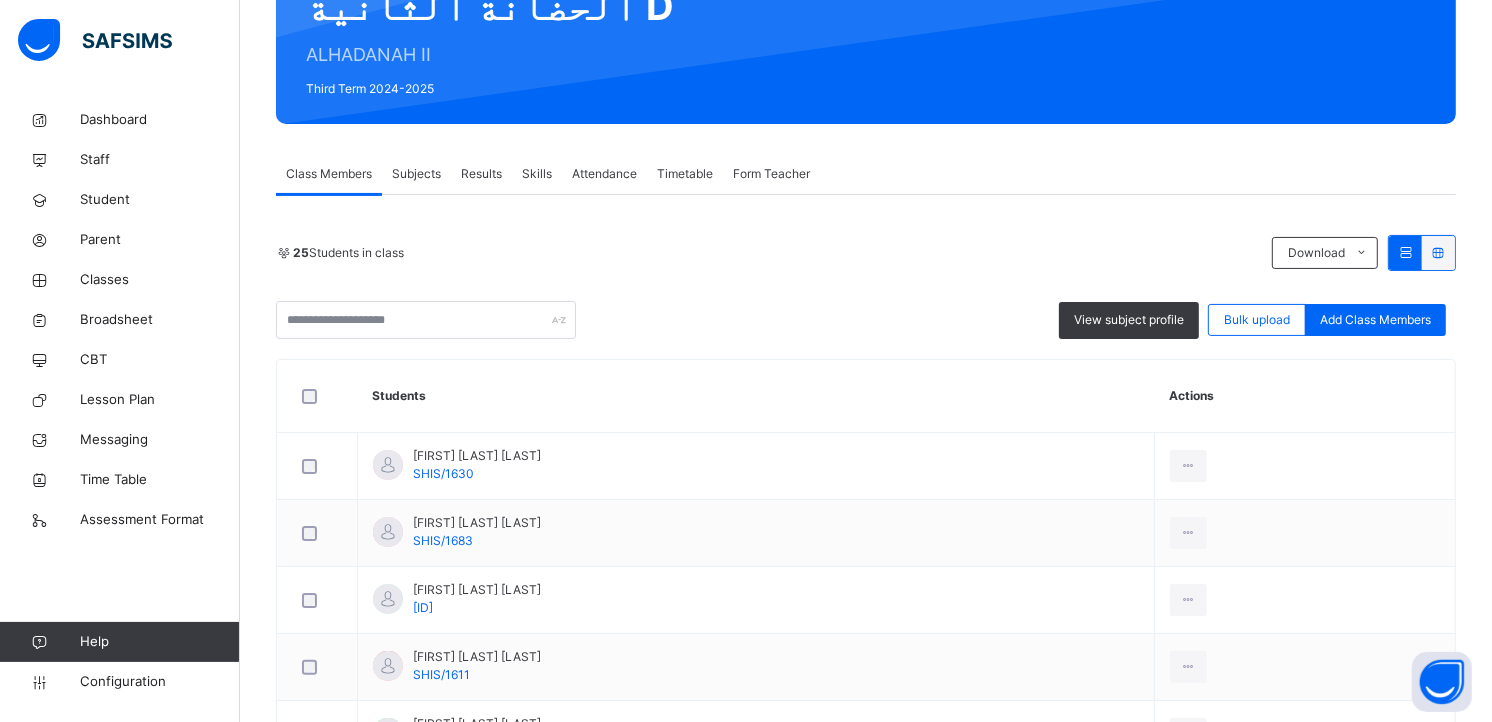 click on "Subjects" at bounding box center (416, 174) 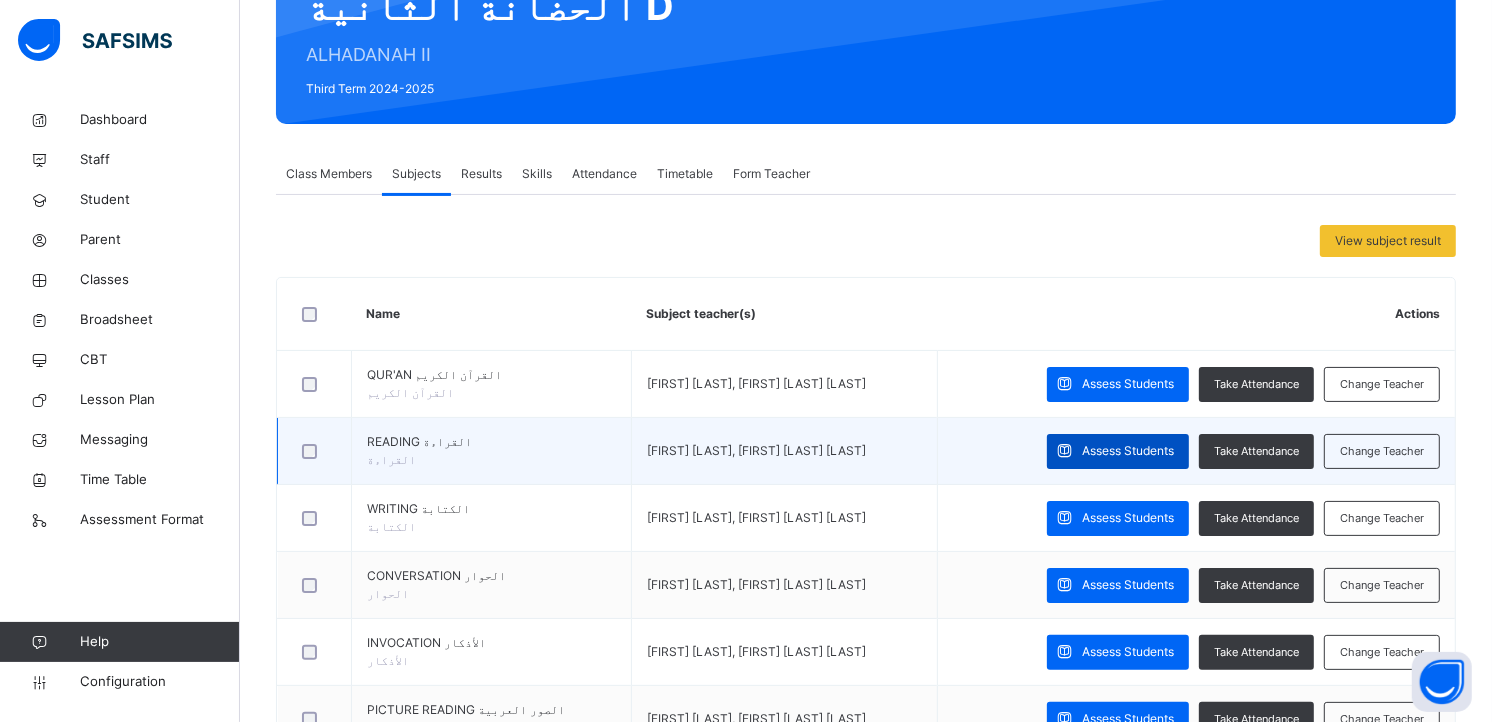 click on "Assess Students" at bounding box center [1118, 451] 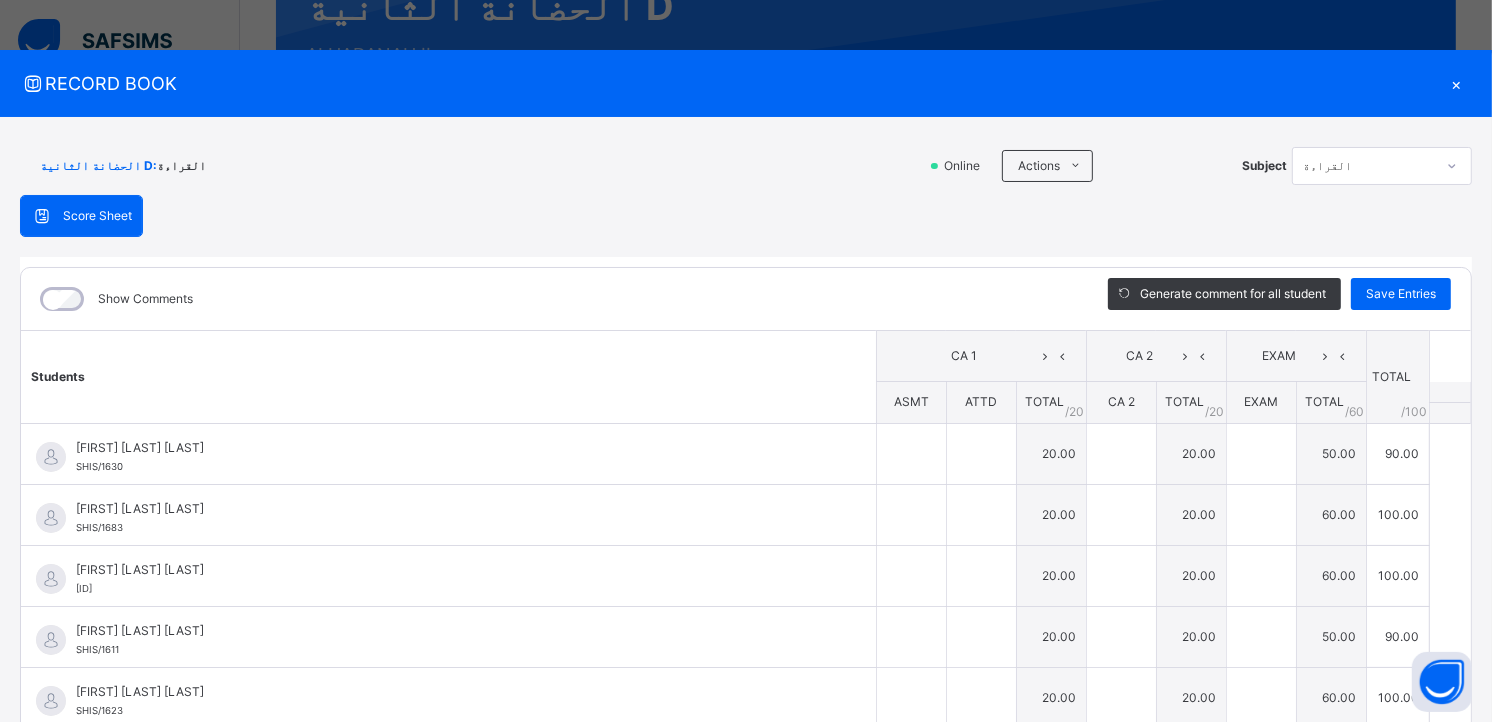 type on "**" 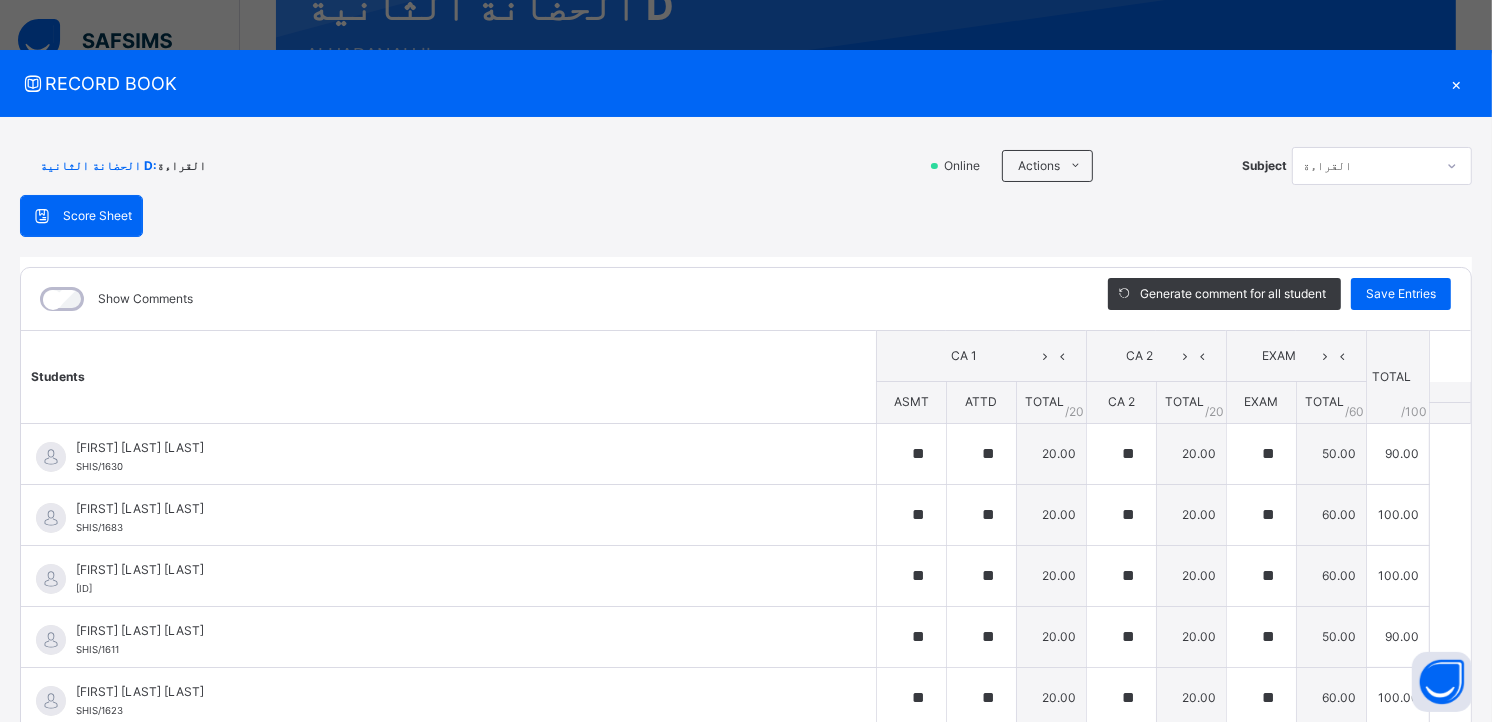 type on "**" 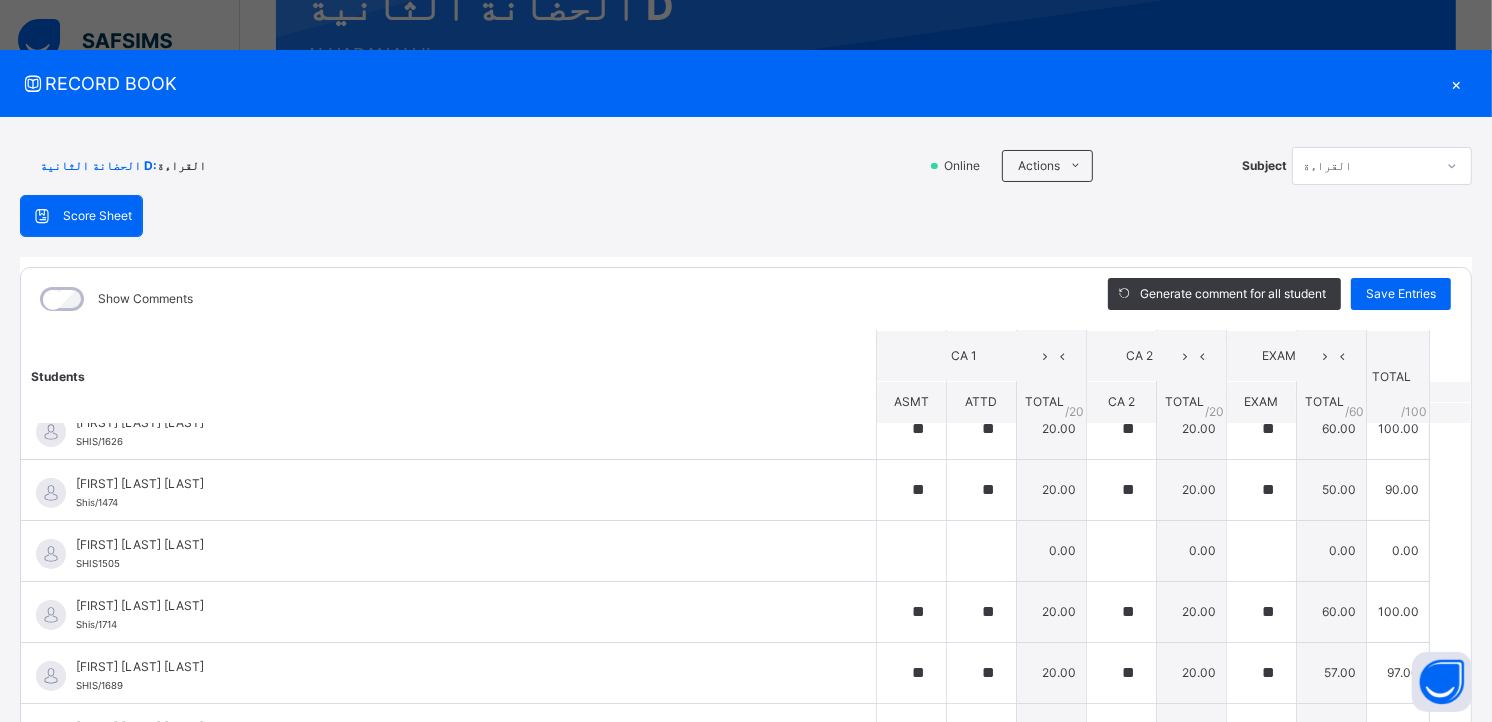 scroll, scrollTop: 333, scrollLeft: 0, axis: vertical 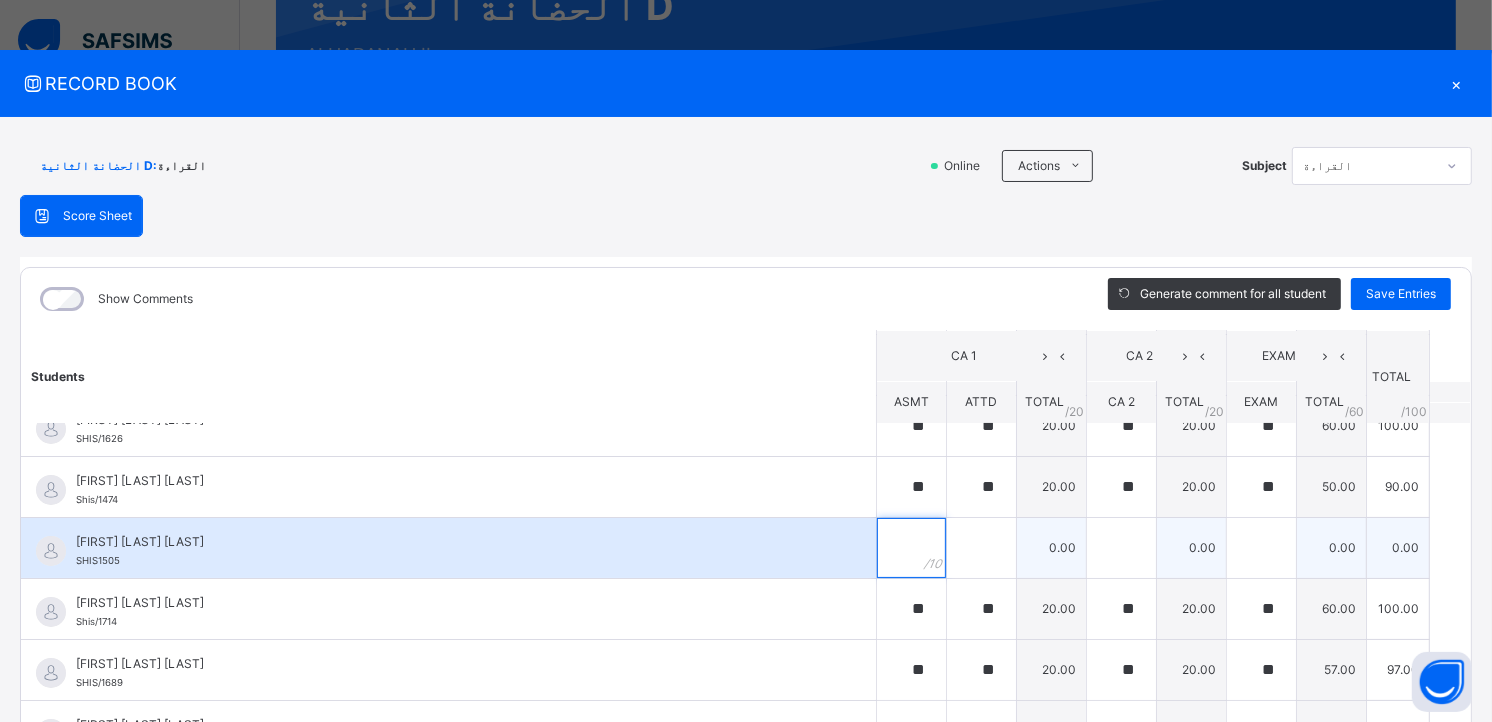 click at bounding box center (911, 548) 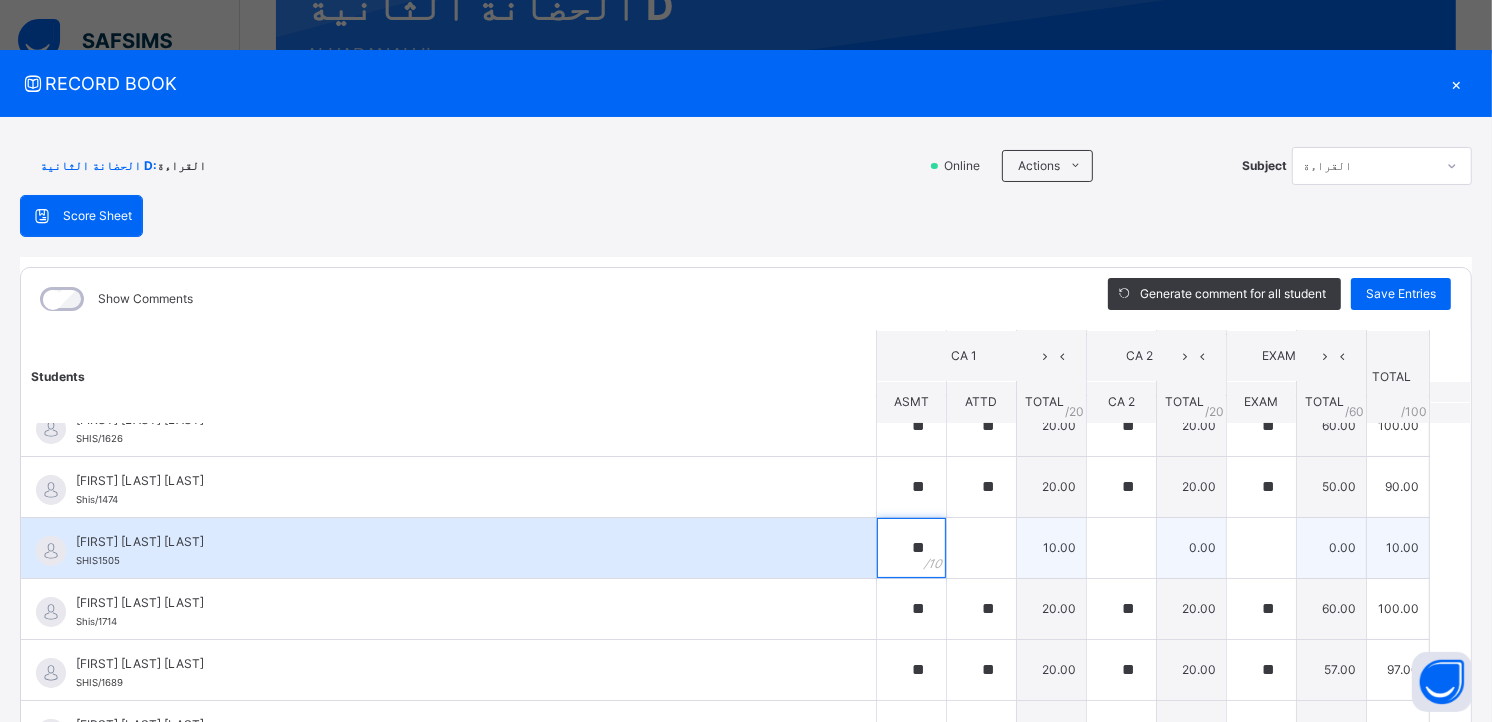 type on "**" 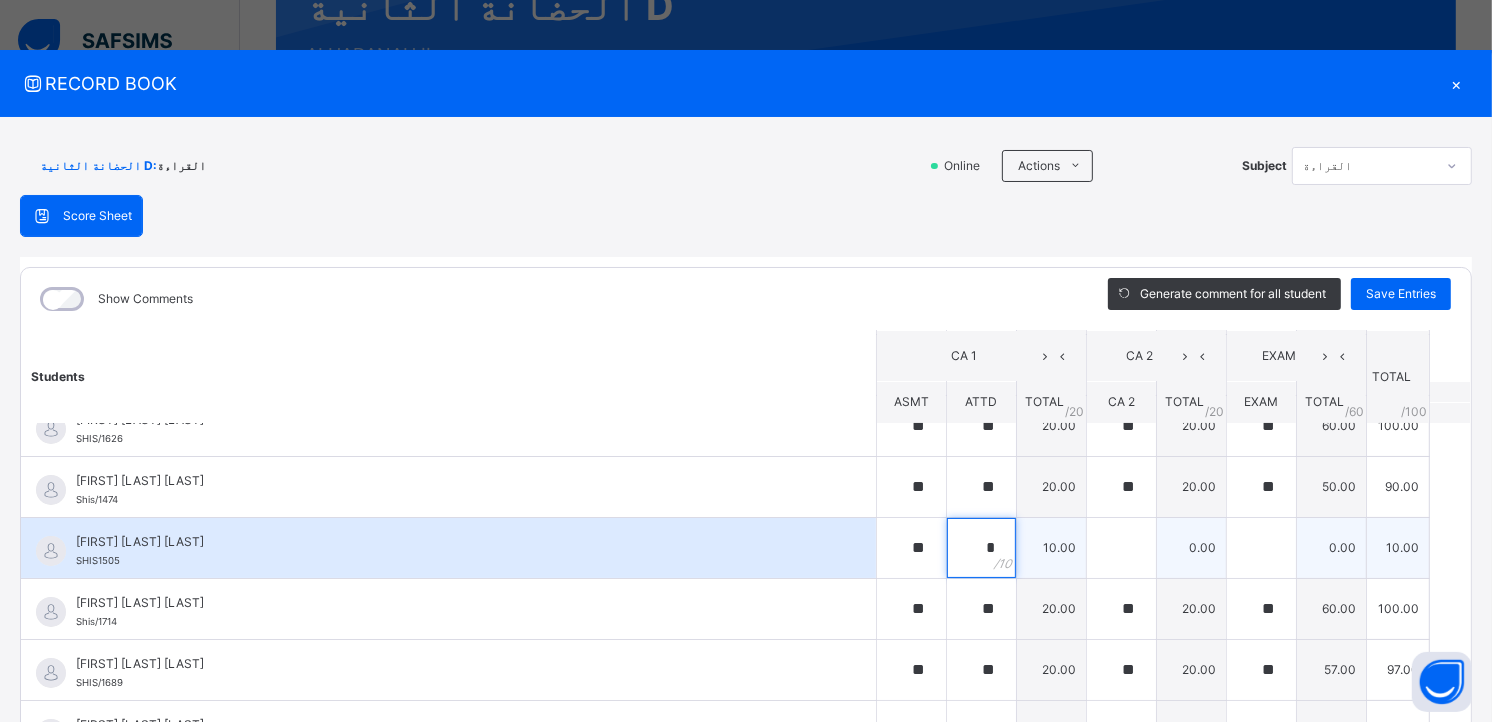 click on "*" at bounding box center (981, 548) 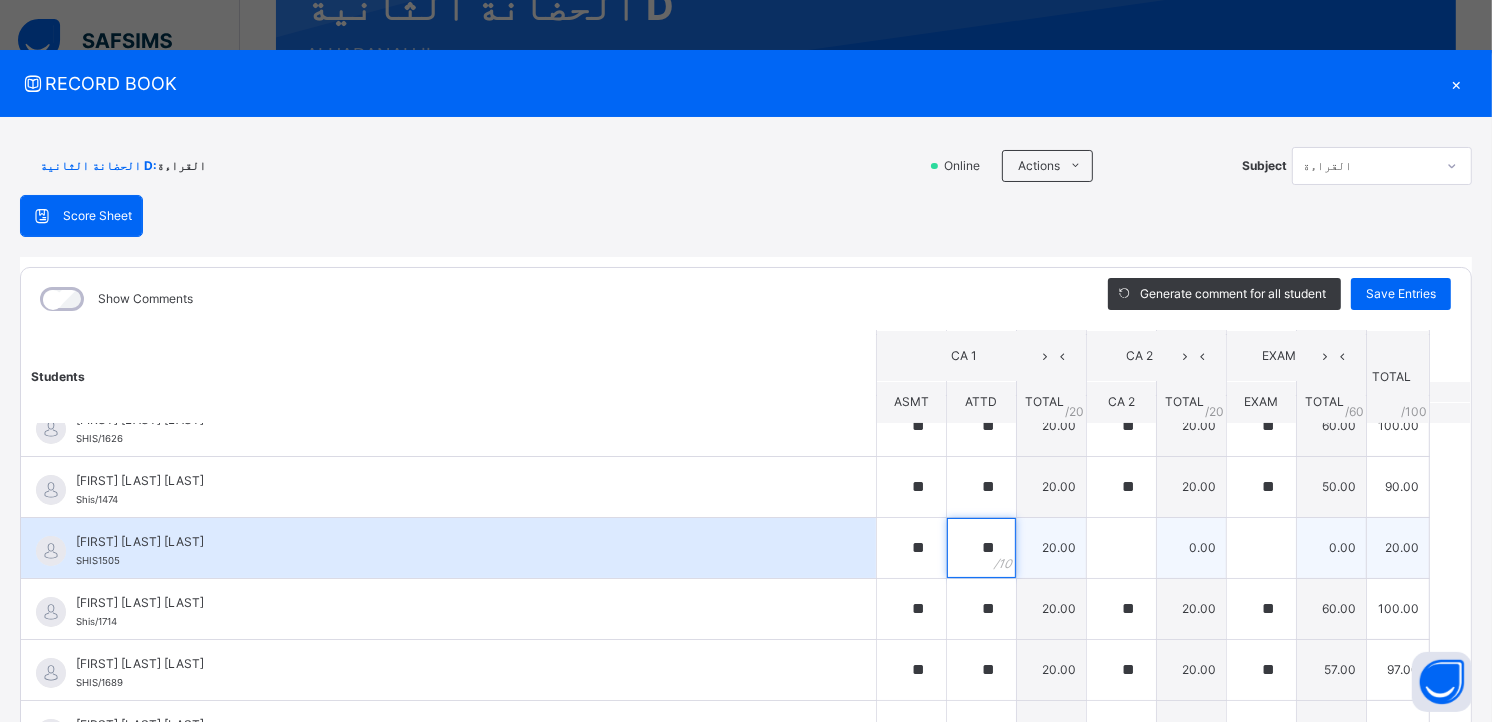 type on "**" 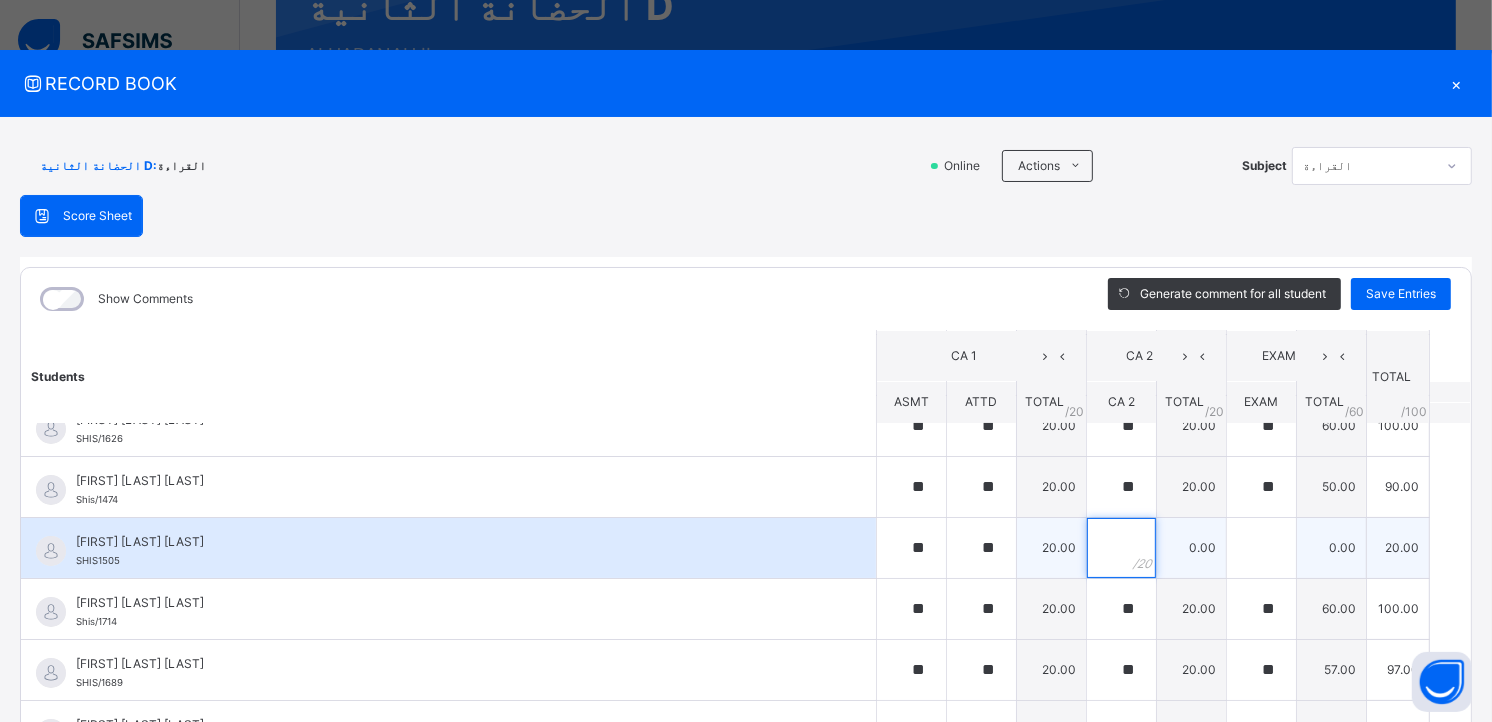 click at bounding box center (1121, 548) 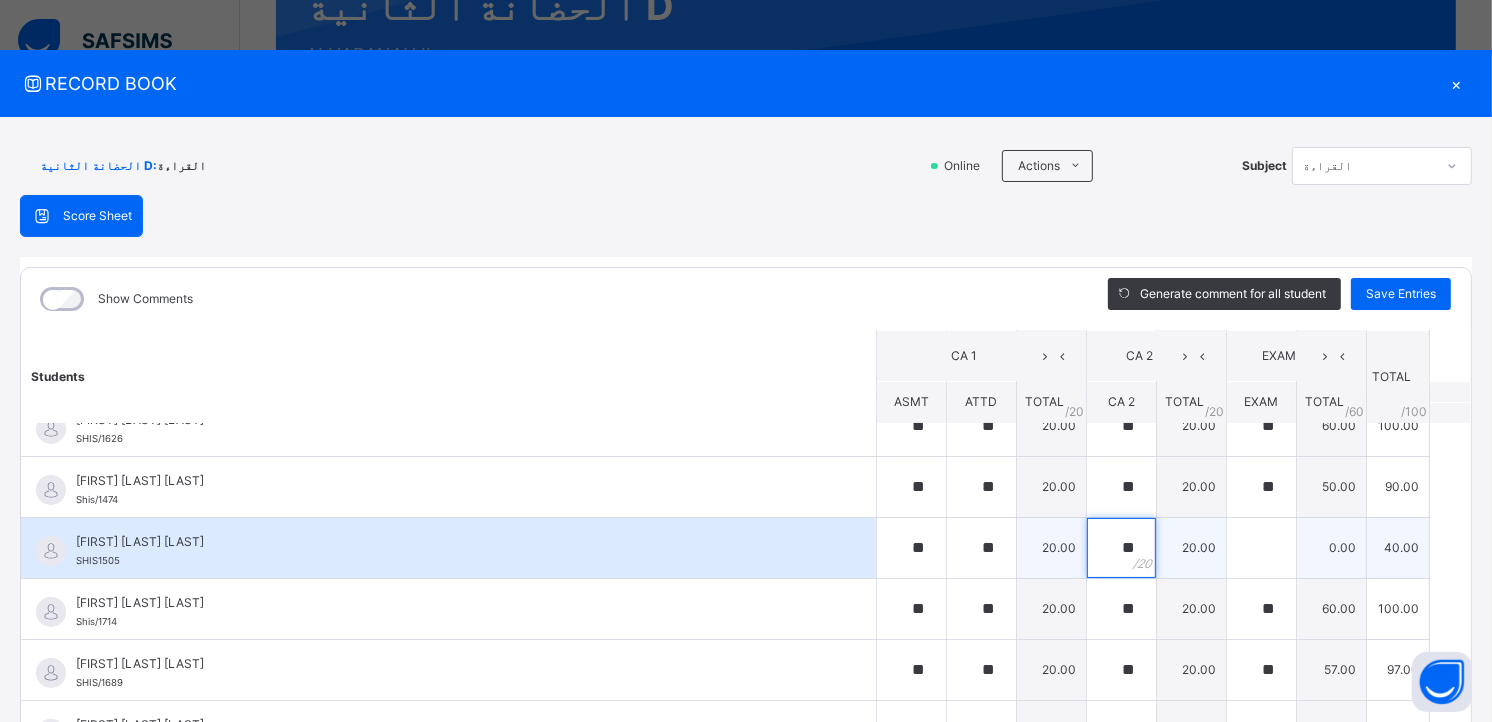 type on "**" 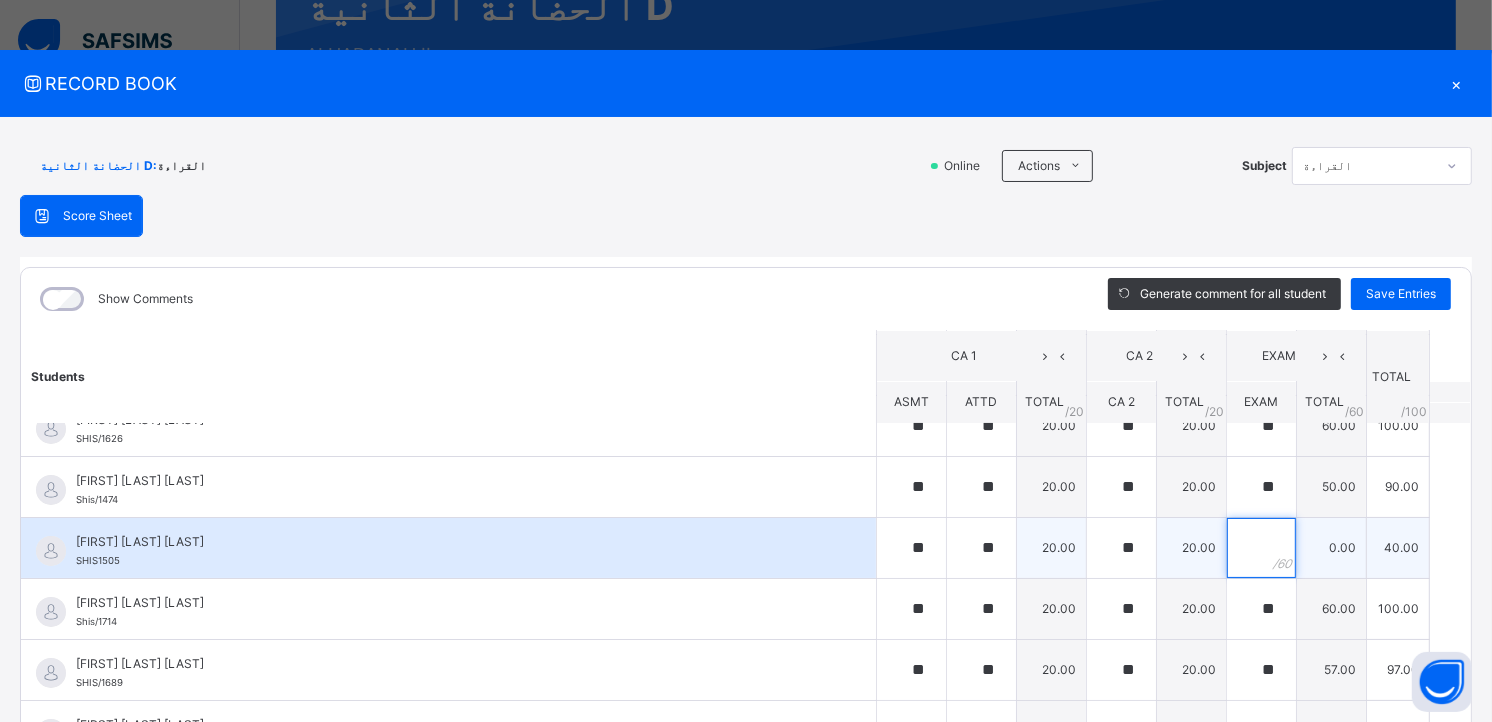 click at bounding box center [1261, 548] 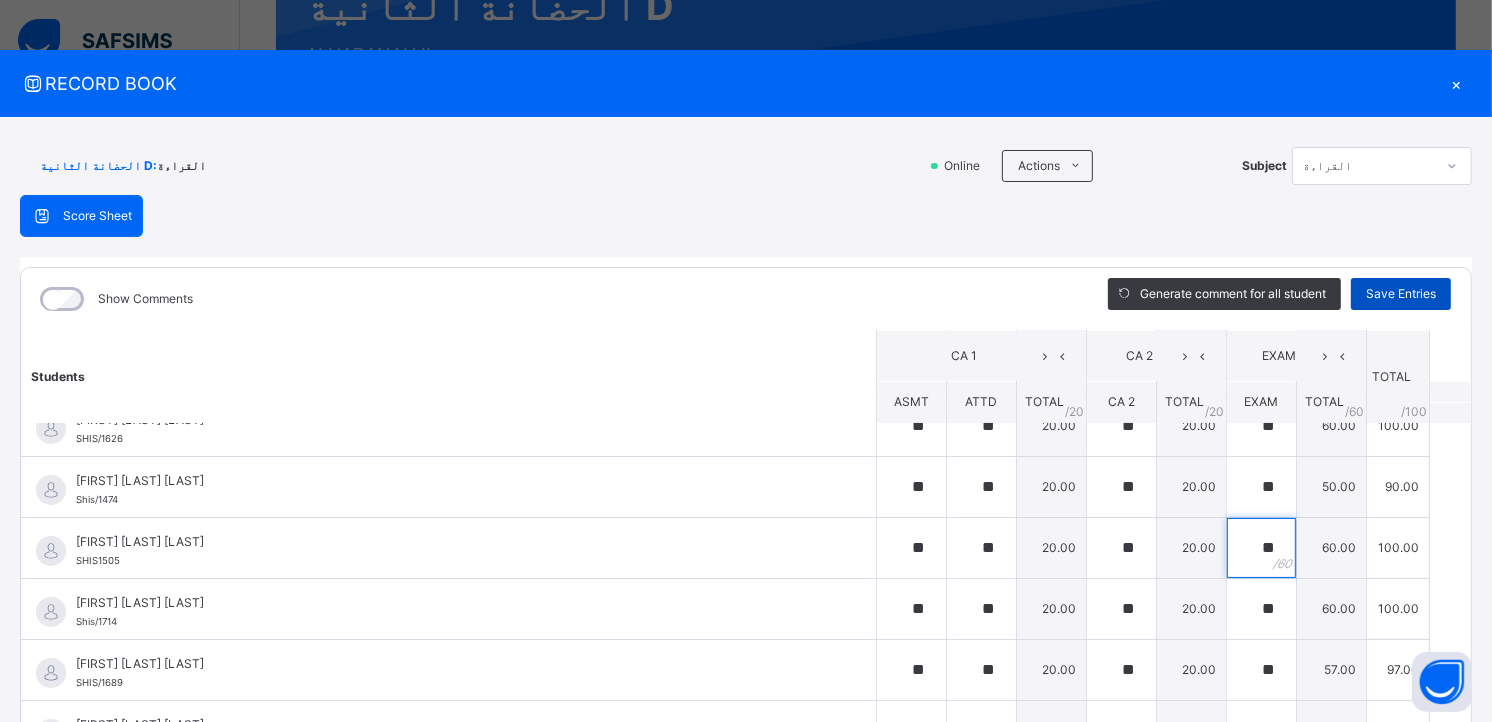 type on "**" 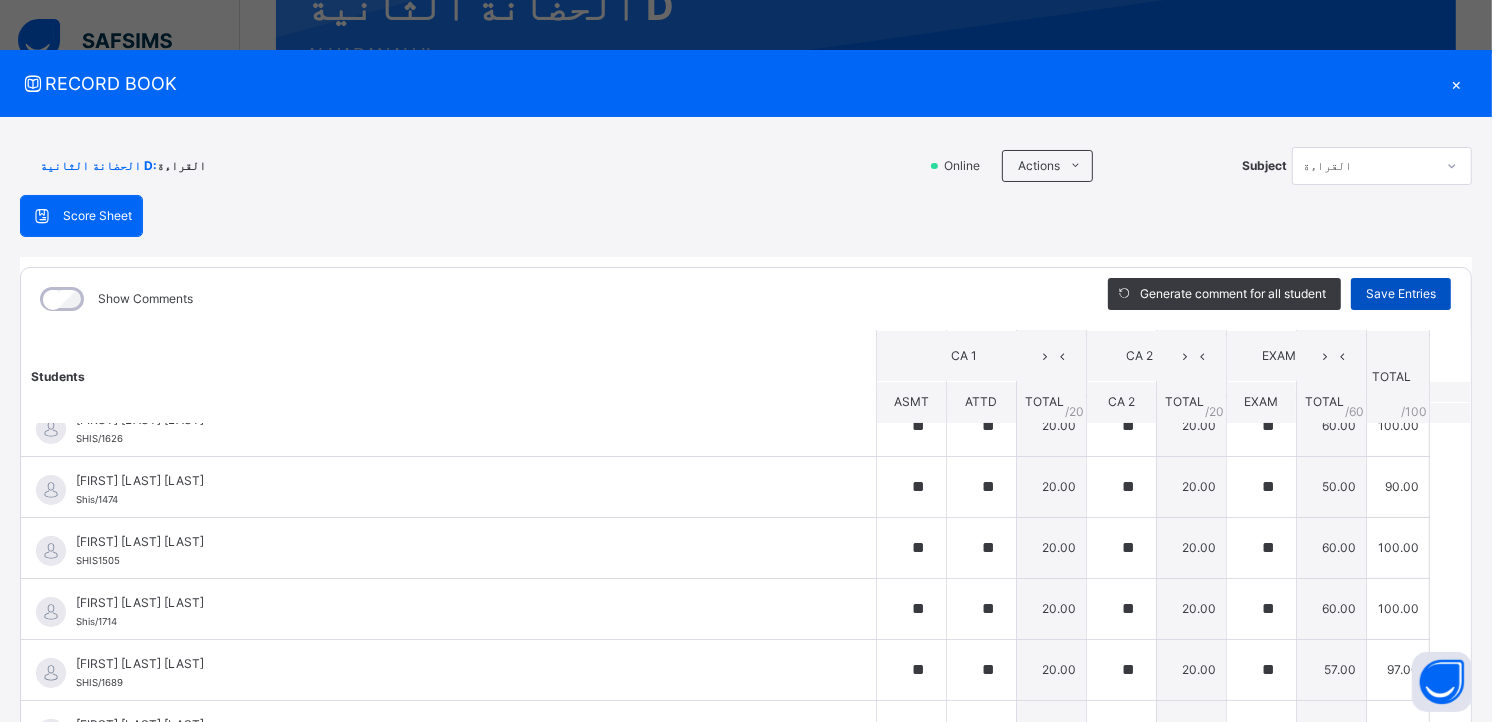 click on "Save Entries" at bounding box center [1401, 294] 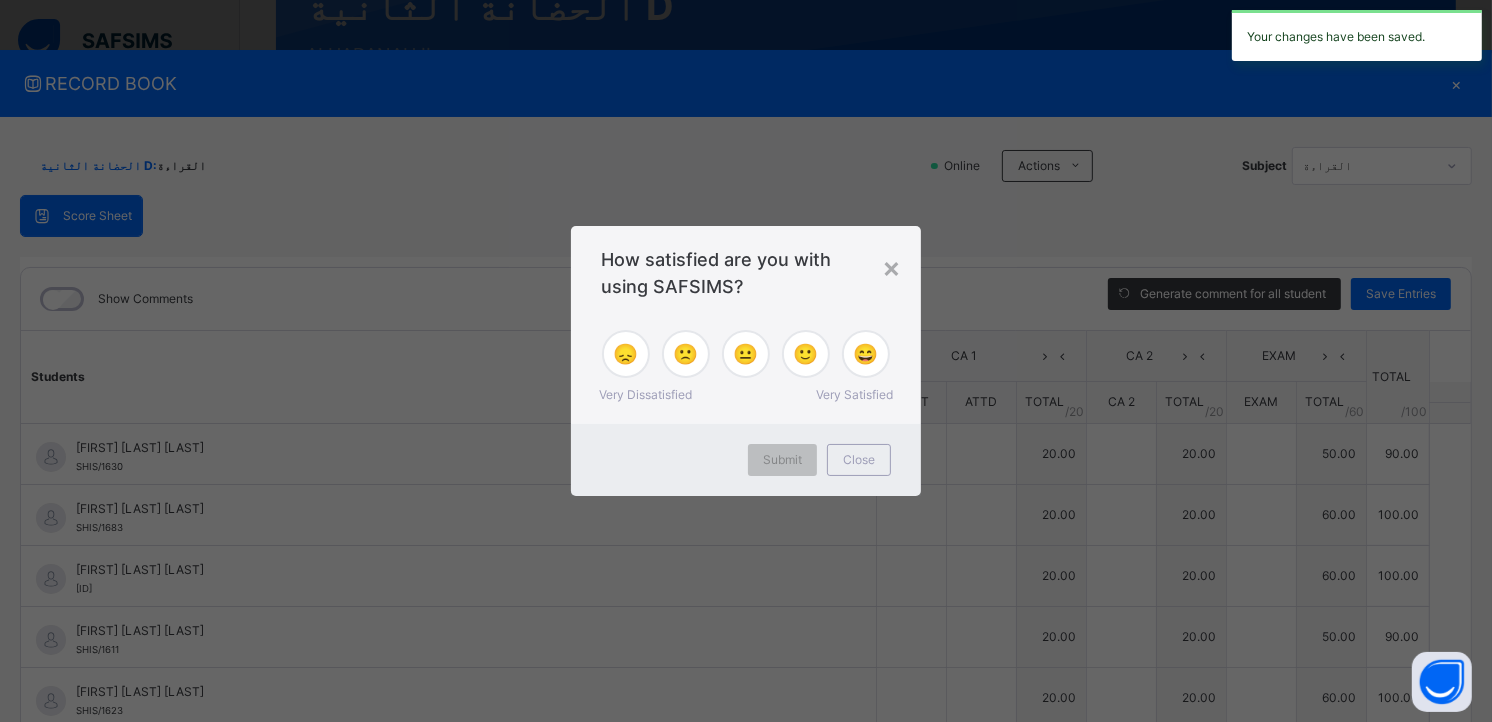 type on "**" 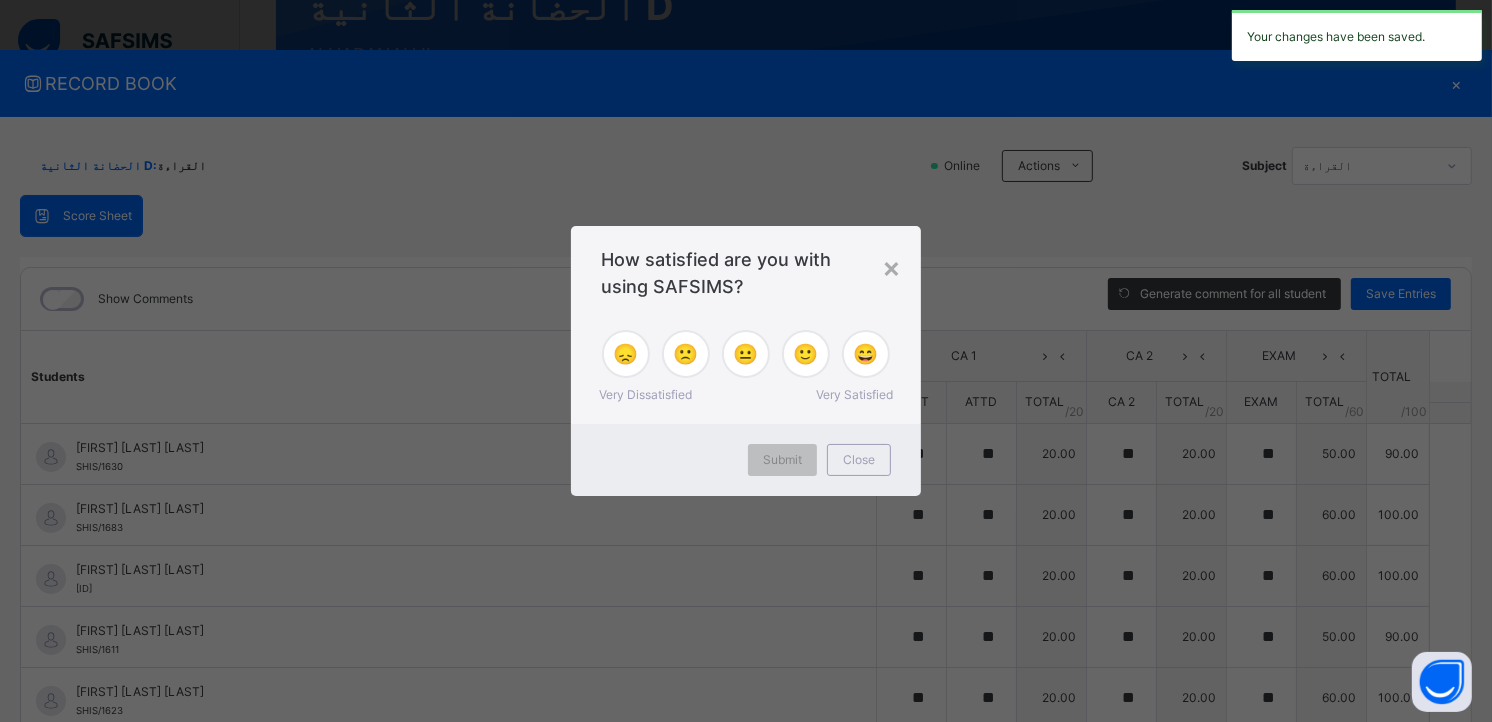 type on "**" 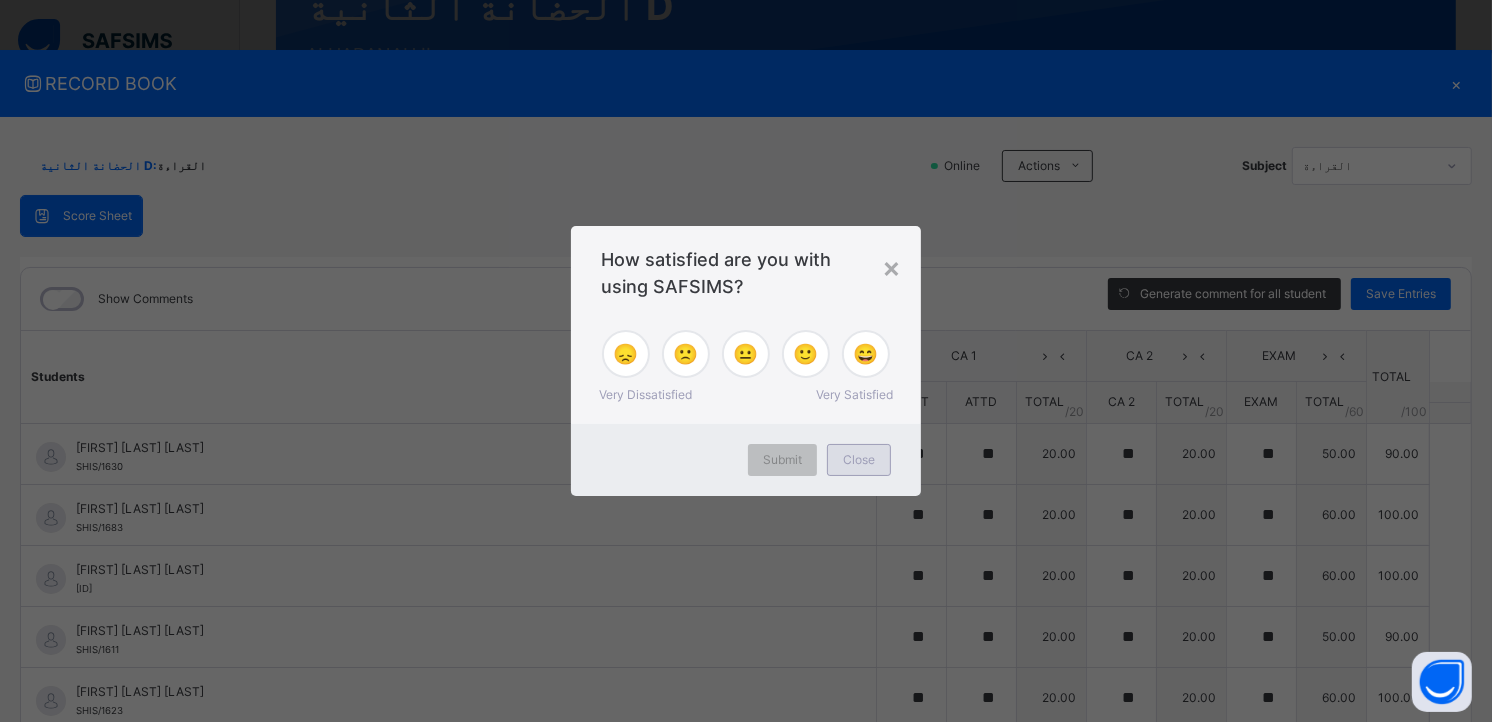 click on "Close" at bounding box center (859, 460) 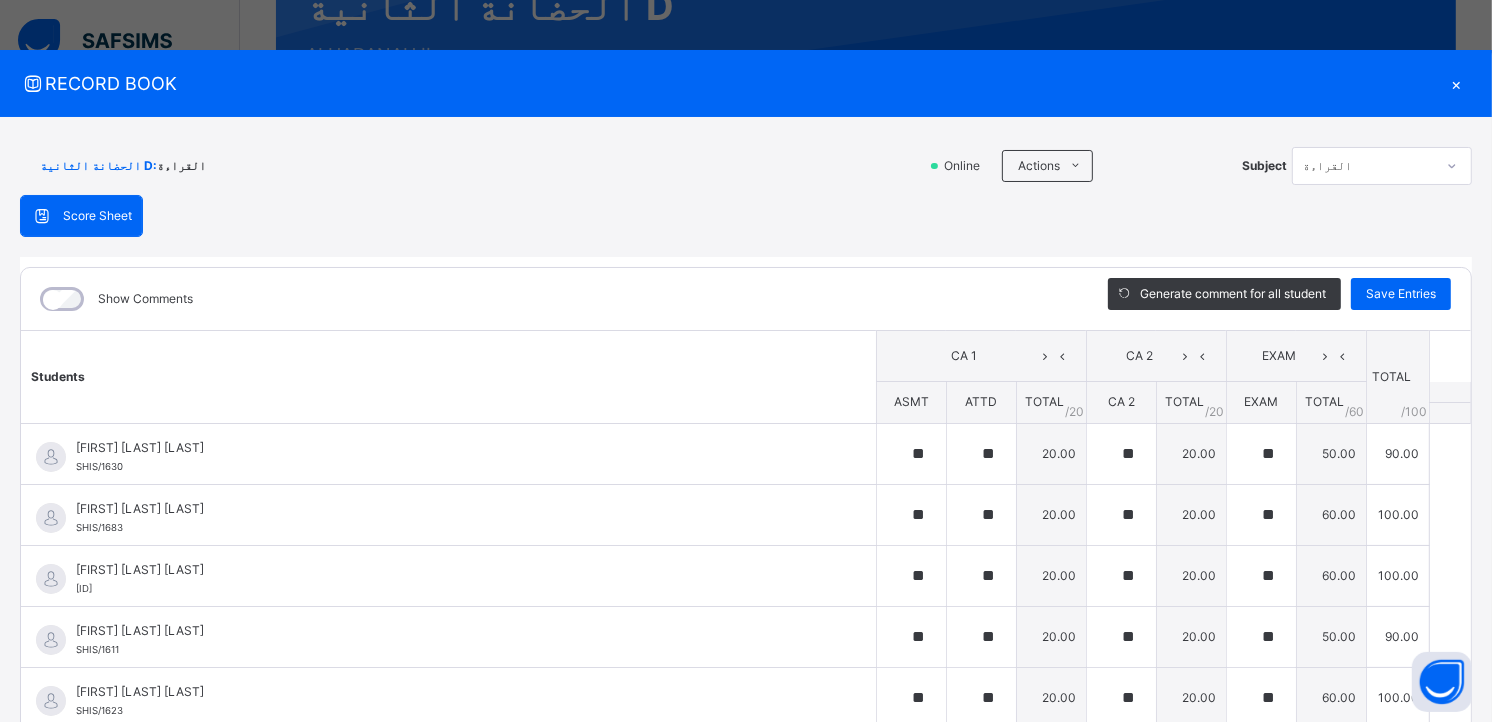 click on "×" at bounding box center [1457, 83] 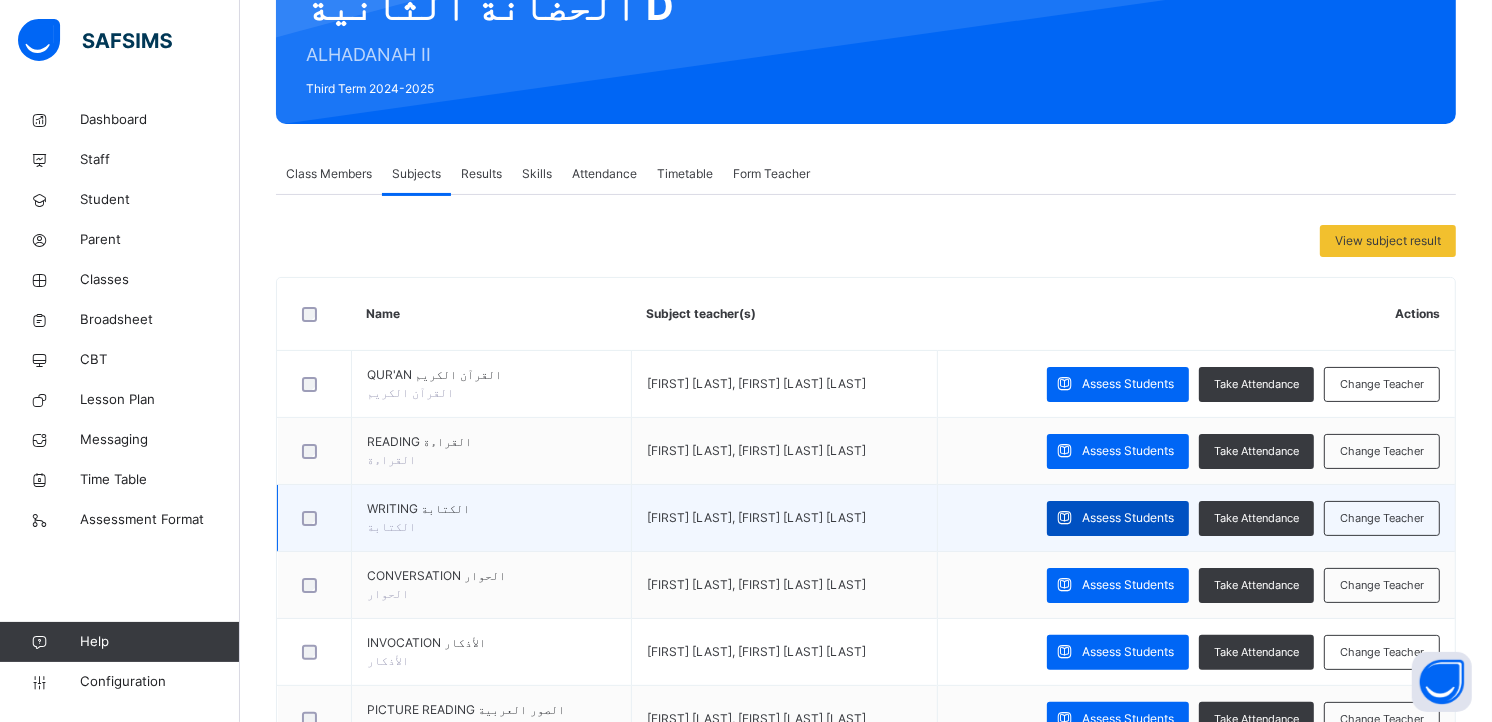 click on "Assess Students" at bounding box center (1128, 518) 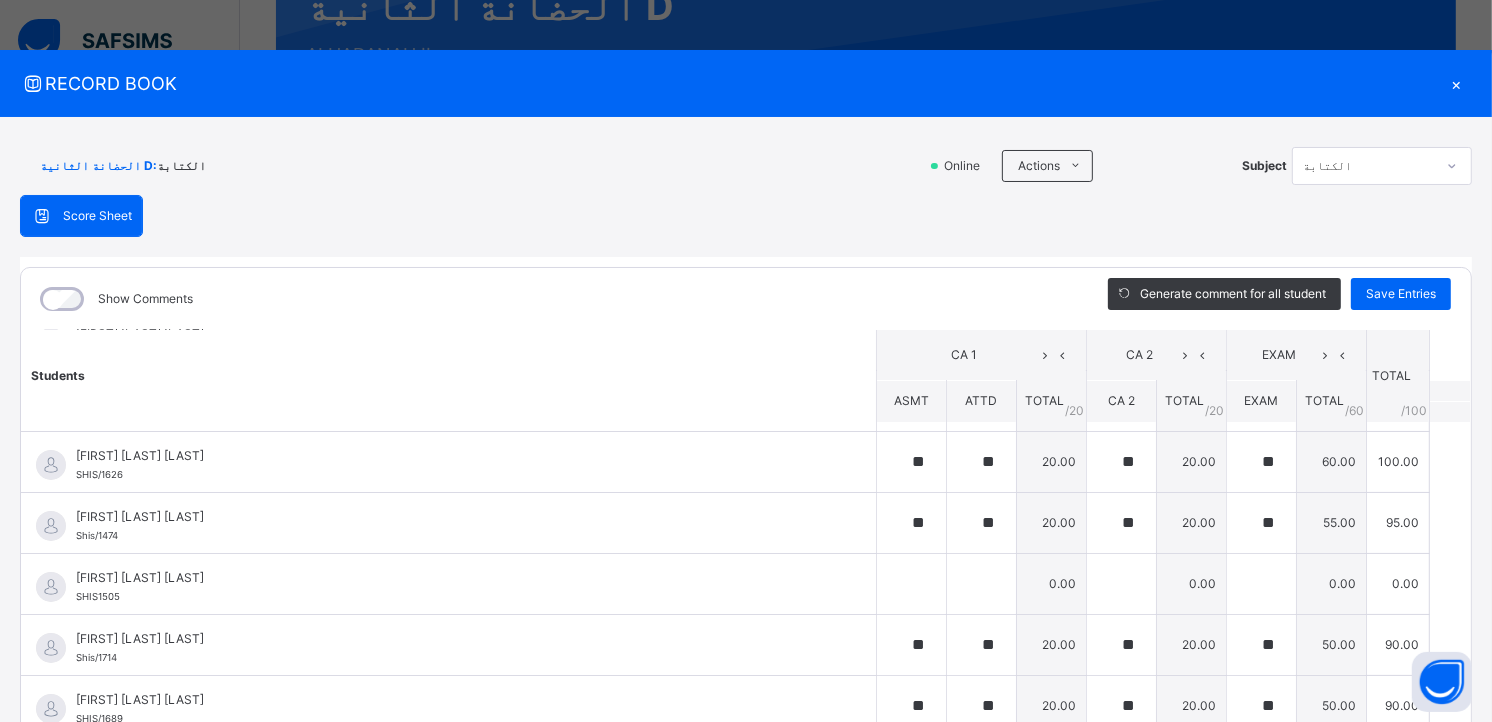 scroll, scrollTop: 310, scrollLeft: 0, axis: vertical 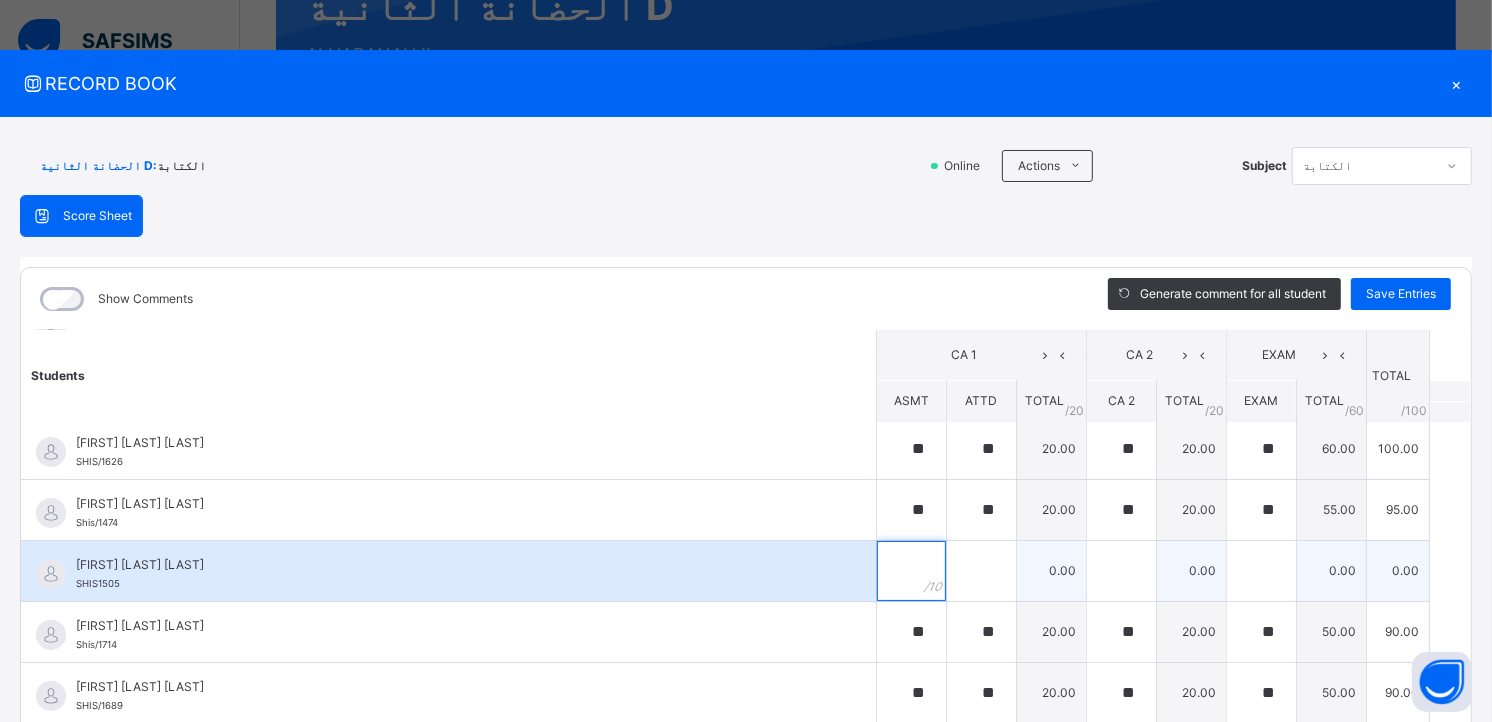 click at bounding box center [911, 571] 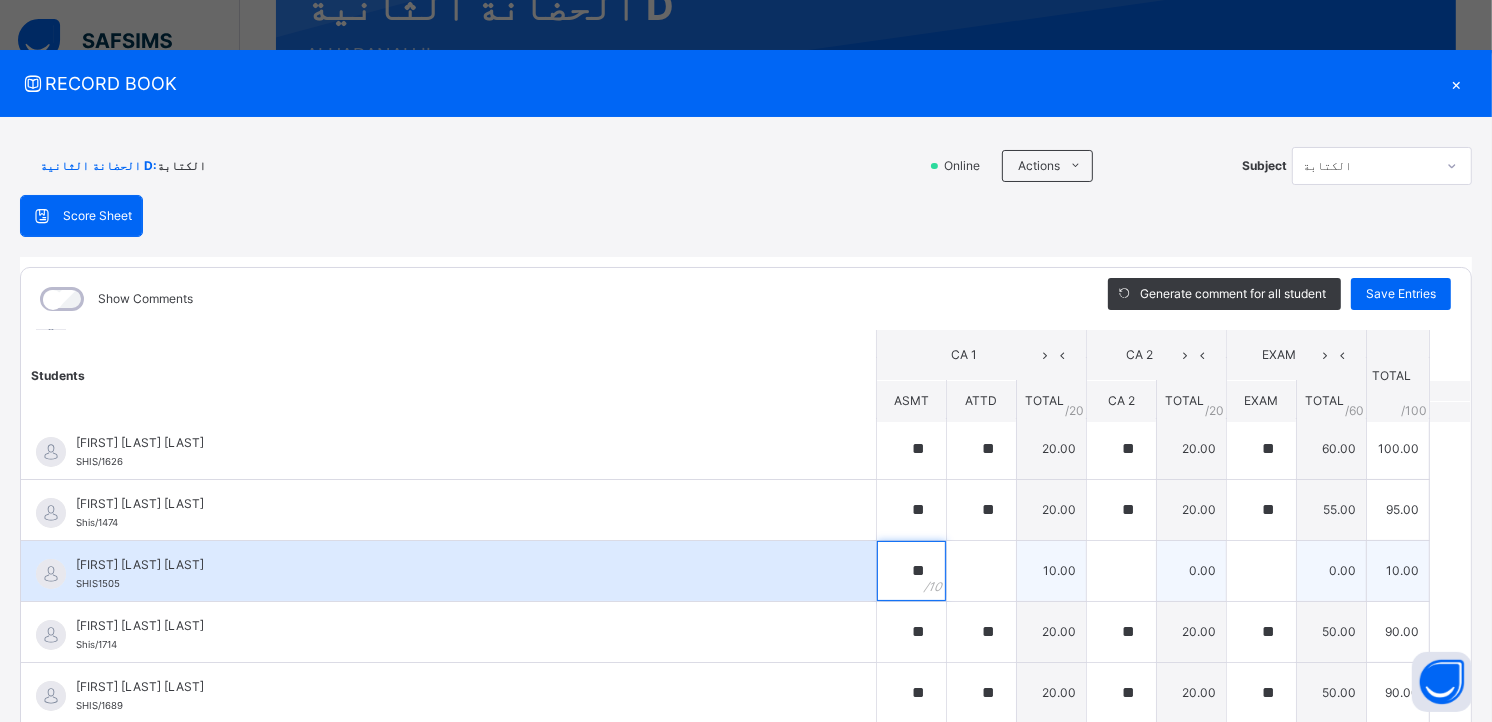 type 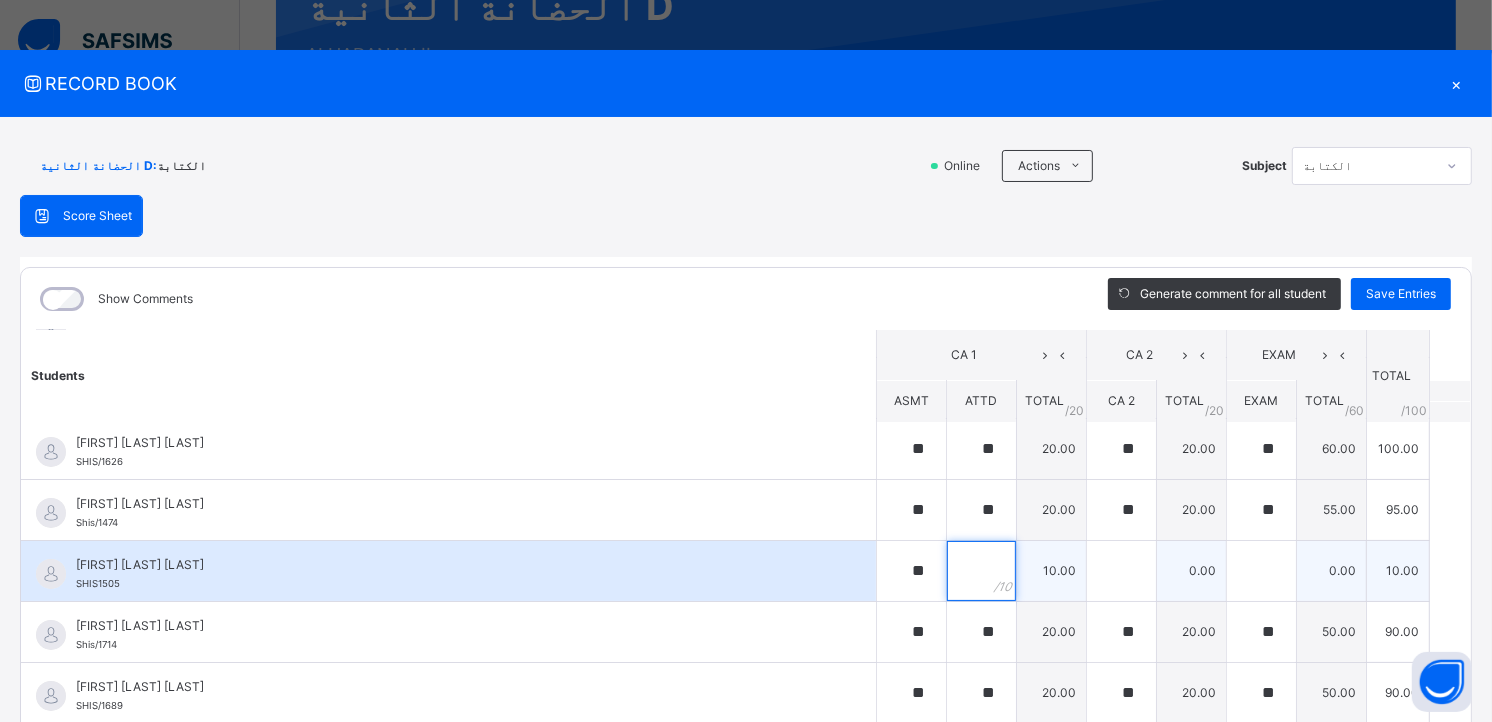 click at bounding box center [981, 571] 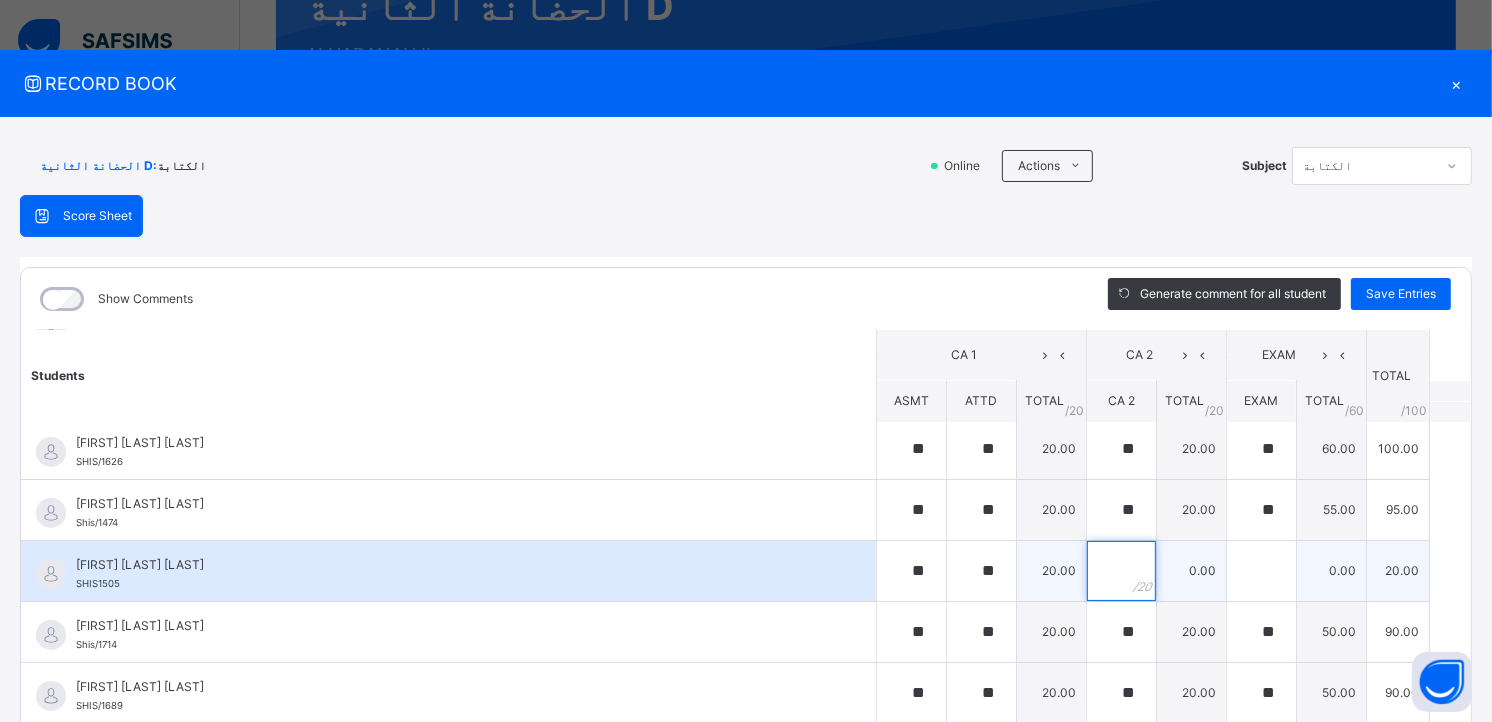 click at bounding box center [1121, 571] 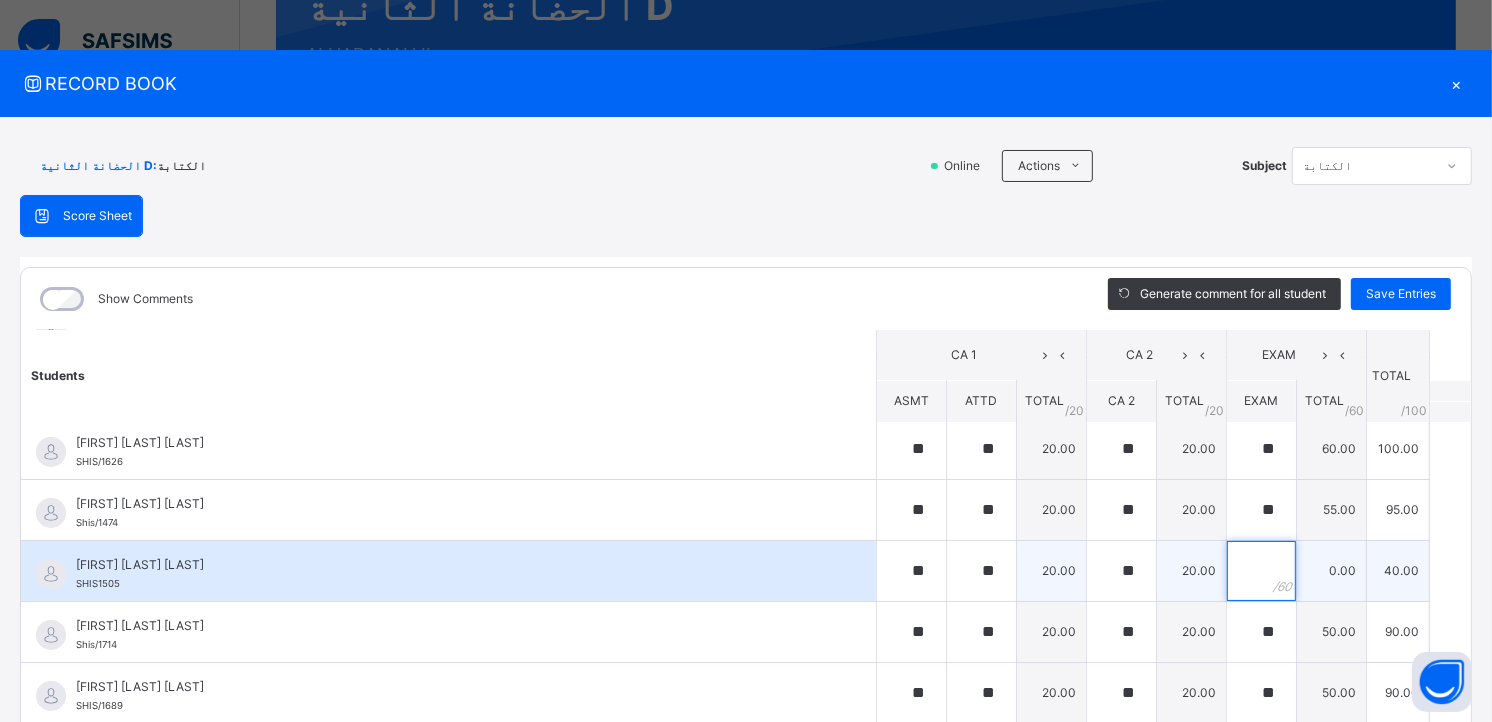 click at bounding box center [1261, 571] 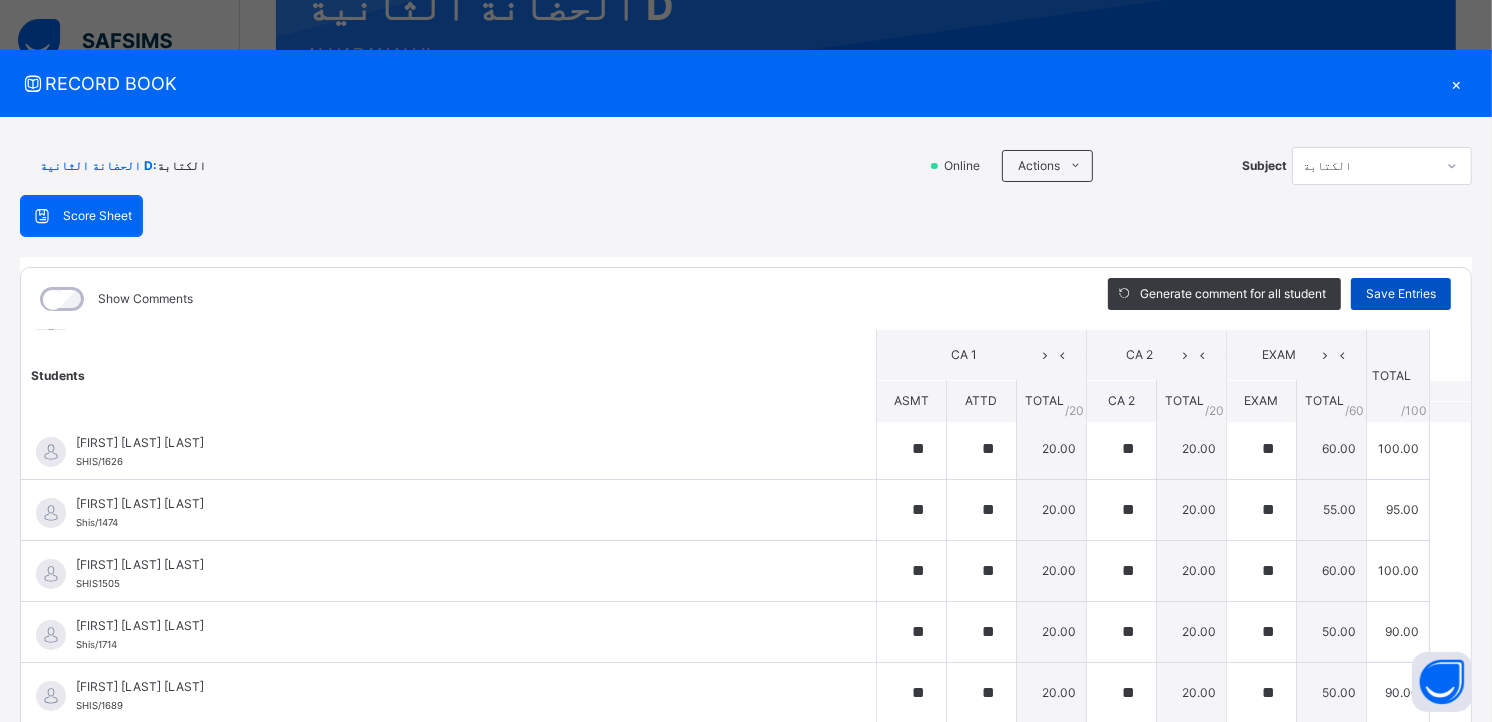 click on "Save Entries" at bounding box center [1401, 294] 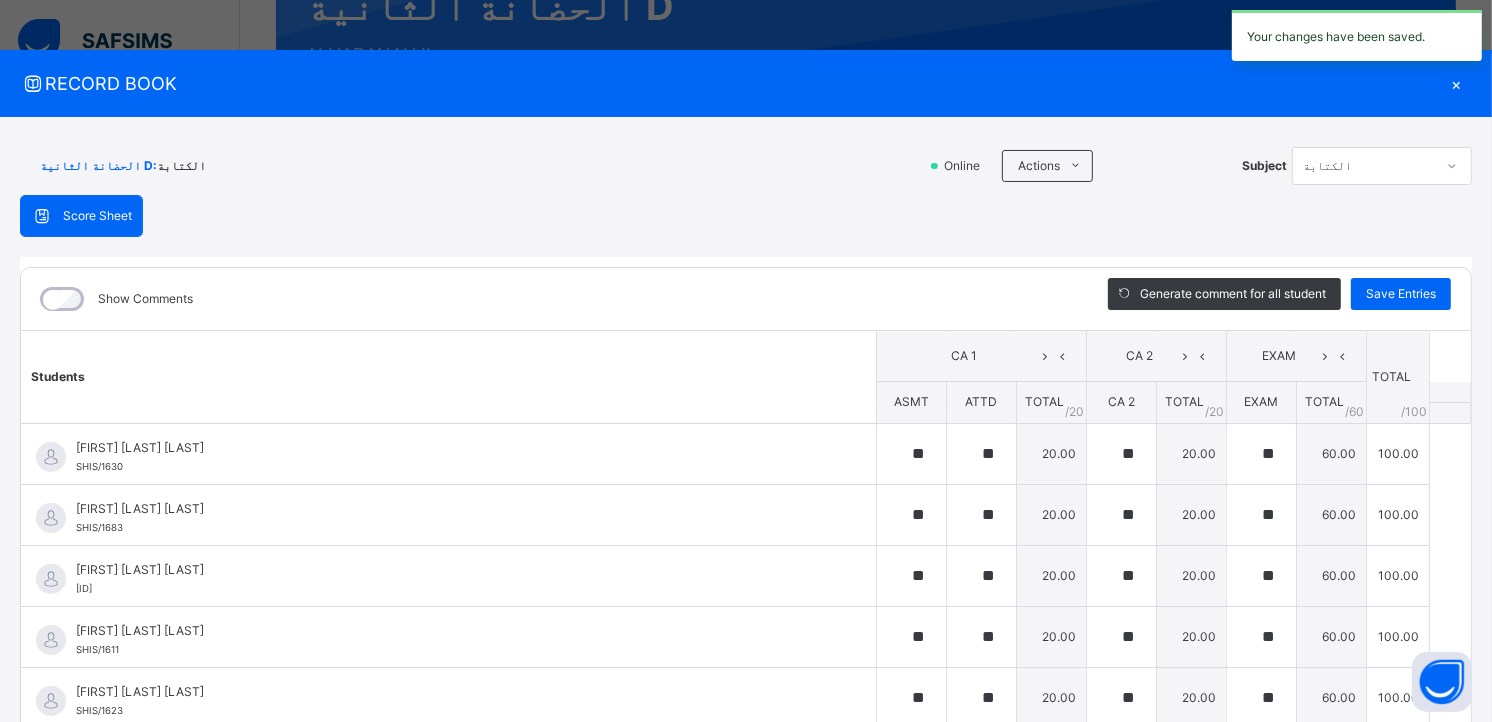 click on "×" at bounding box center (1457, 83) 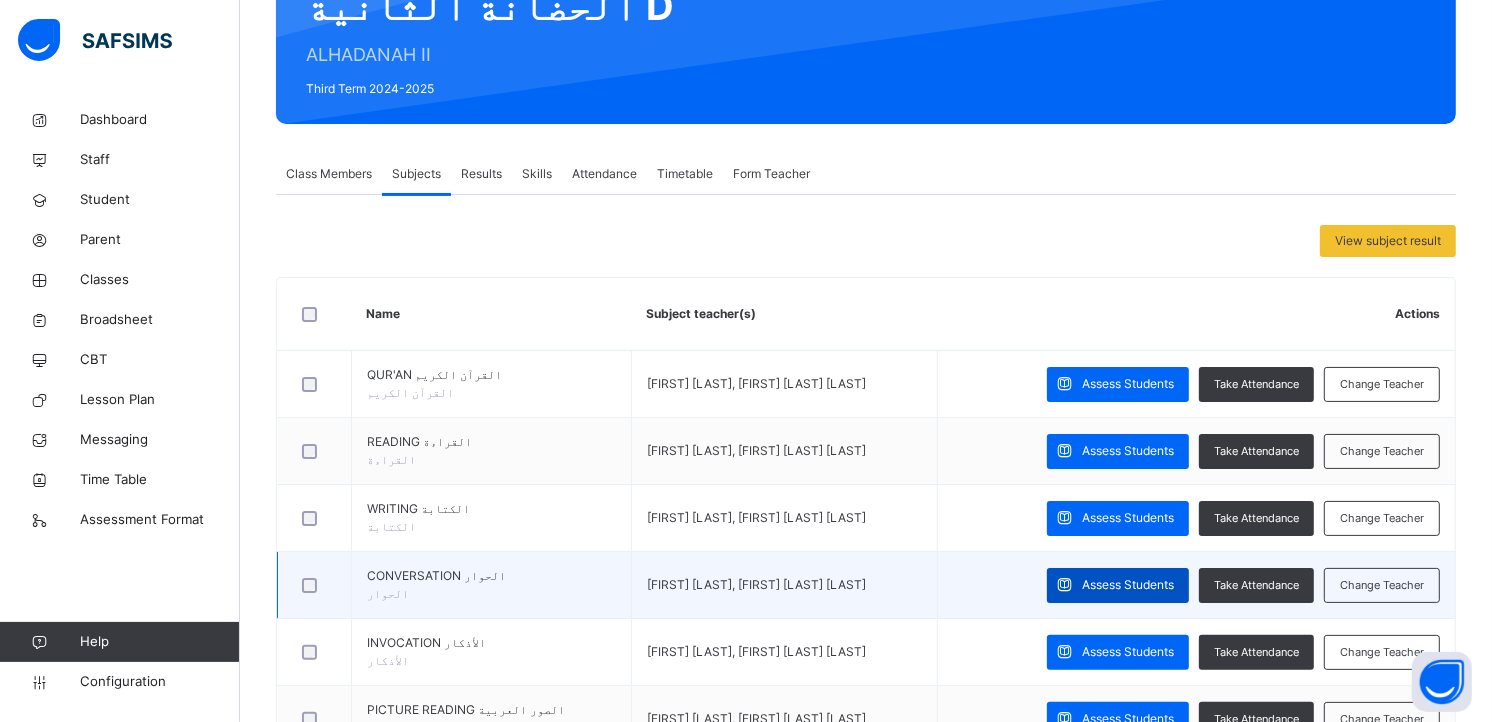 click on "Assess Students" at bounding box center [1128, 585] 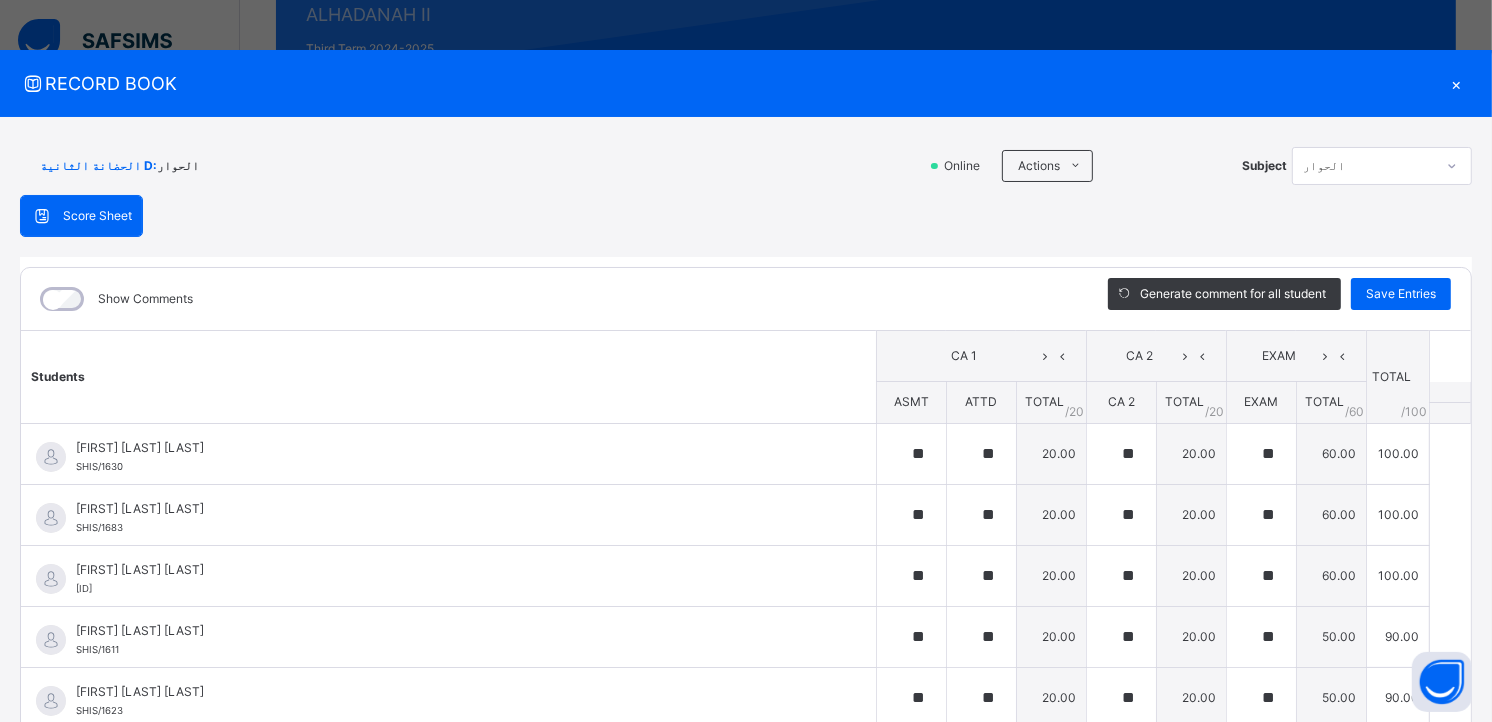 scroll, scrollTop: 266, scrollLeft: 0, axis: vertical 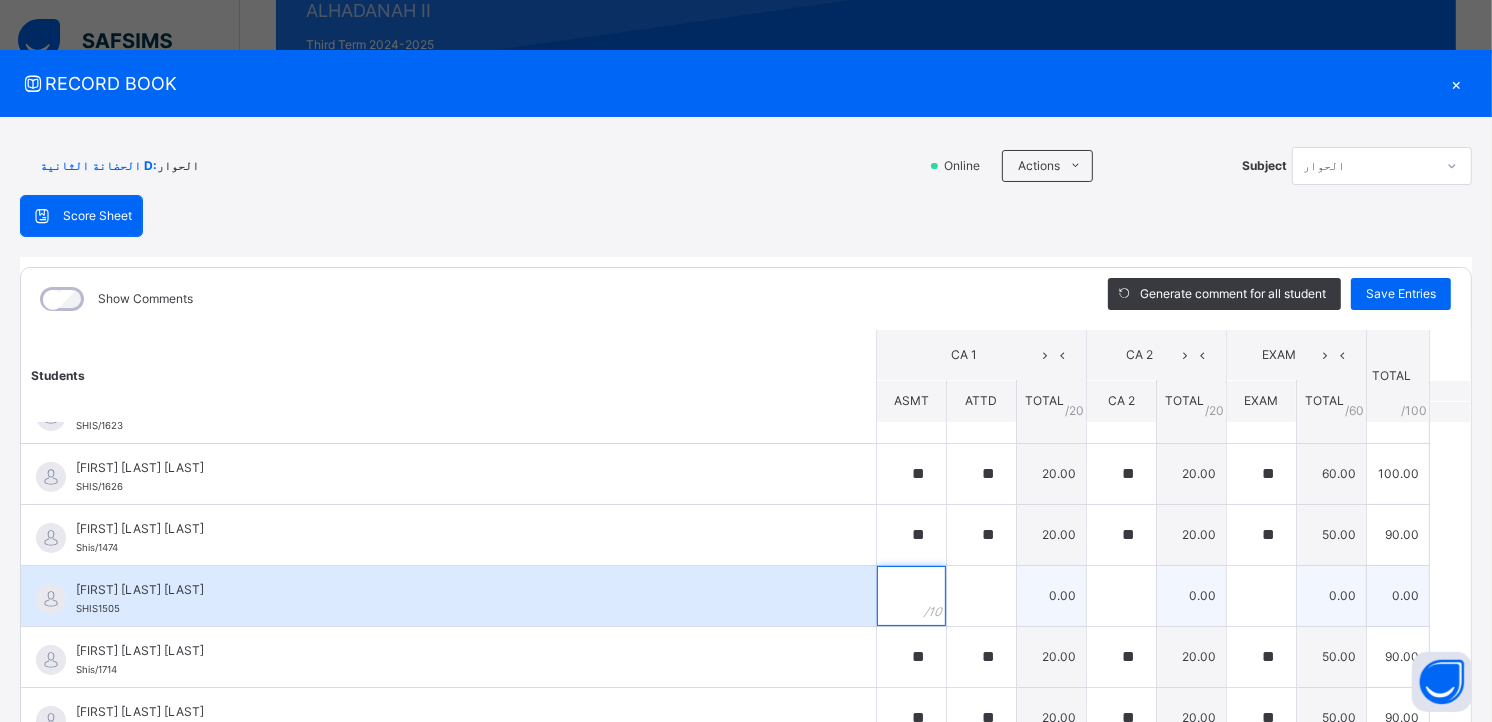 click at bounding box center (911, 596) 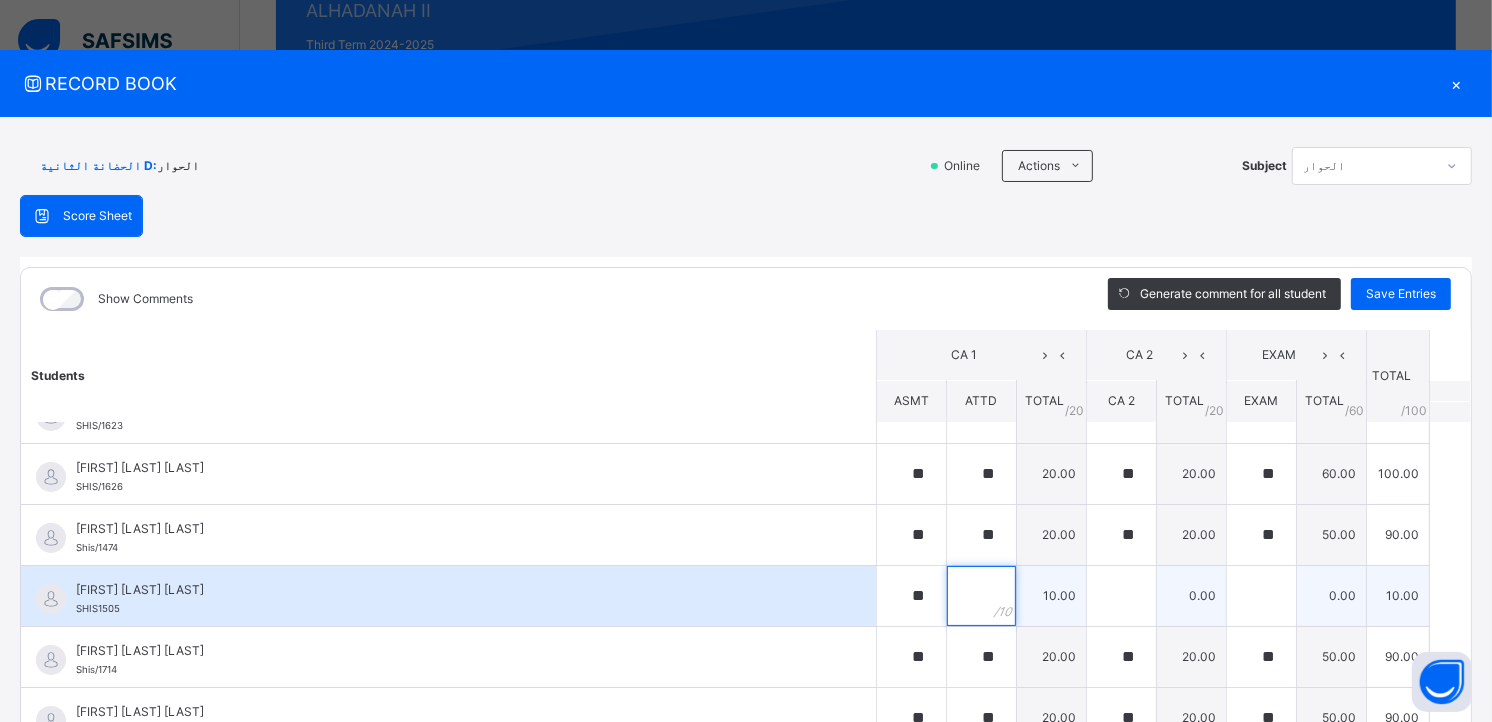 click at bounding box center [981, 596] 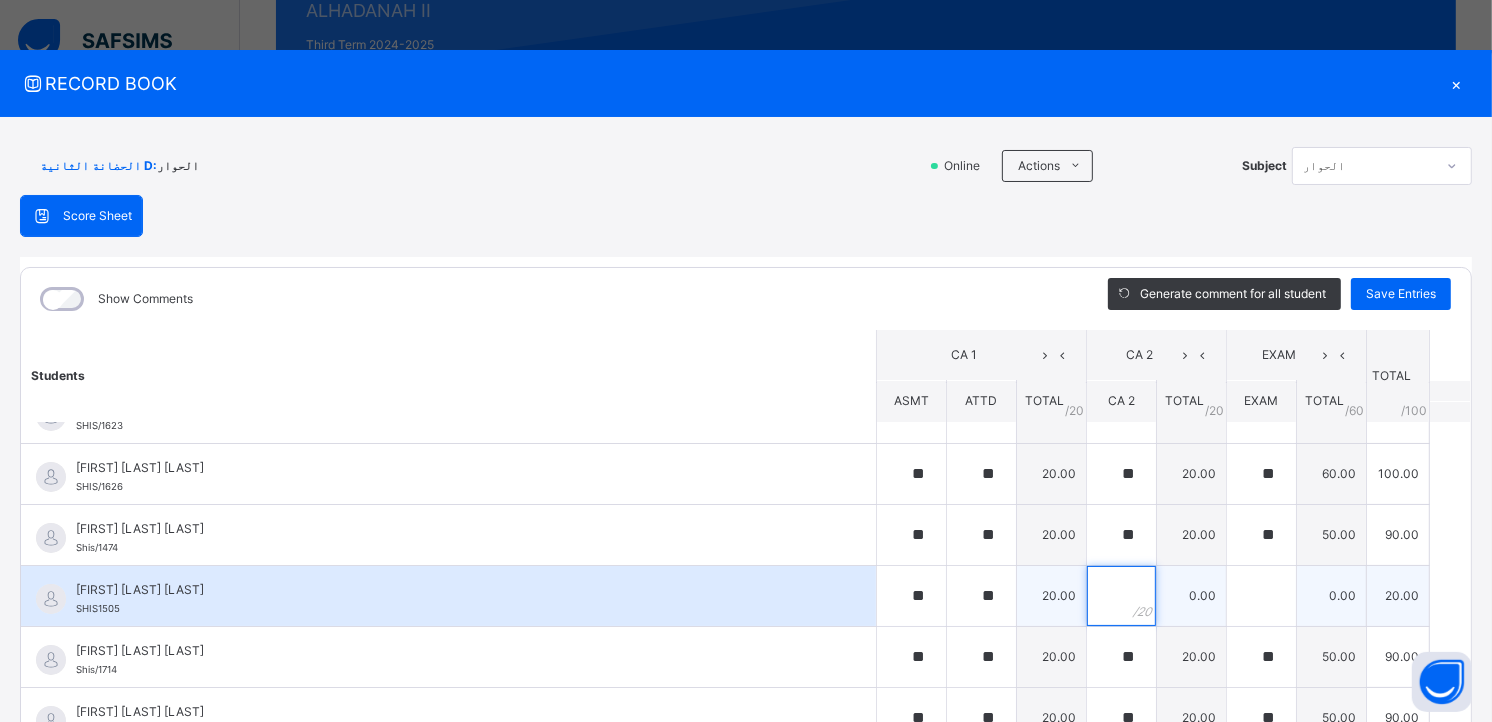 click at bounding box center [1121, 596] 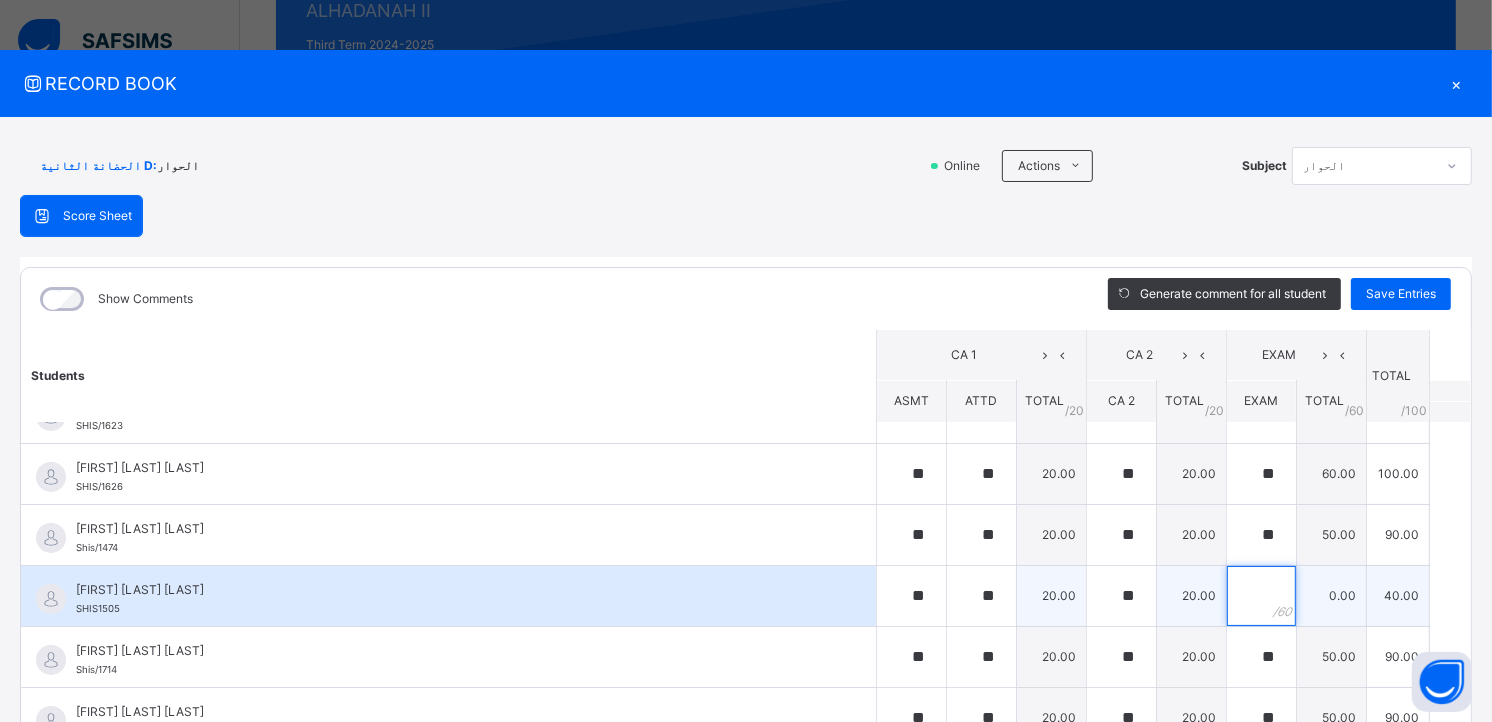 click at bounding box center (1261, 596) 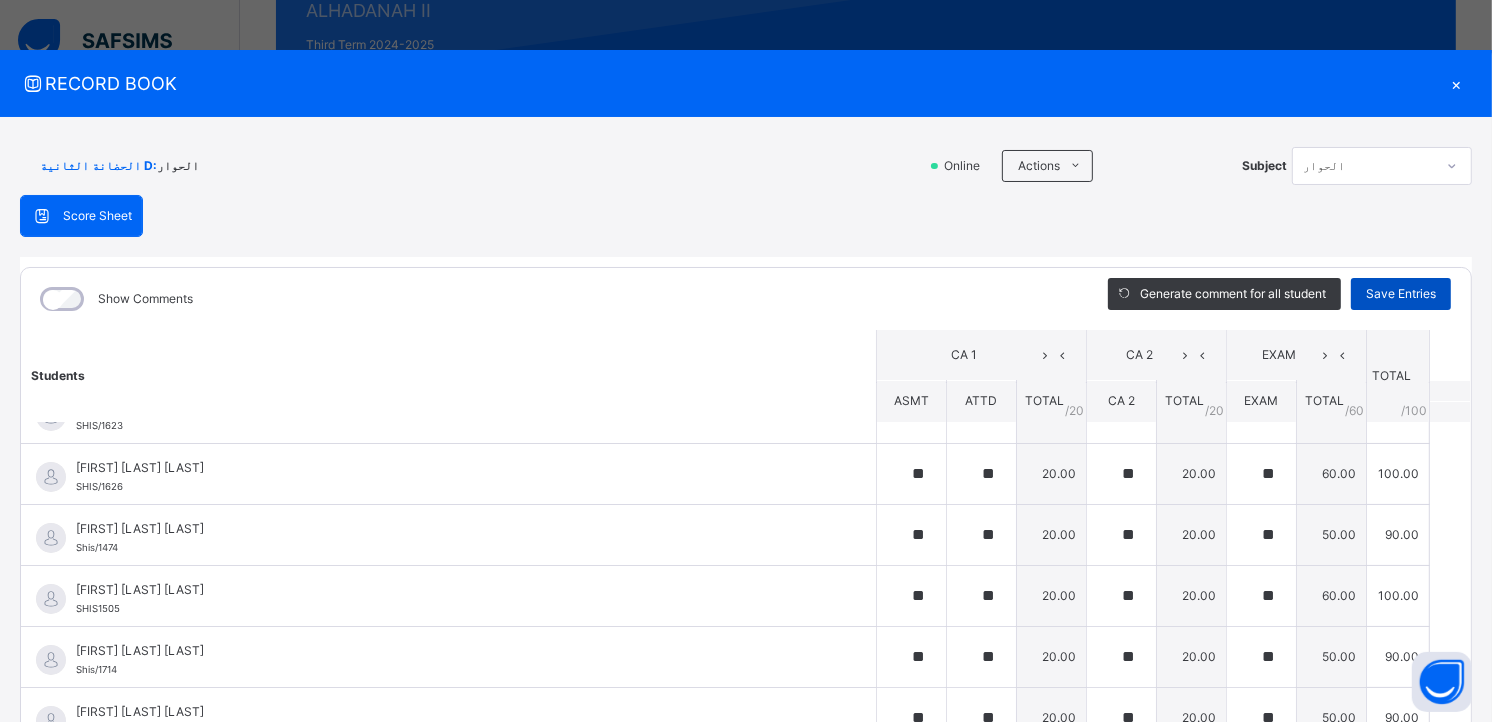 click on "Save Entries" at bounding box center [1401, 294] 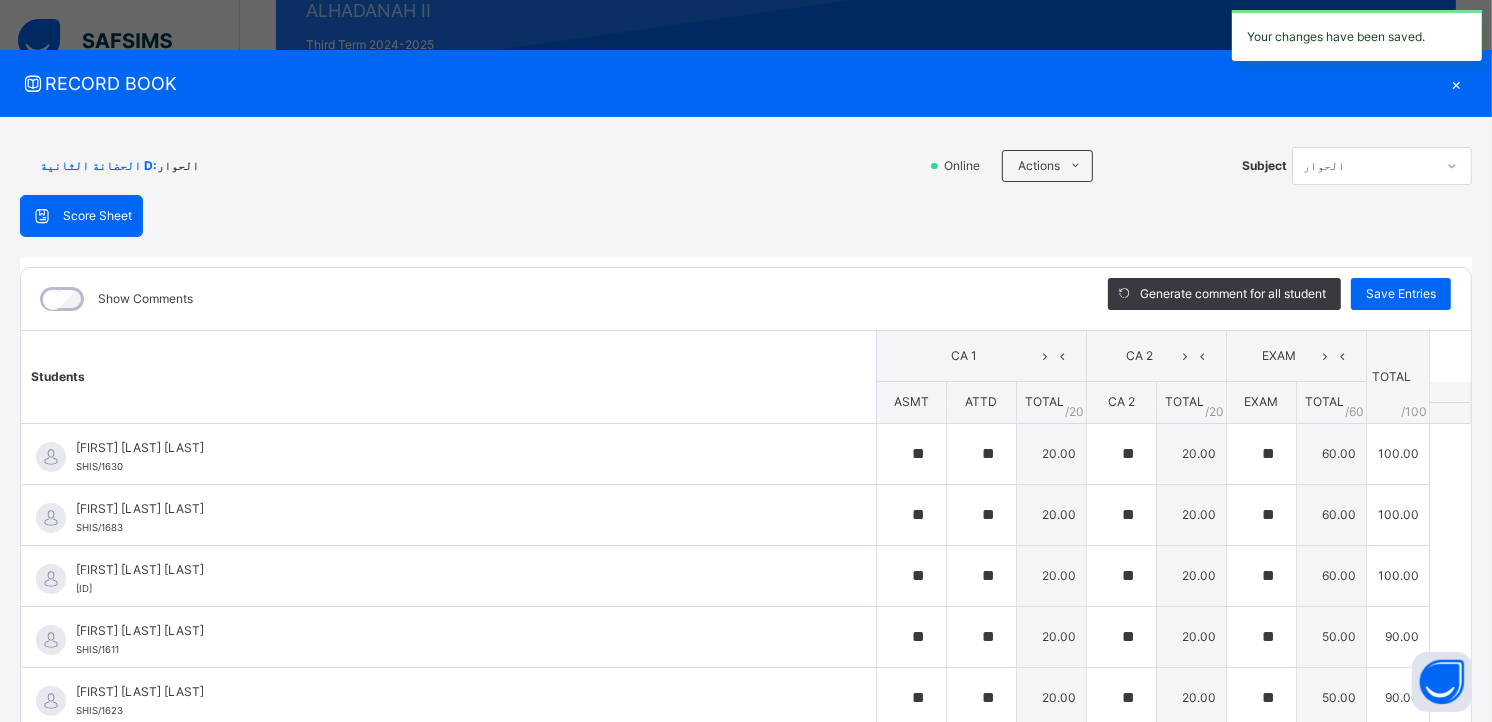 click on "×" at bounding box center (1457, 83) 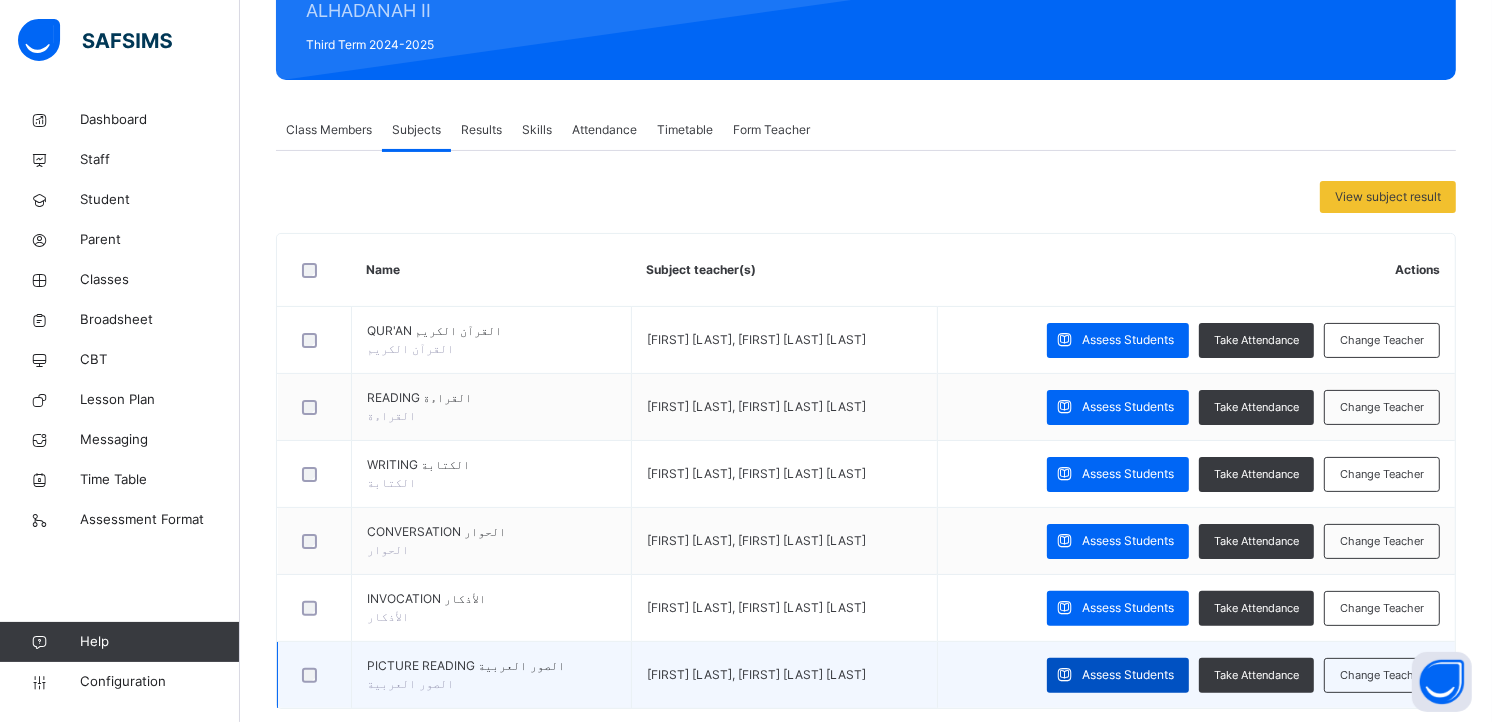 click on "Assess Students" at bounding box center (1128, 675) 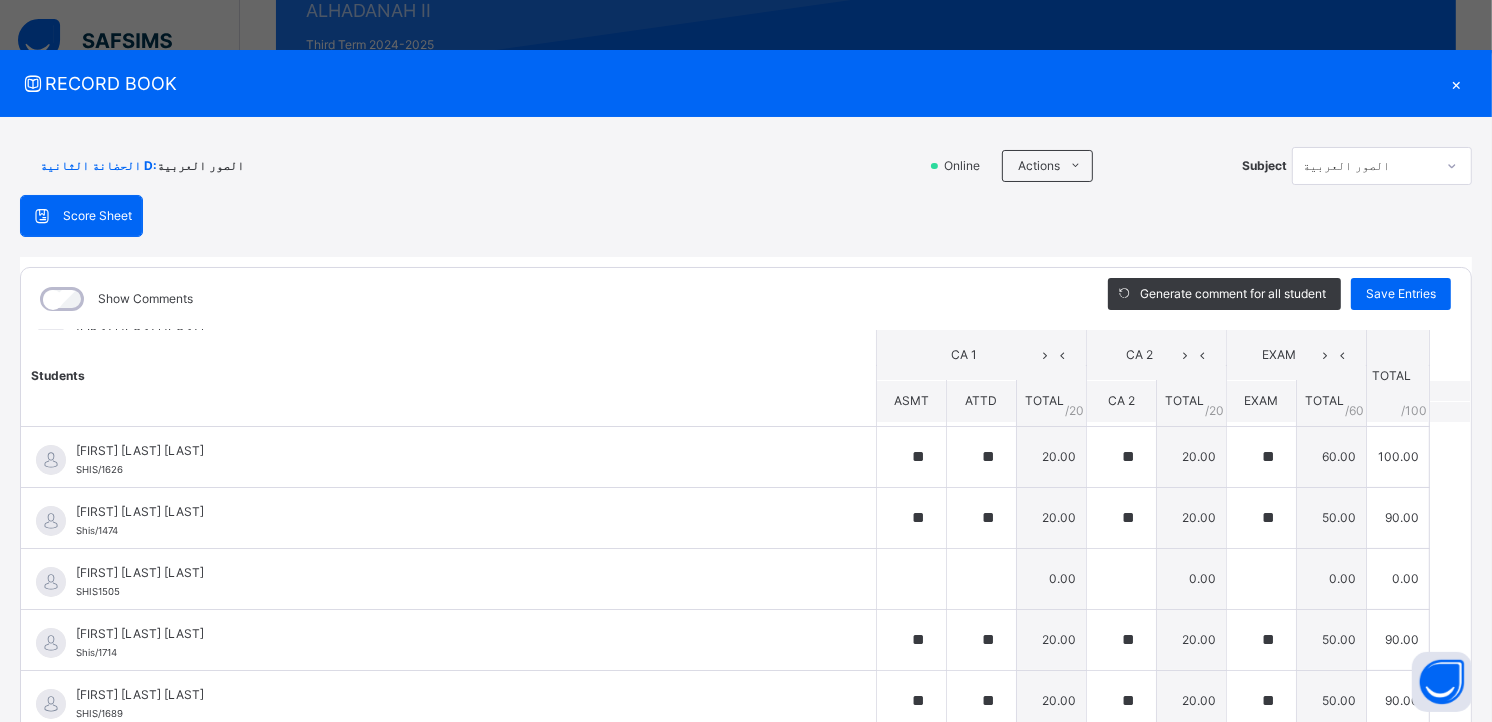 scroll, scrollTop: 310, scrollLeft: 0, axis: vertical 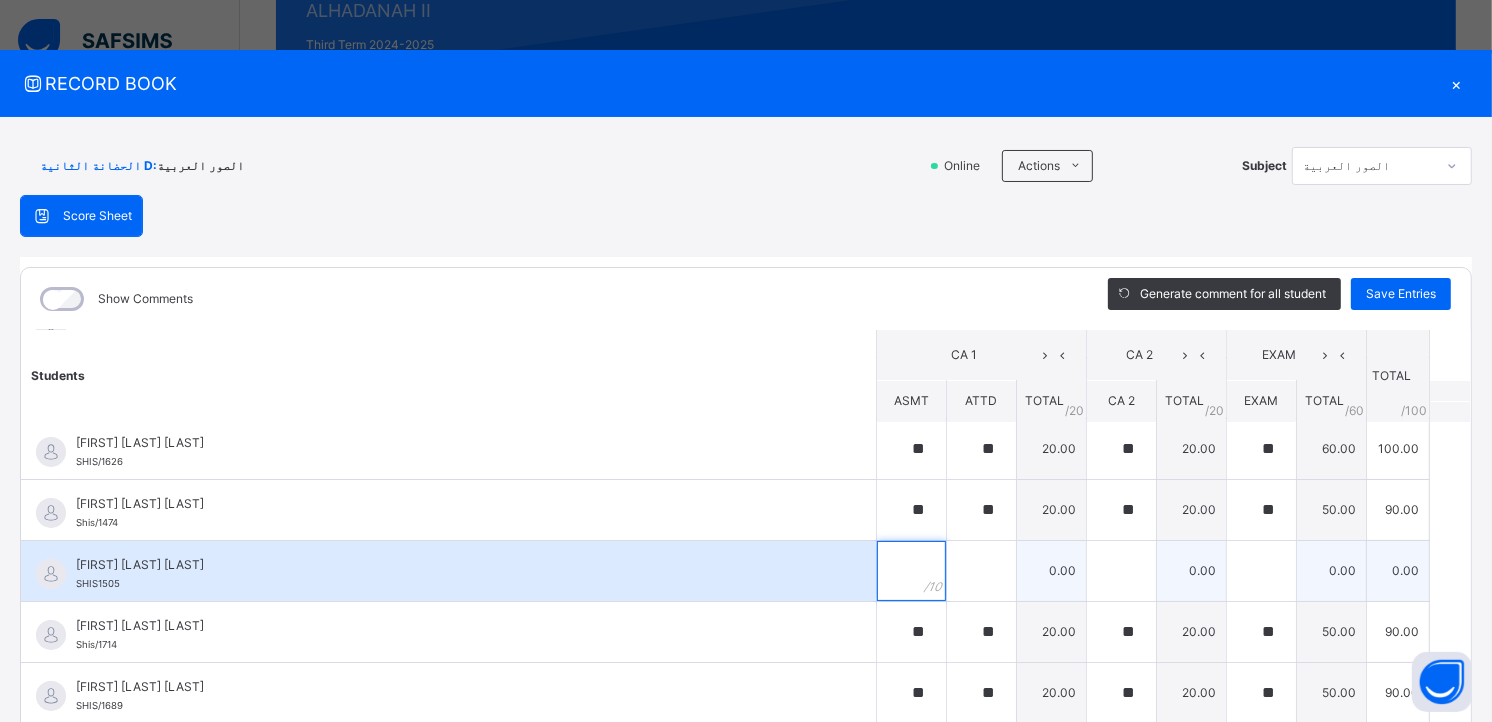 click at bounding box center [911, 571] 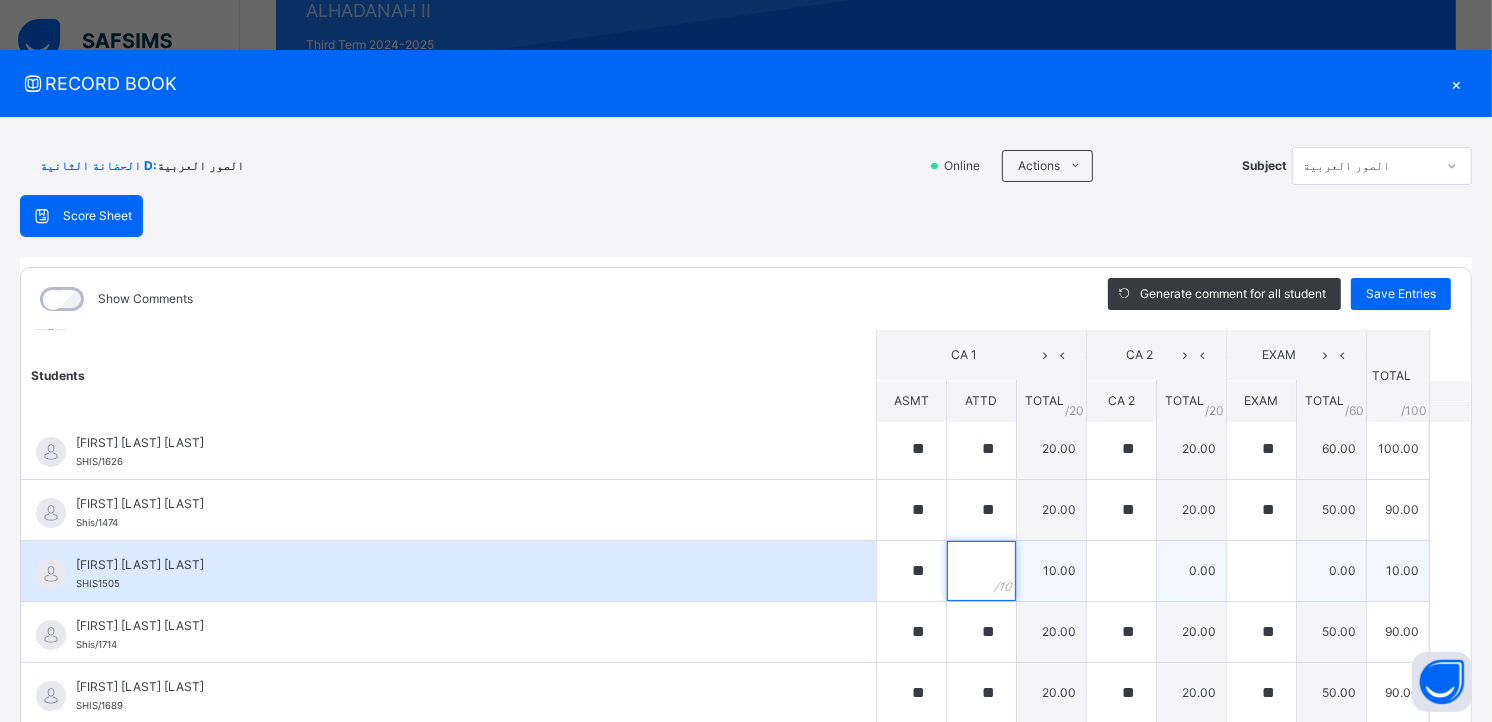 click at bounding box center (981, 571) 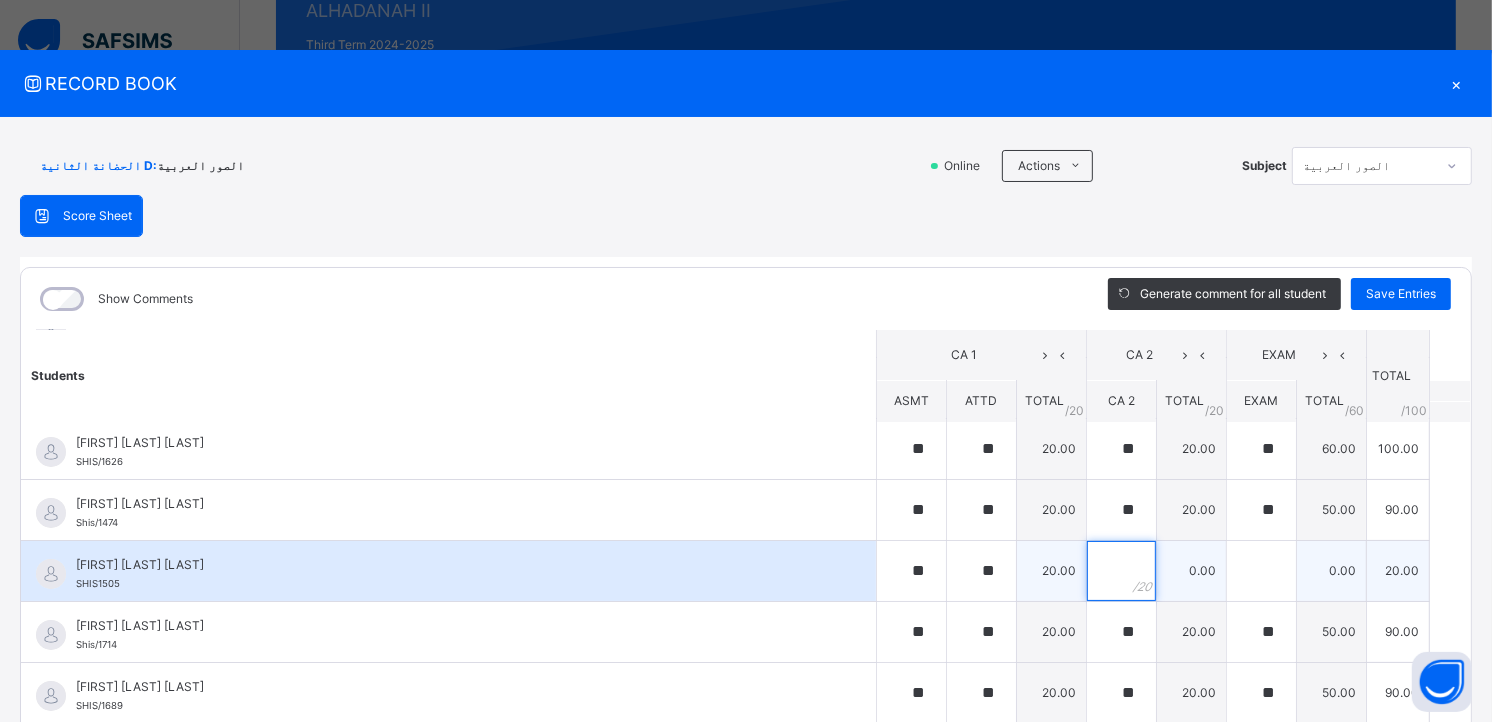 click at bounding box center [1121, 571] 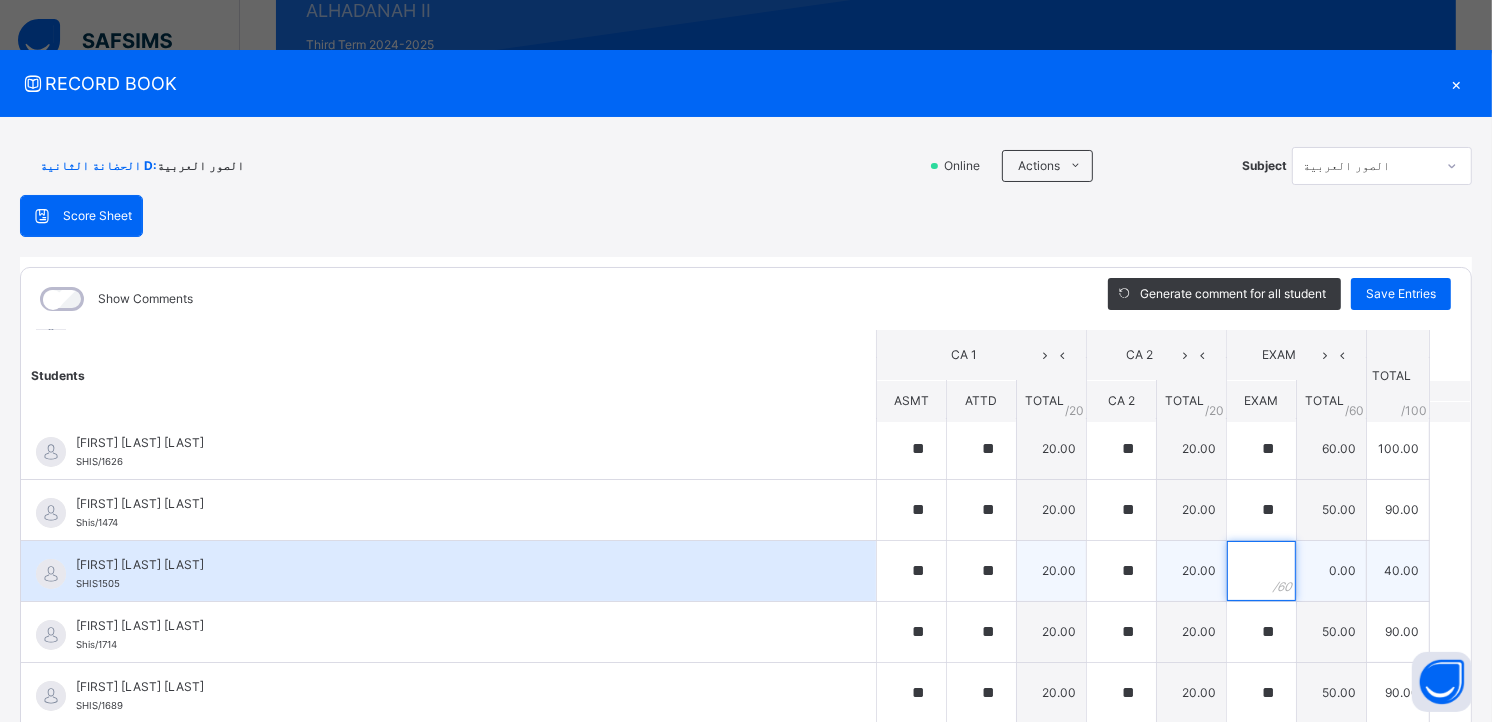 click at bounding box center [1261, 571] 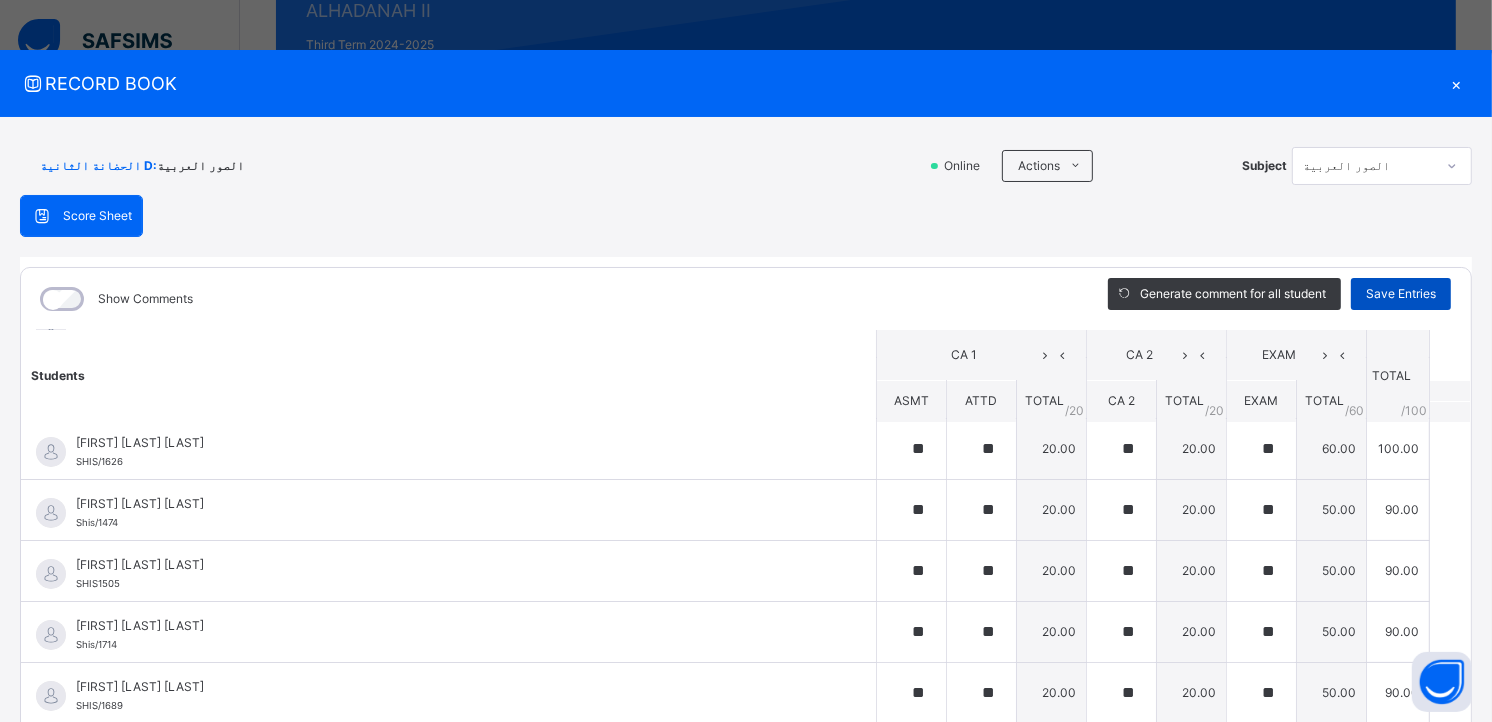 click on "Save Entries" at bounding box center [1401, 294] 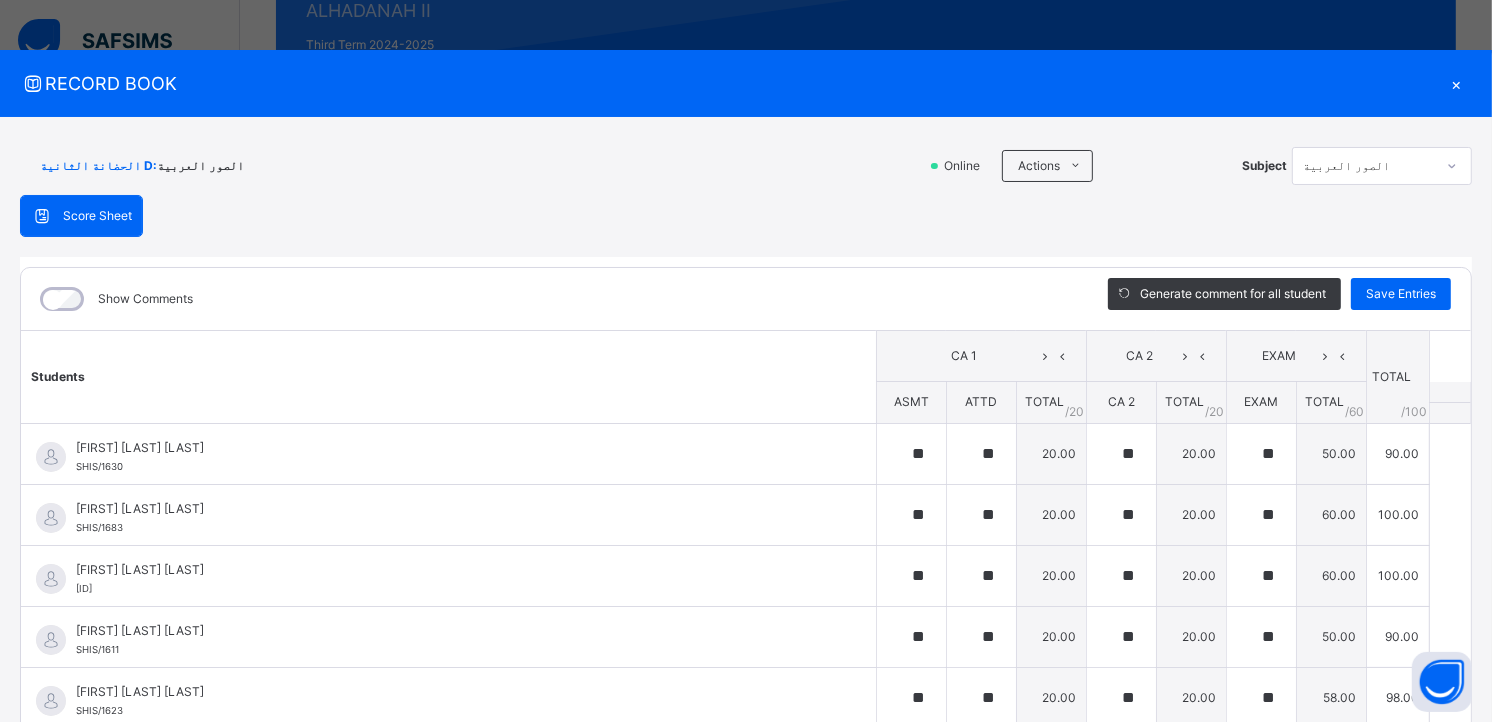 click on "×" at bounding box center (1457, 83) 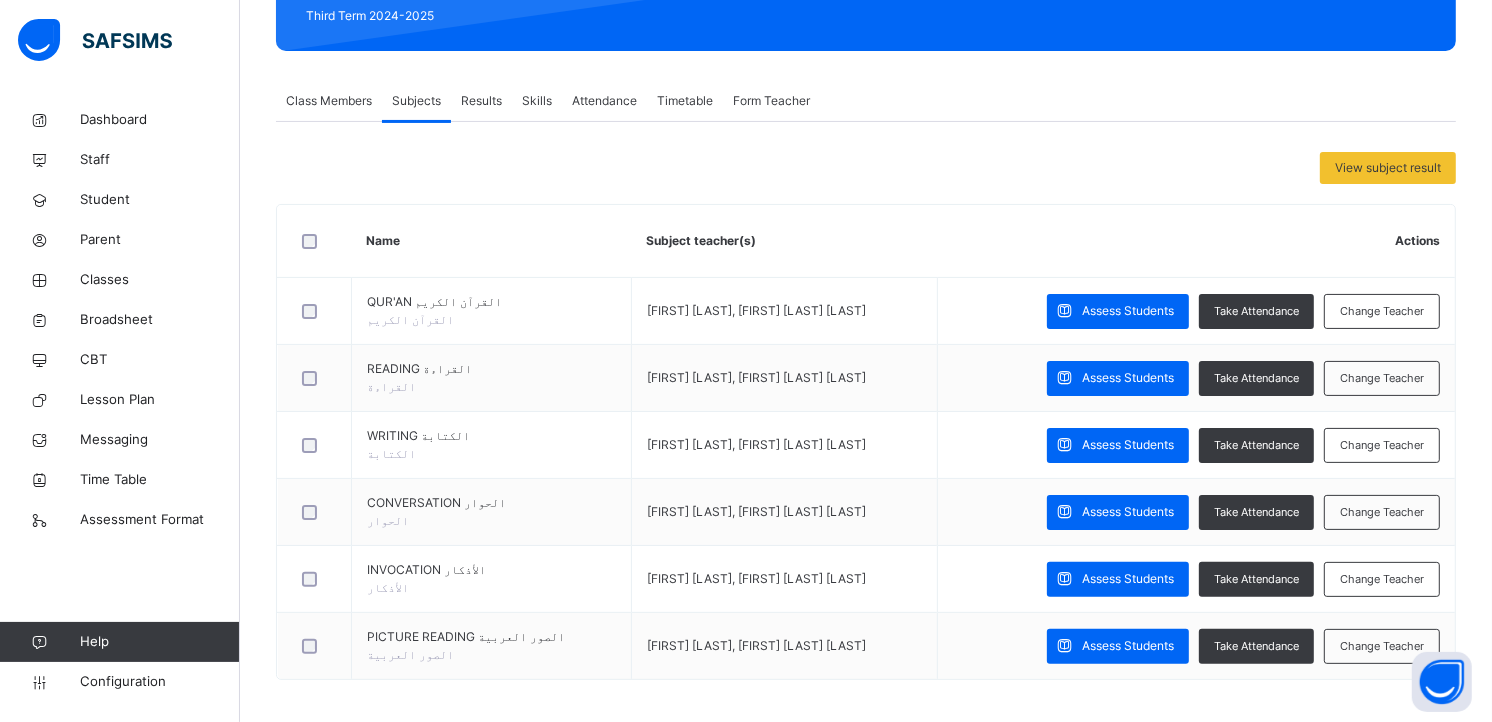 scroll, scrollTop: 303, scrollLeft: 0, axis: vertical 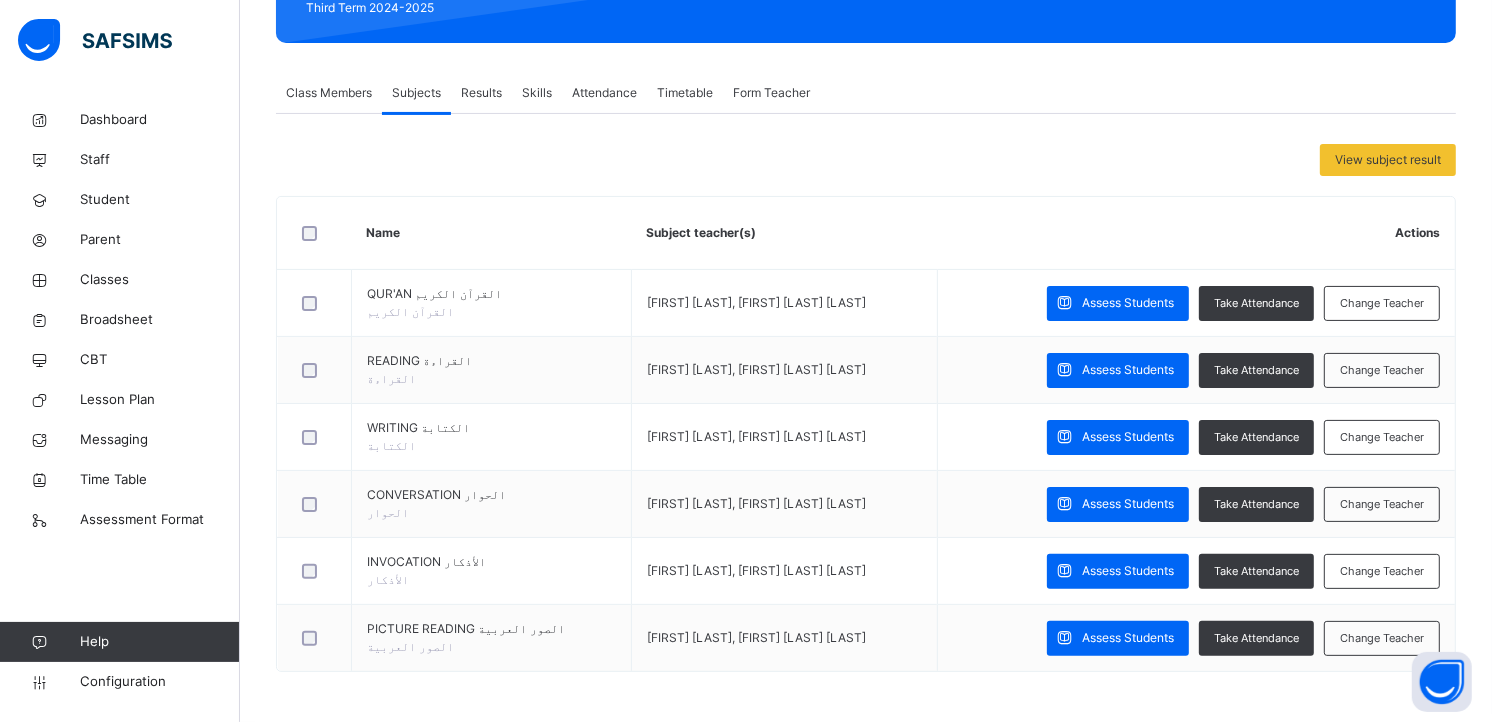 click on "Skills" at bounding box center (537, 93) 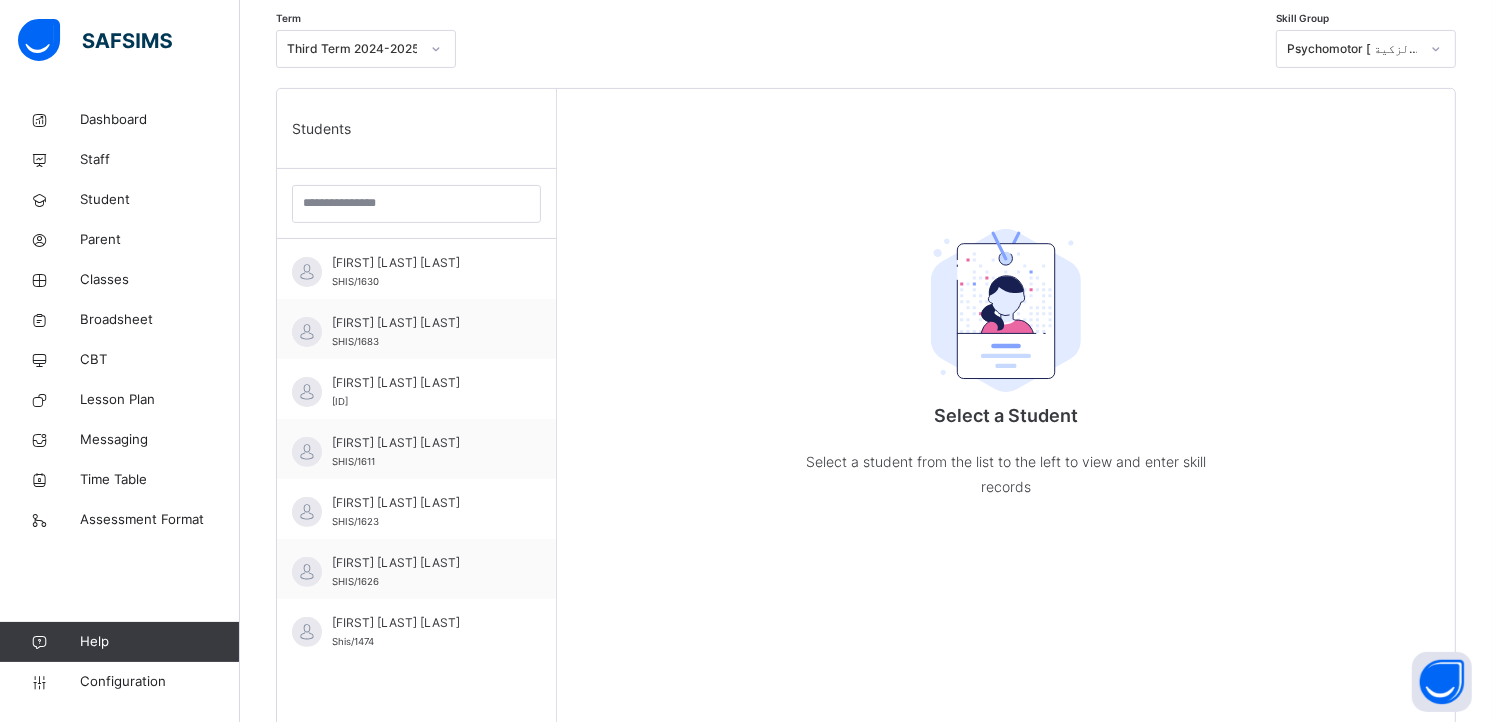 scroll, scrollTop: 567, scrollLeft: 0, axis: vertical 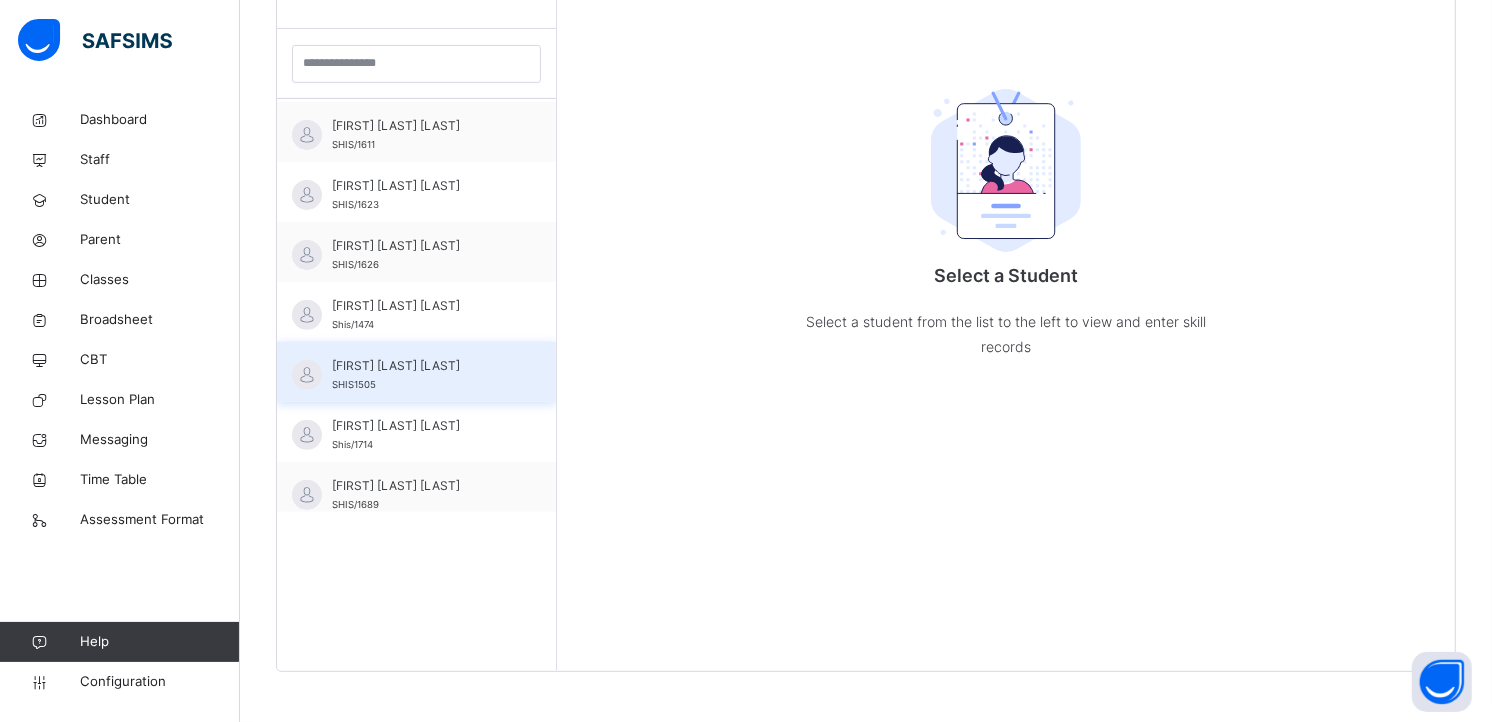 click on "[FIRST] [LAST] [LAST]" at bounding box center (421, 366) 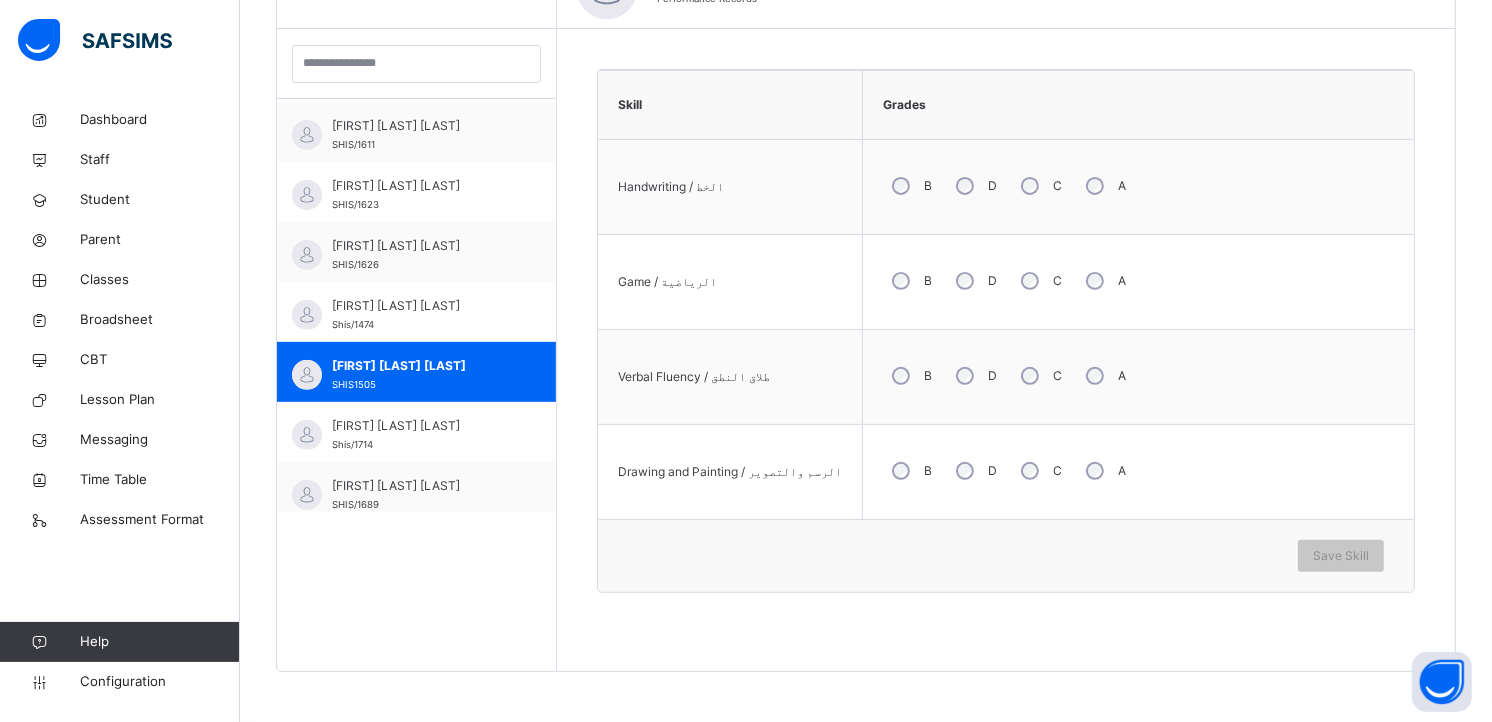 click on "Handwriting / الخط B D C A Game / الرياضية B D C A Verbal Fluency / طلاق النطق B D C A Drawing and Painting / الرسم والتصوير B D C A" at bounding box center [1006, 330] 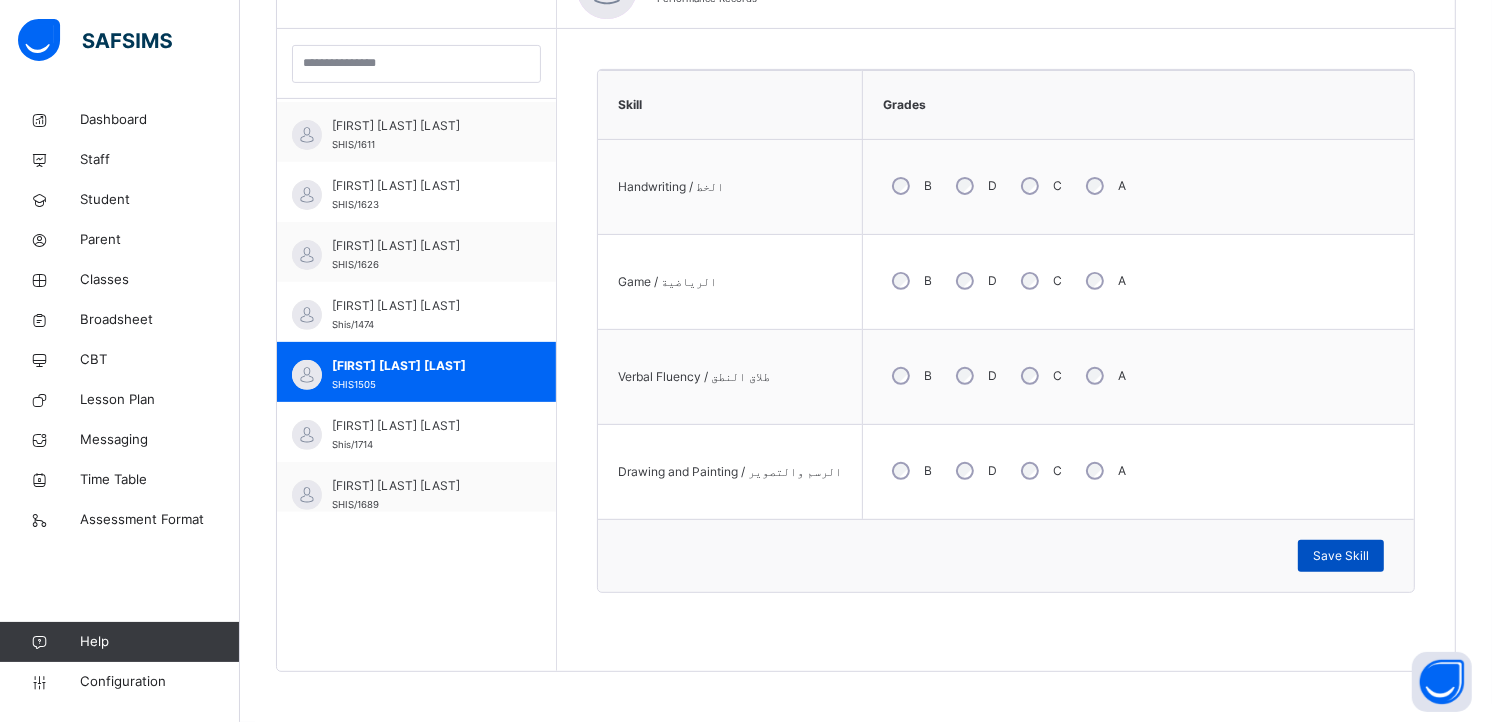click on "Save Skill" at bounding box center (1341, 556) 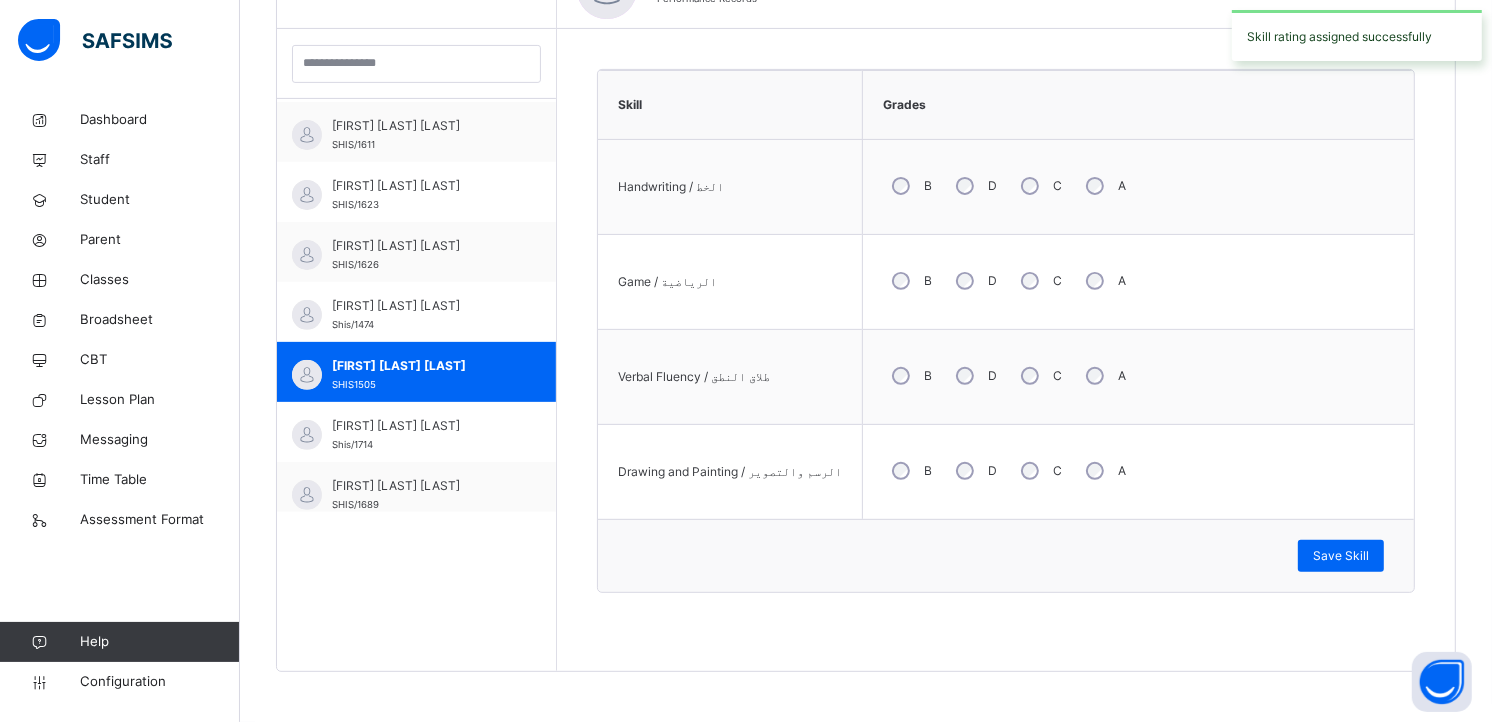 click on "Back  / الحضانة الثانية D الحضانة الثانية D ALHADANAH II Third Term 2024-2025 Class Members Subjects Results Skills Attendance Timetable Form Teacher Skills More Options   25  Students in class Download Pdf Report Excel Report View subject profile Bulk upload Add Class Members  SABEELUL HIDAYAH (ARABIC) INTERNATIONAL SCHOOL Date: [DATE], [TIME] Class Members Class:  الحضانة الثانية D Total no. of Students:  25 Term:  Third Term Session:  2024-2025 S/NO Admission No. Last Name First Name Other Name 1 [ID] [LAST] [FIRST]  [LAST] 2 [ID] [LAST] [FIRST]  [LAST] 3 [ID] [LAST] [FIRST]  [LAST] 4 [ID] [LAST]  [FIRST]  [LAST]  5 [ID] [LAST] [FIRST]  [LAST]  6 [ID] [LAST] [FIRST]  [LAST]  7 [ID] [FIRST]  [FIRST]  [LAST] 8 [ID] [FIRST]  [FIRST]  [LAST] 9 [ID] [LAST]  [FIRST]  [LAST] 10 [ID] [LAST] [FIRST] [LAST] 11 [ID] [FIRST]  [FIRST]  [LAST]  12 [ID] [FIRST] [FIRST]  [LAST] 13 [ID] [LAST] [FIRST]  [LAST] 14 [ID]" at bounding box center [866, 127] 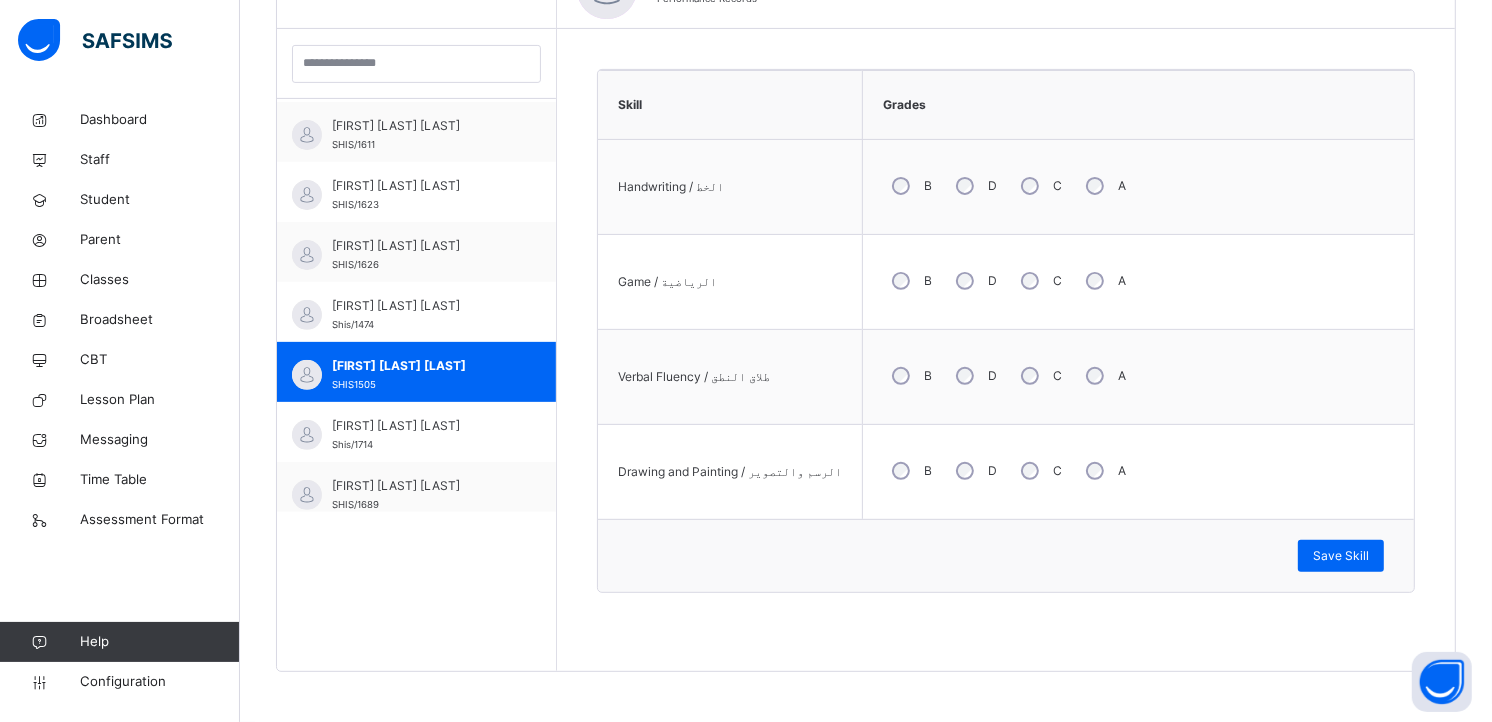 scroll, scrollTop: 0, scrollLeft: 0, axis: both 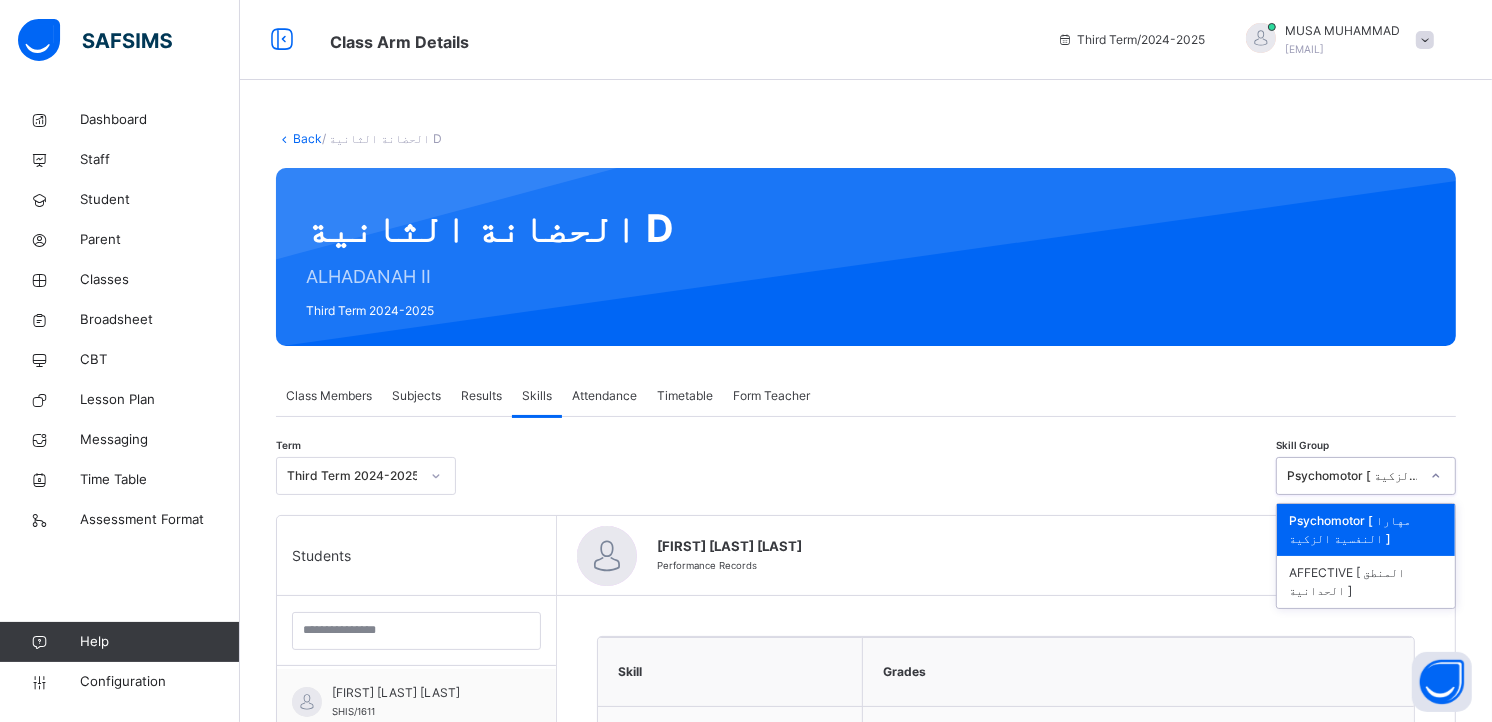 click on "Psychomotor [ مهارا النفسية الزكية ]" at bounding box center (1353, 476) 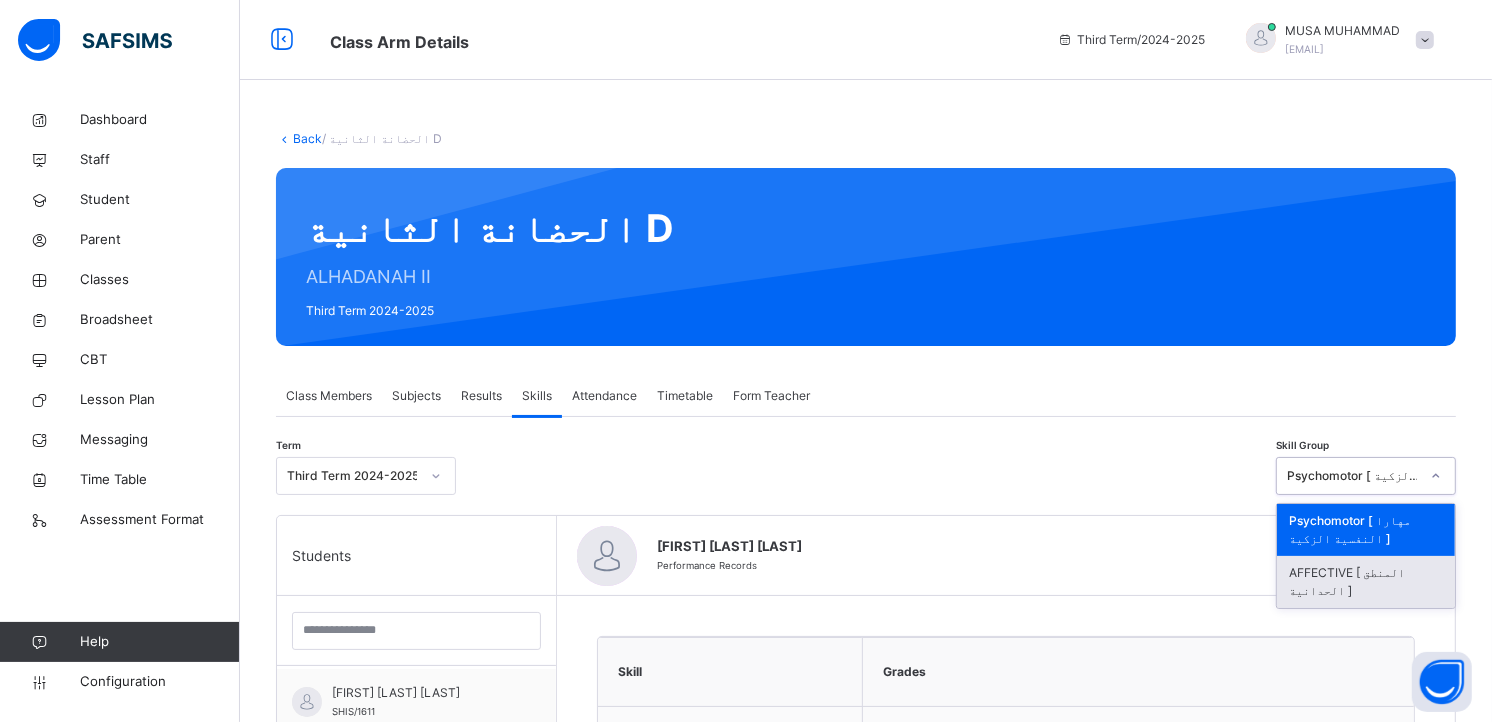 click on "AFFECTIVE [ المنطق الحدانية ]" at bounding box center (1366, 582) 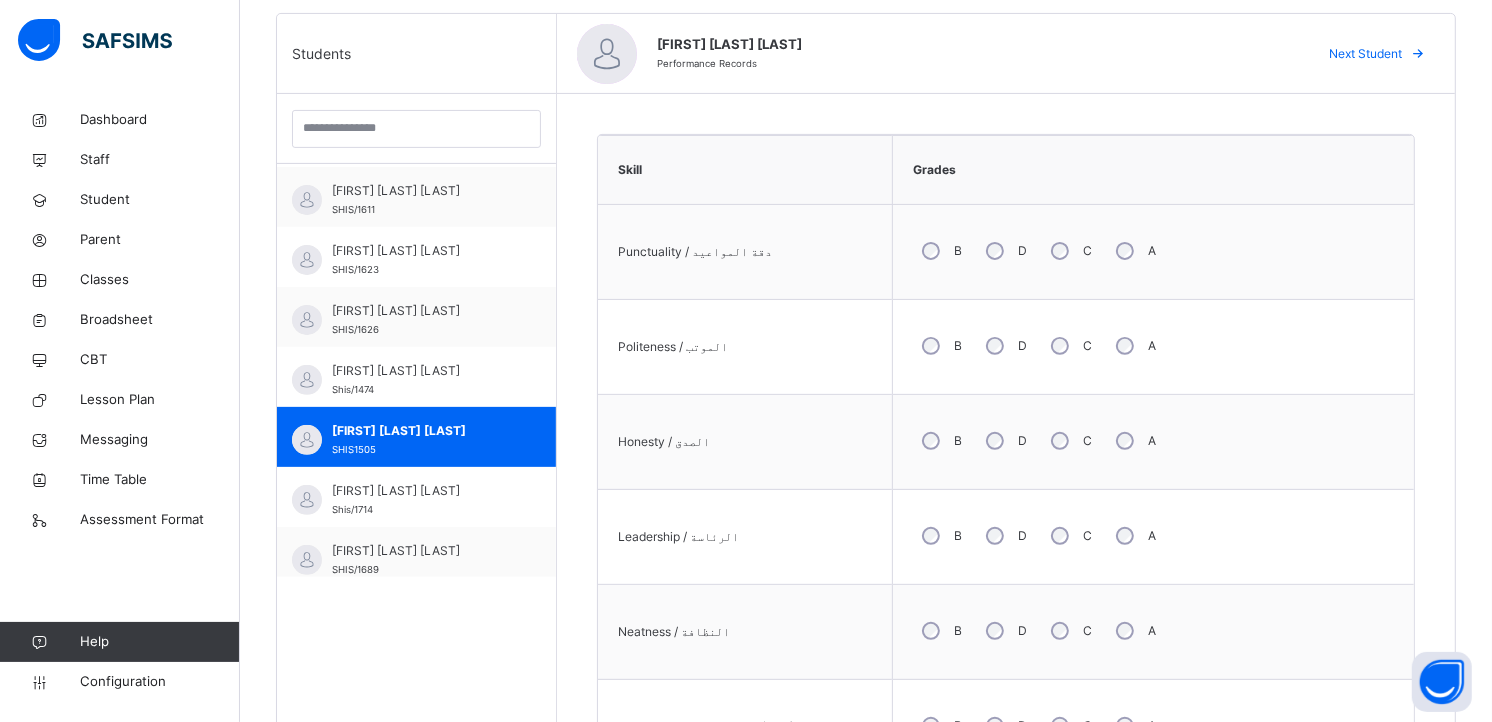 scroll, scrollTop: 518, scrollLeft: 0, axis: vertical 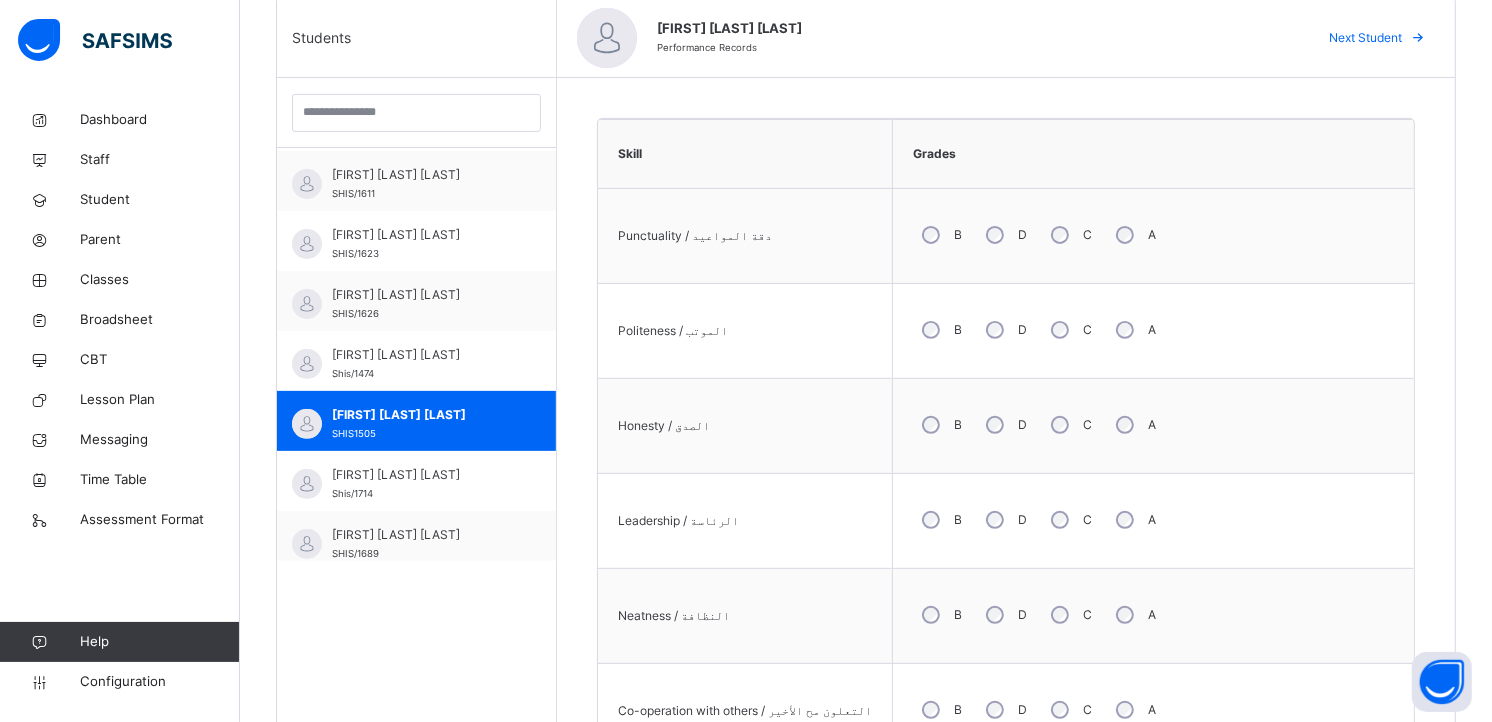 click on "Punctuality / دقة المواعيد B D C A Politeness / الموتب B D C A Honesty / الصدق B D C A Leadership / الرئاسة B D C A Neatness / النظافة B D C A Co-operation with others / التعلون مح الأخير B D C A Attentiveness / الإنتباه B D C A Health / الصحة B D C A" at bounding box center [1006, 569] 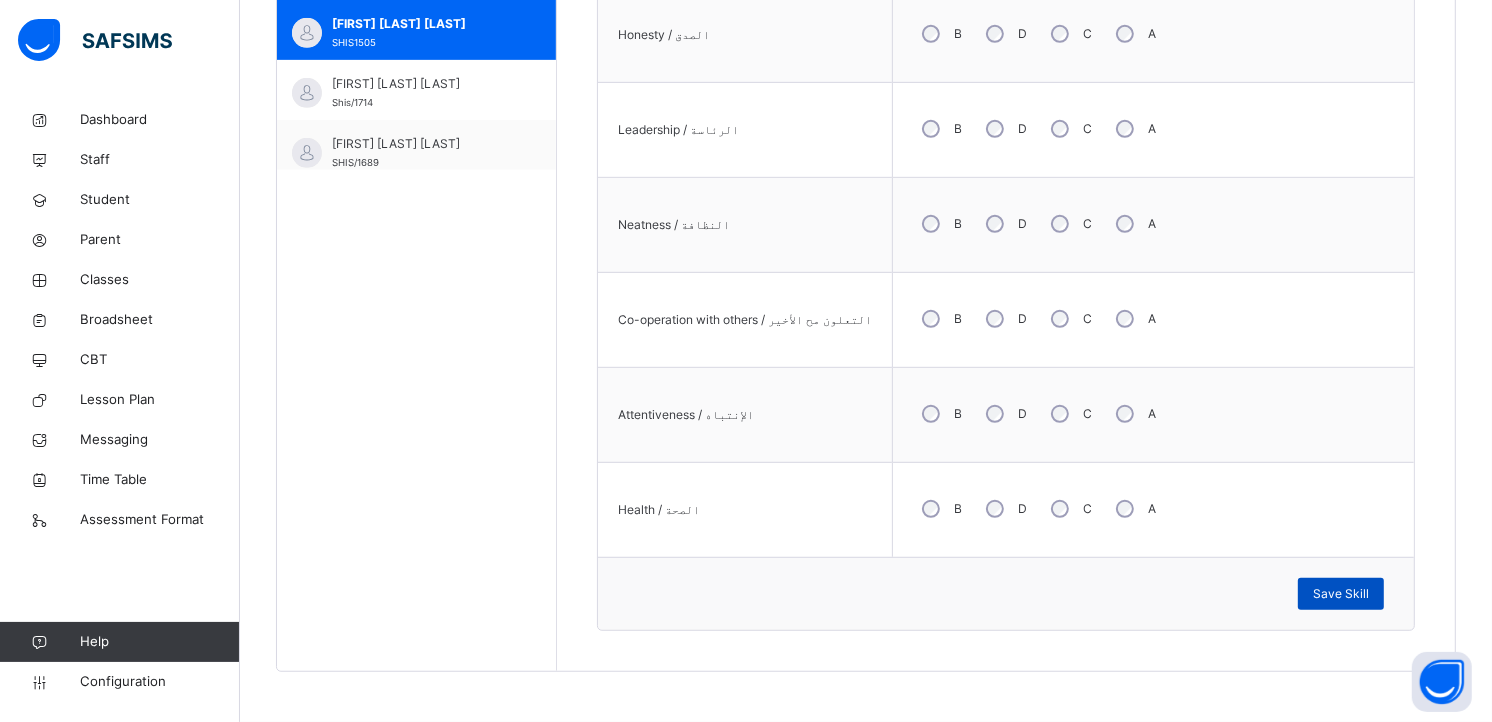 click on "Save Skill" at bounding box center (1341, 594) 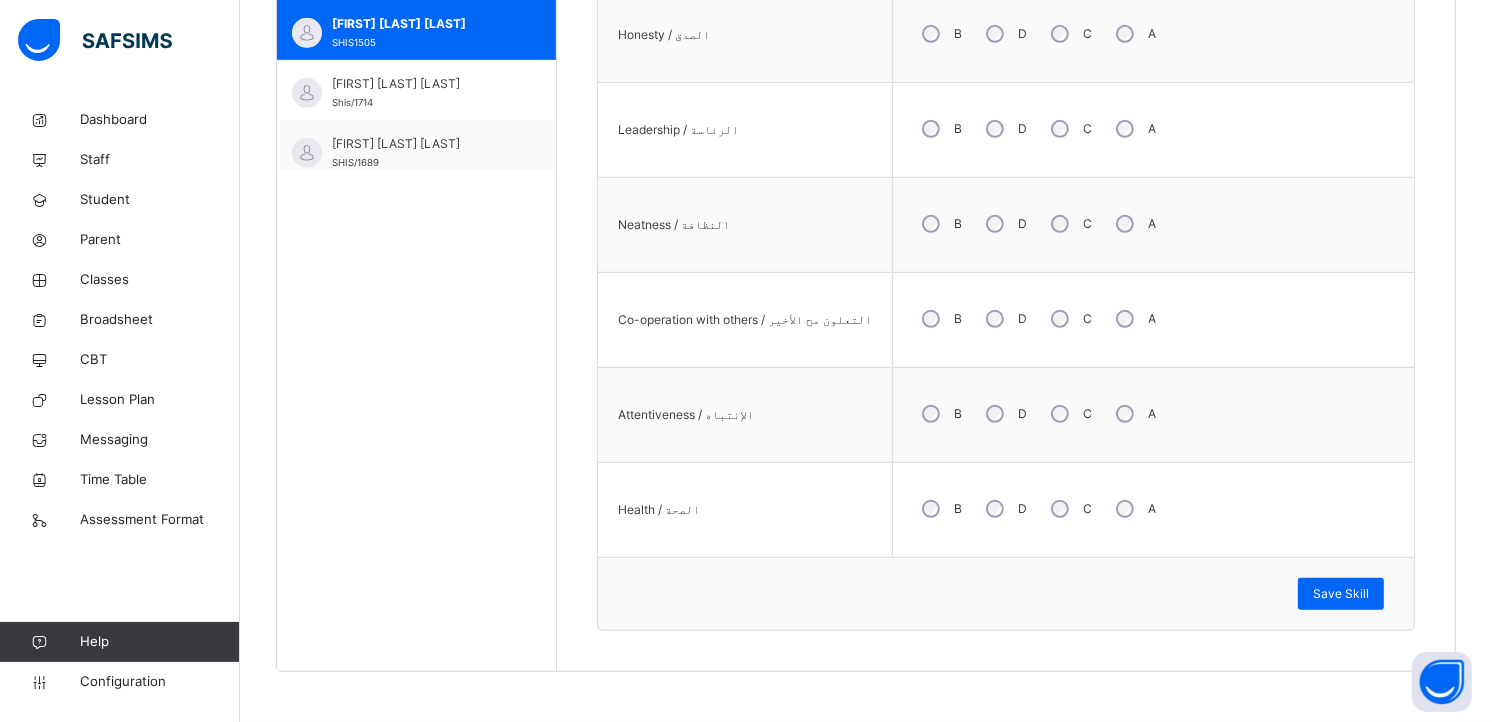 scroll, scrollTop: 278, scrollLeft: 0, axis: vertical 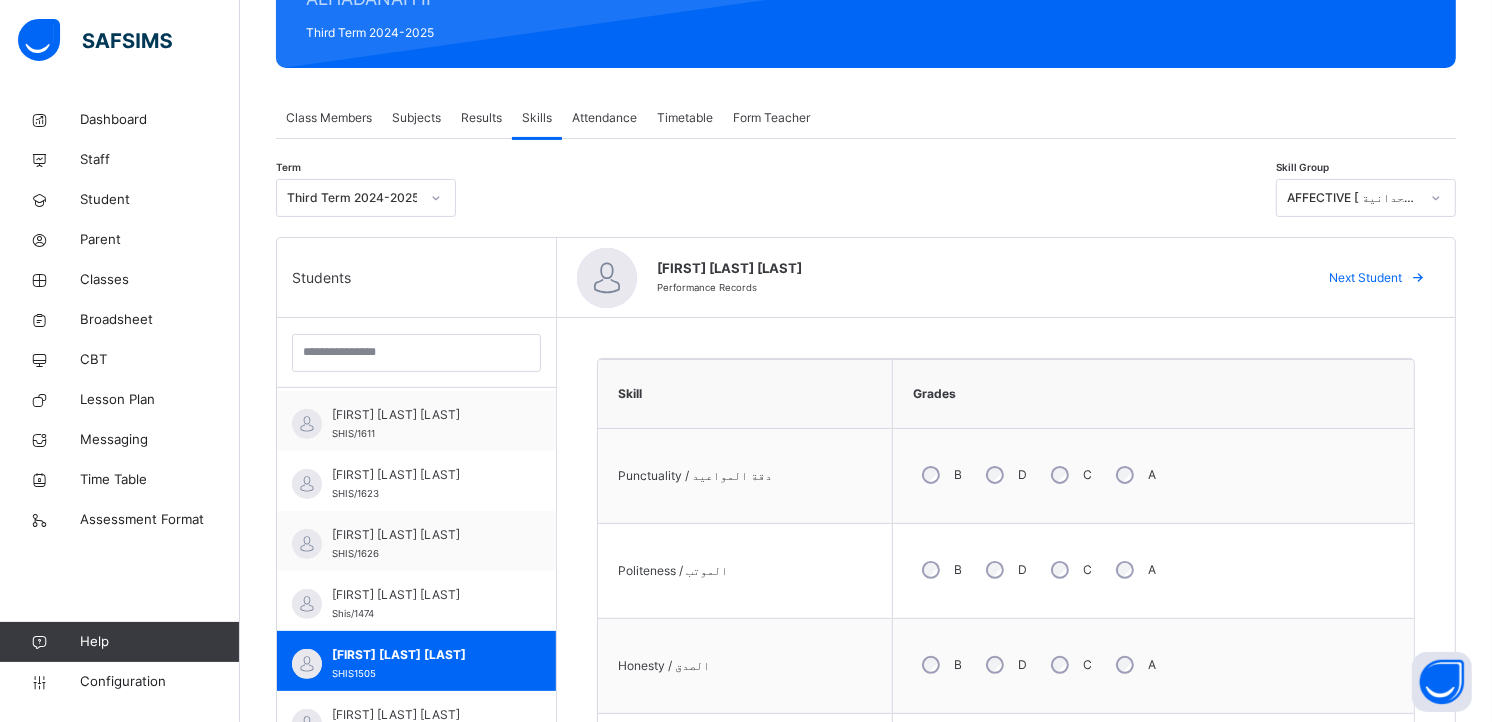 click on "Attendance" at bounding box center [604, 118] 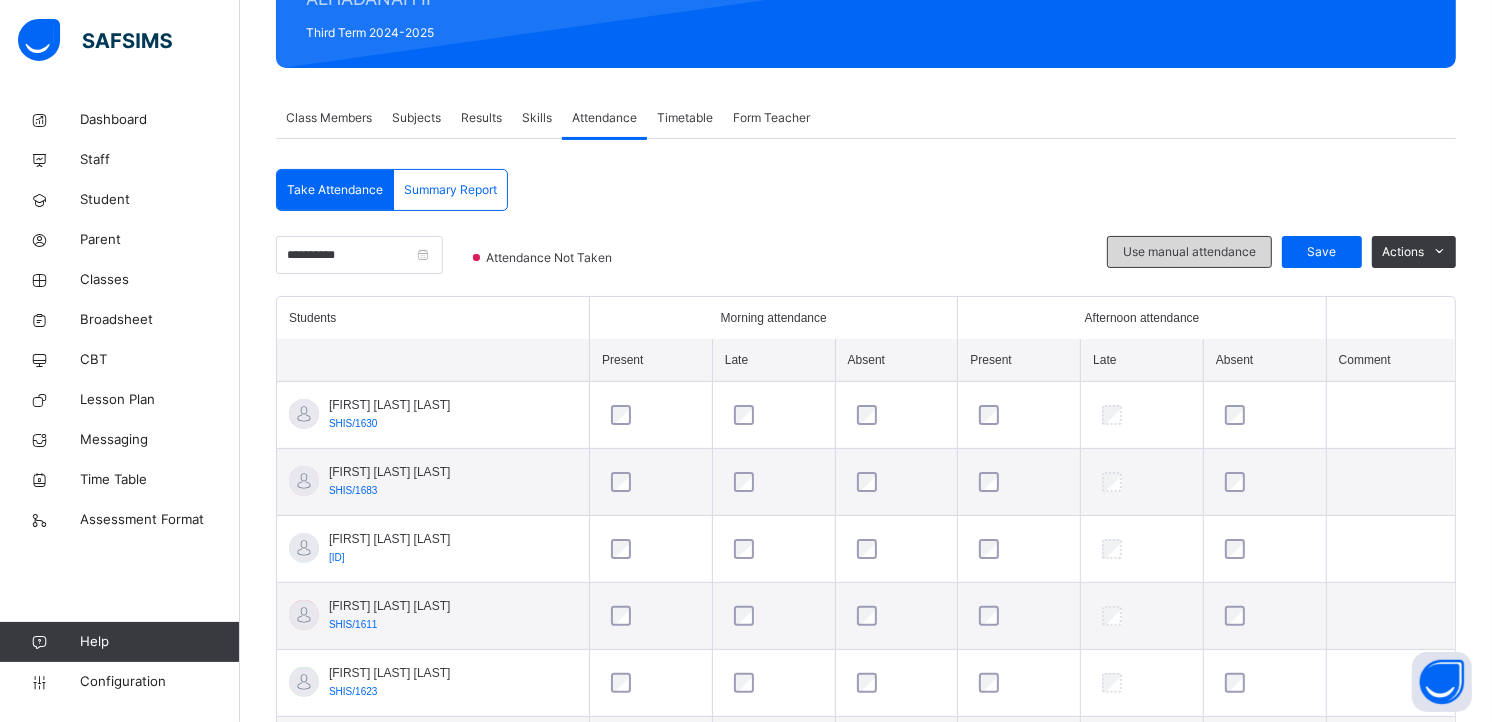 click on "Use manual attendance" at bounding box center [1189, 252] 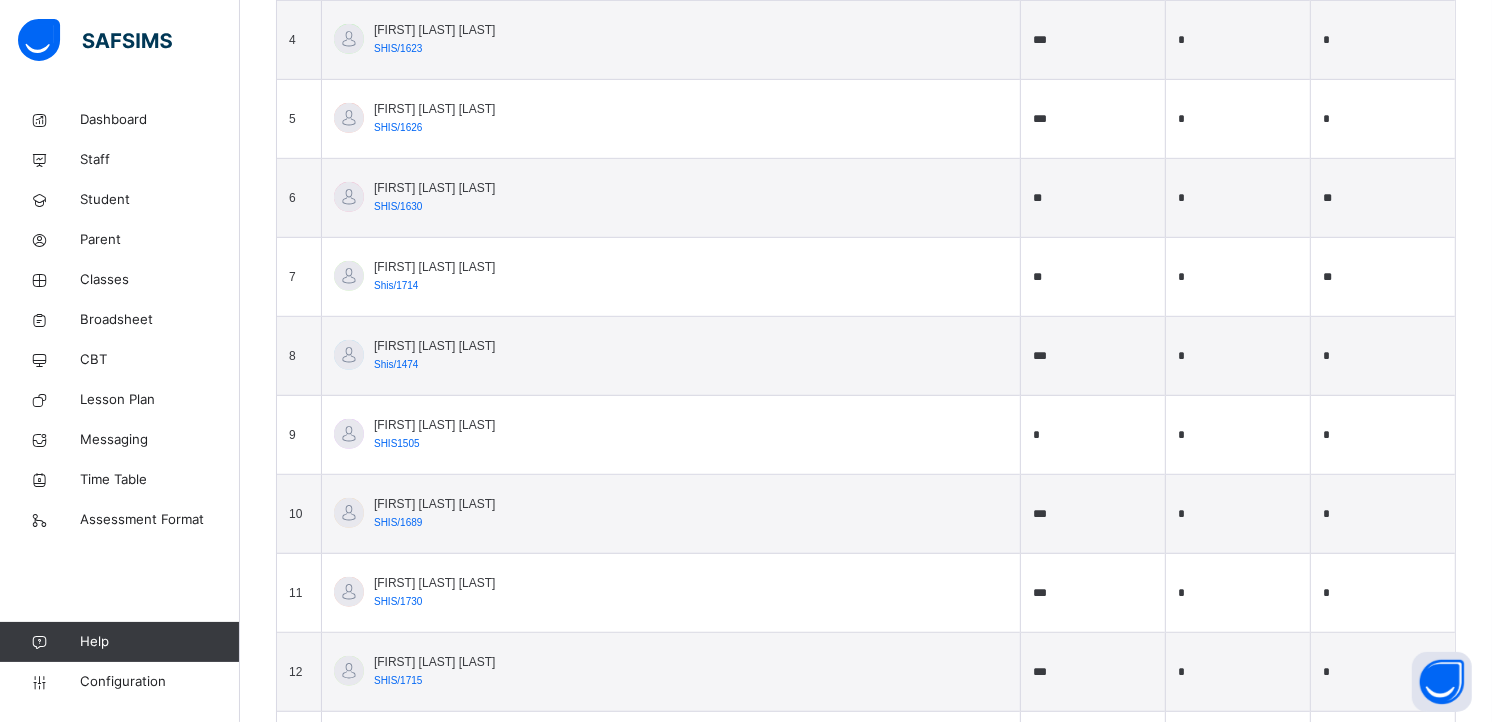 scroll, scrollTop: 977, scrollLeft: 0, axis: vertical 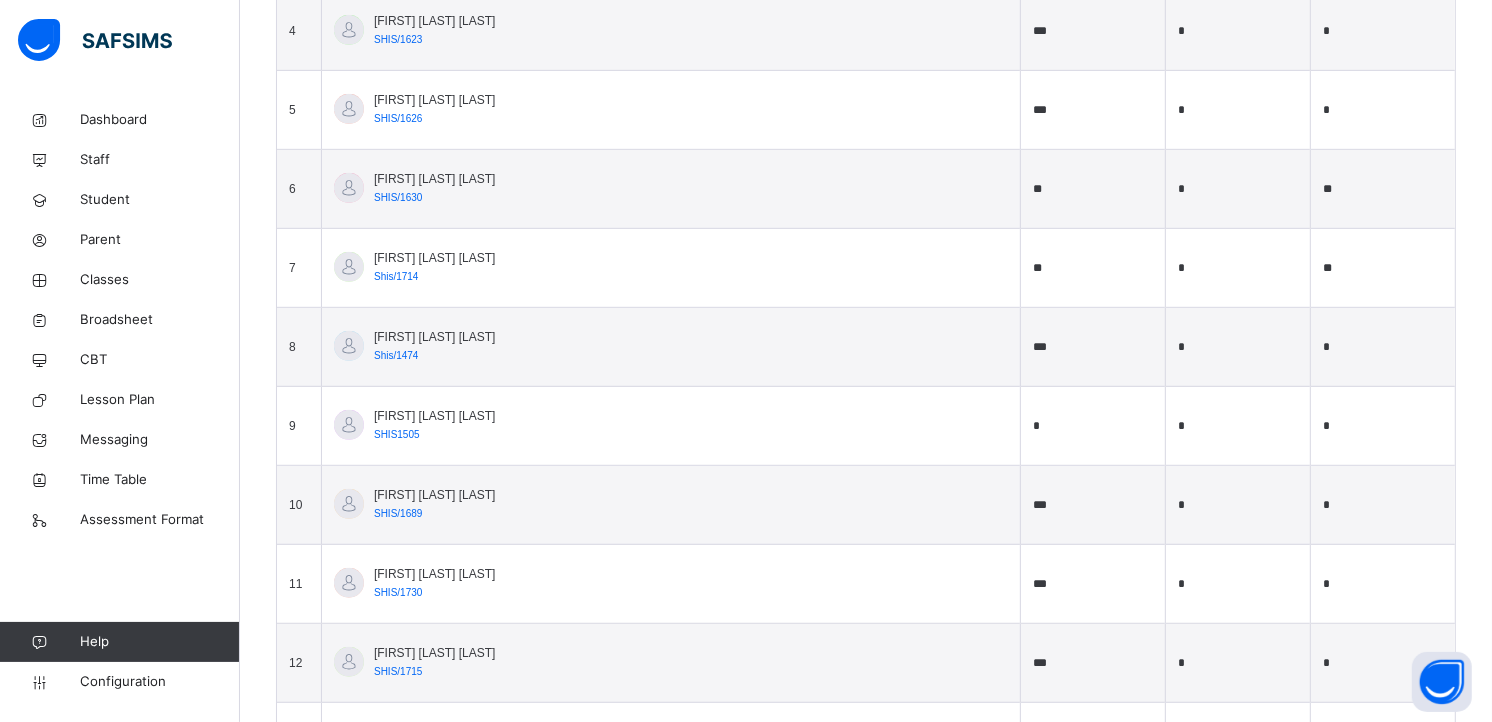 click on "*" at bounding box center [1093, 426] 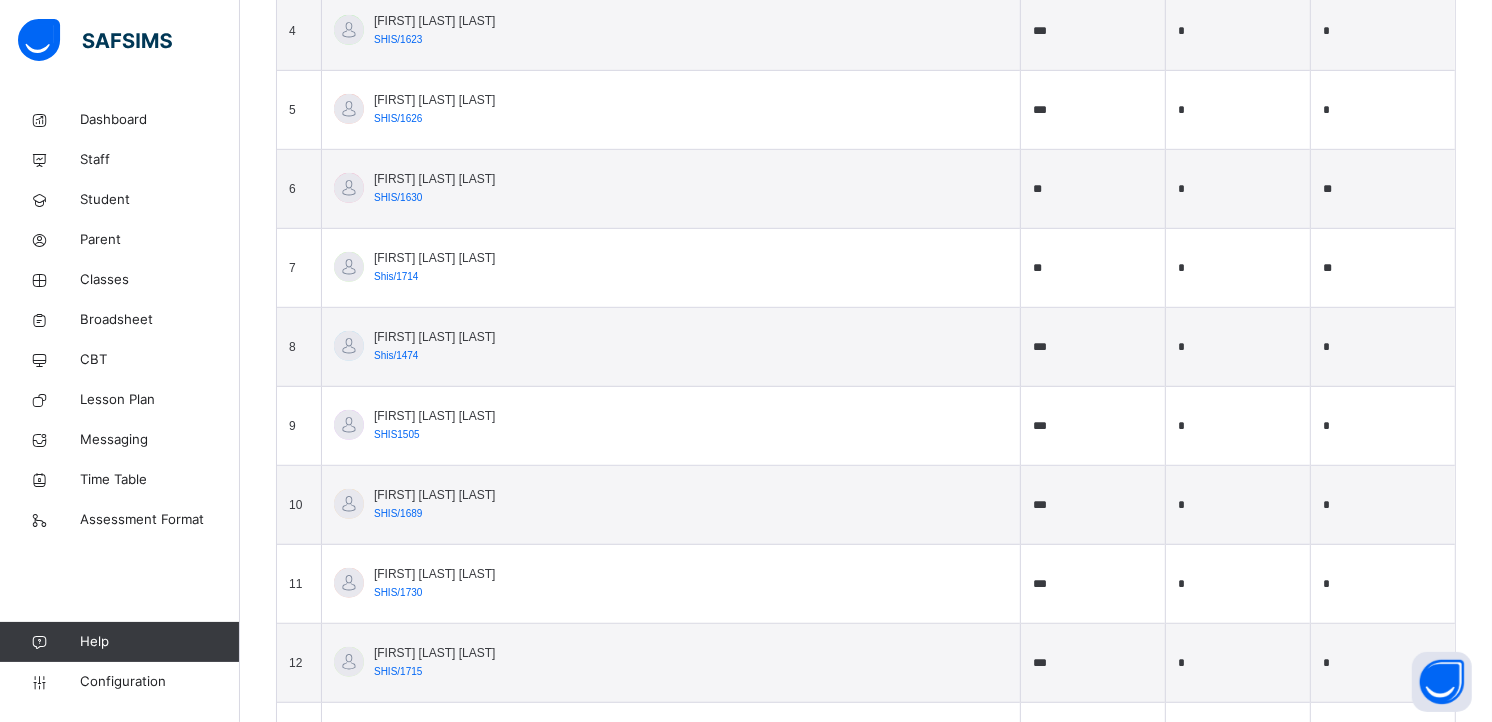scroll, scrollTop: 346, scrollLeft: 0, axis: vertical 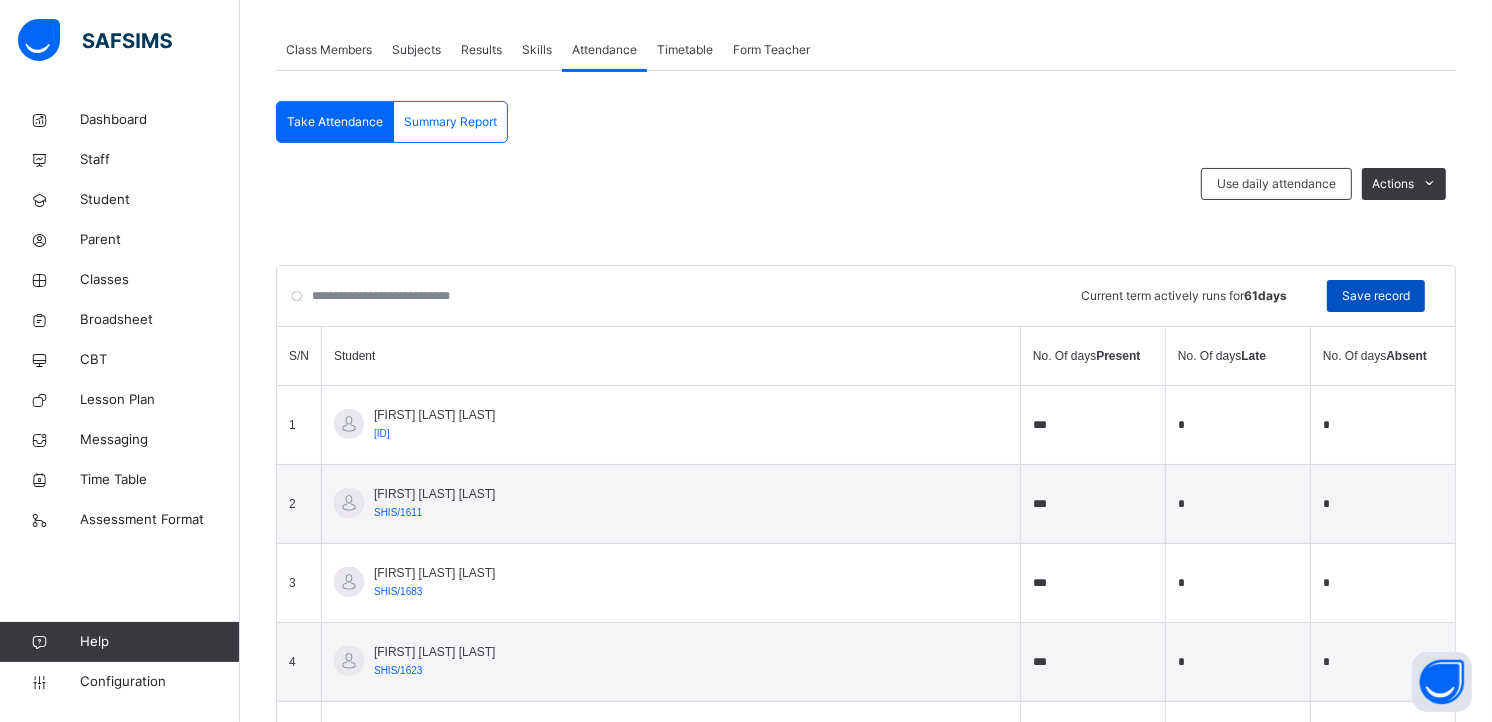 click on "Save record" at bounding box center (1376, 296) 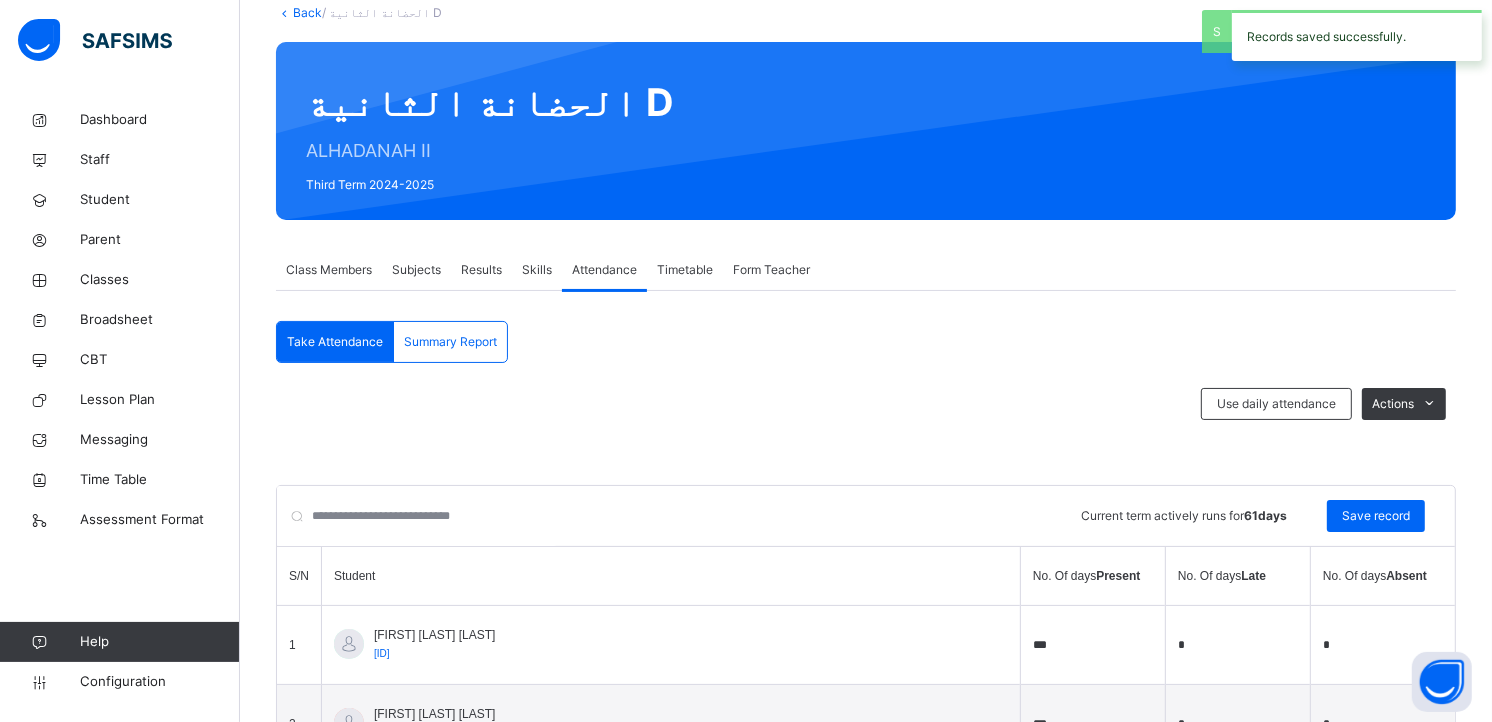scroll, scrollTop: 346, scrollLeft: 0, axis: vertical 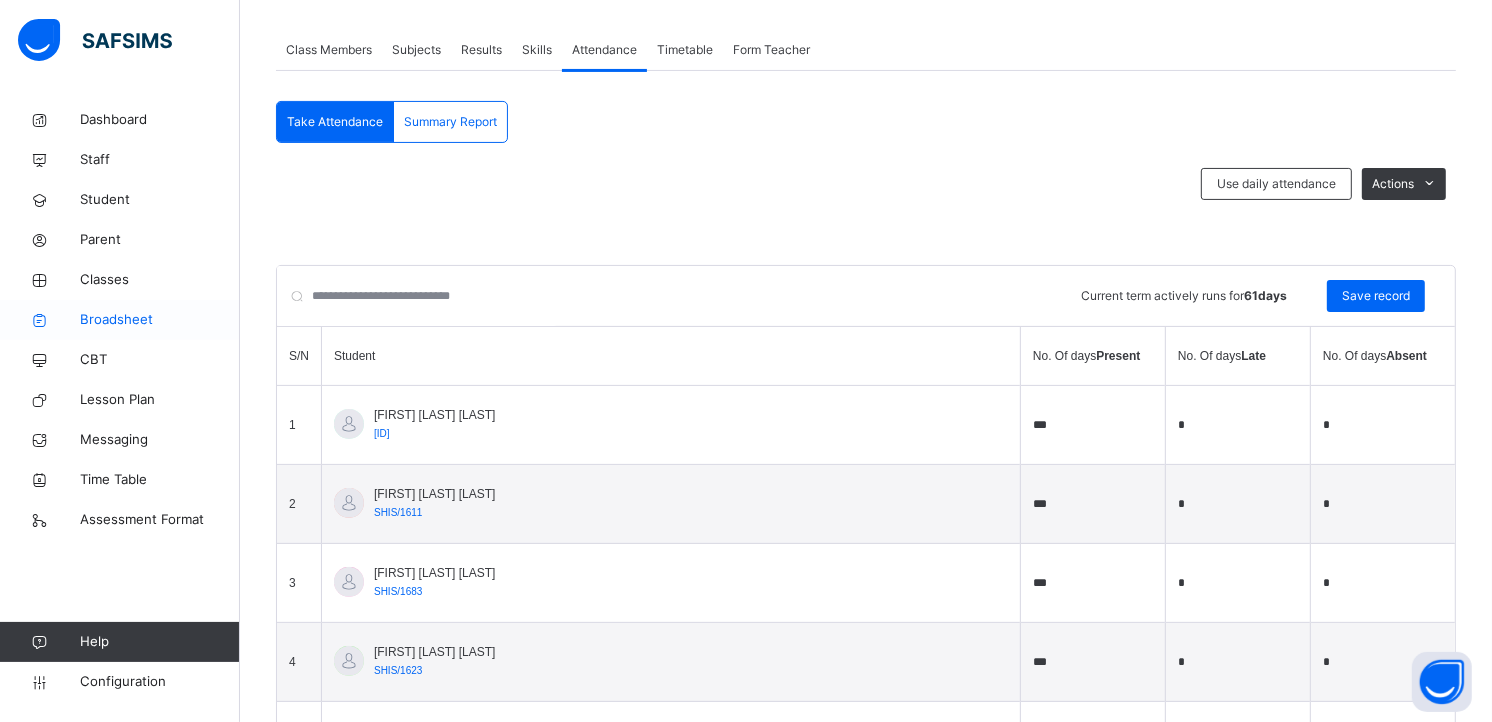 click on "Broadsheet" at bounding box center (160, 320) 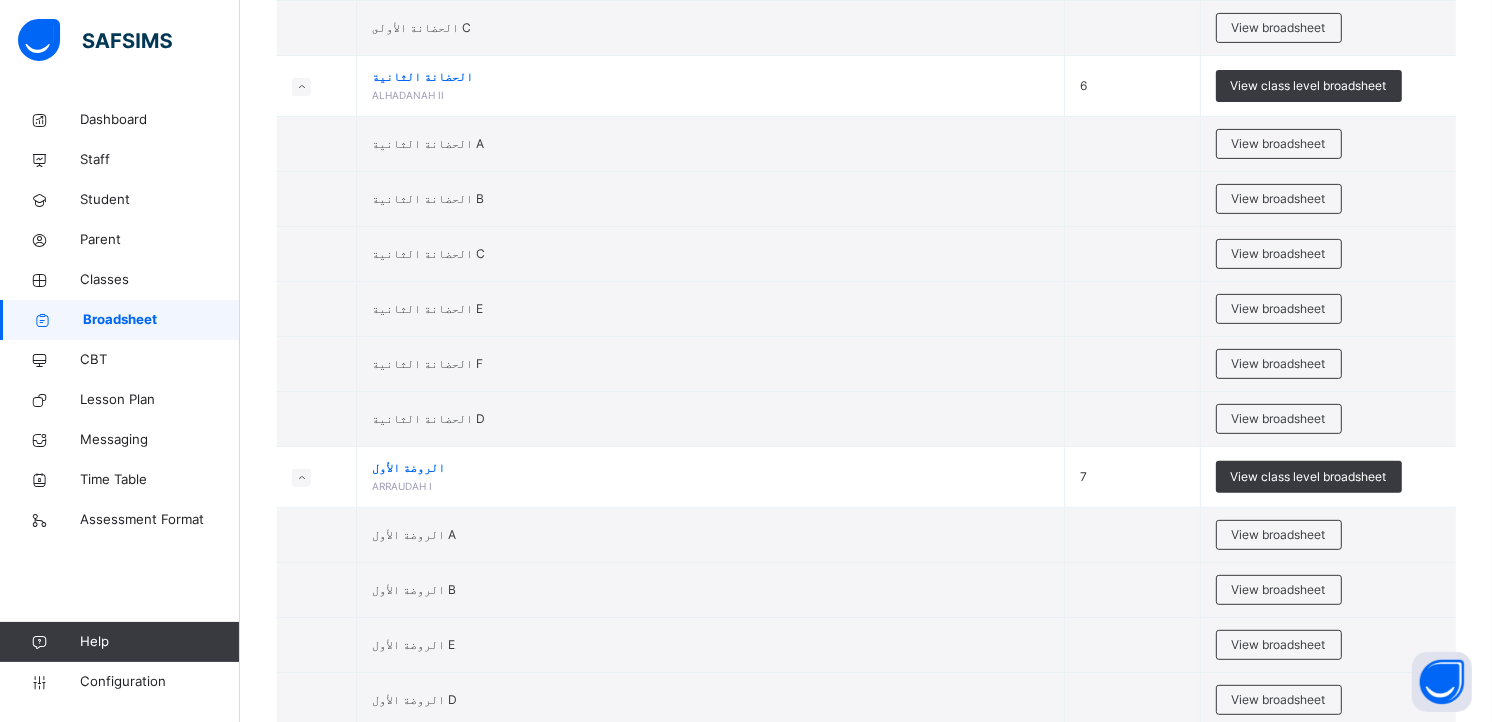 scroll, scrollTop: 577, scrollLeft: 0, axis: vertical 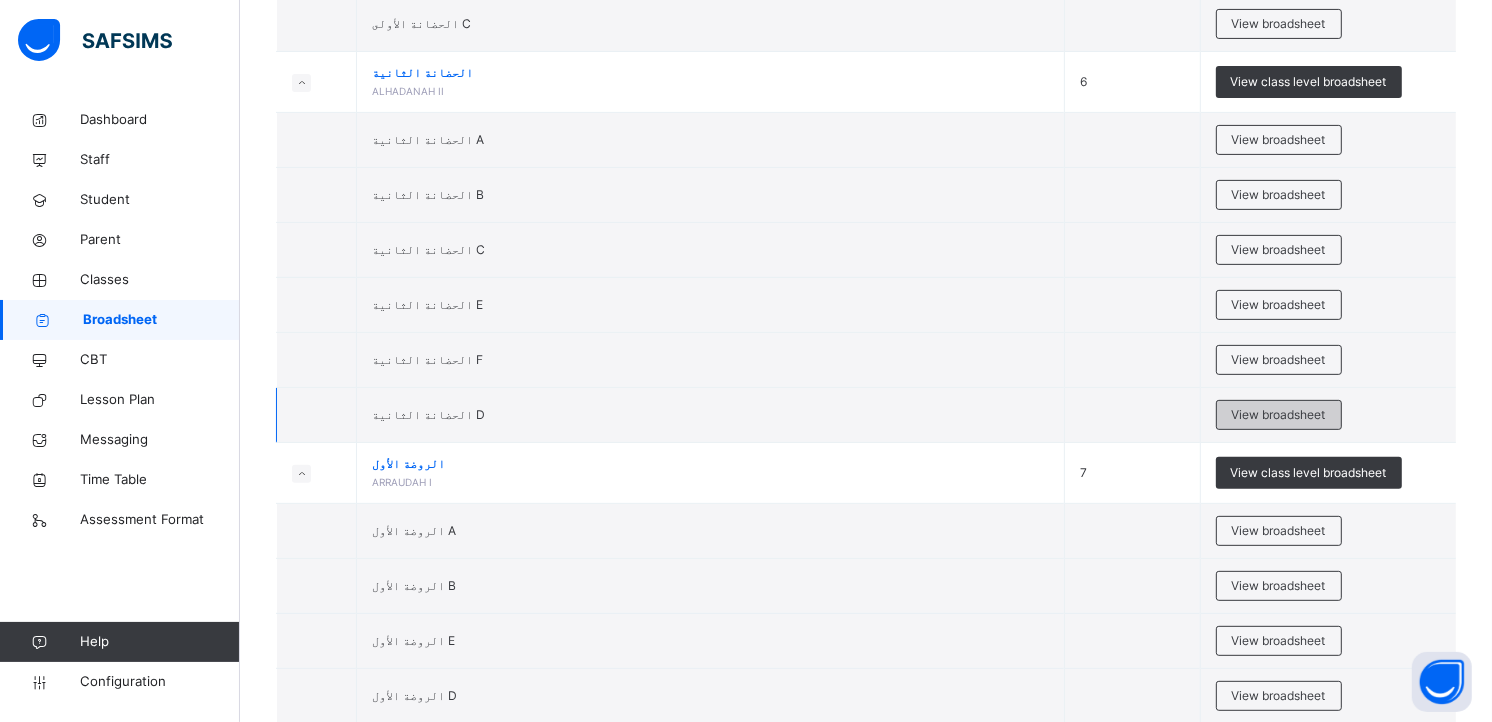 click on "View broadsheet" at bounding box center [1279, 415] 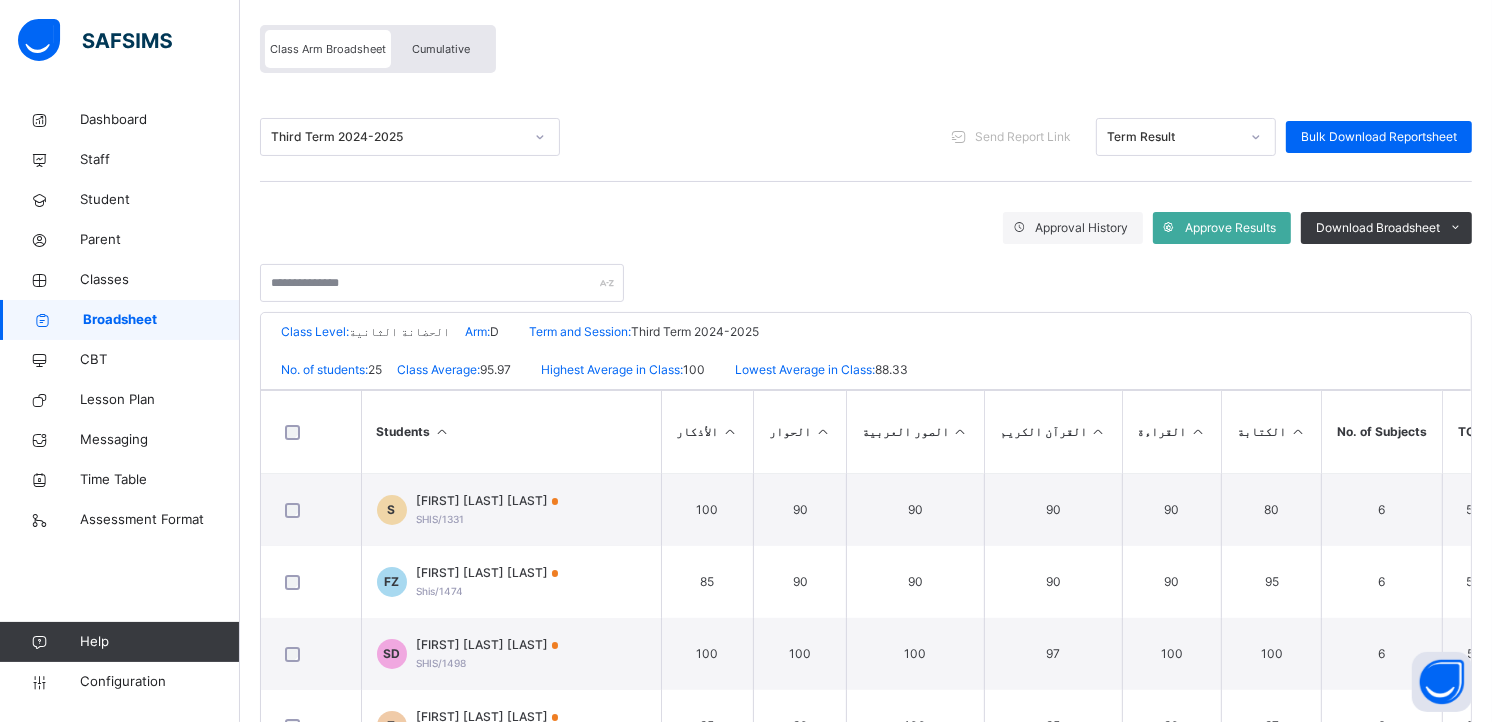 scroll, scrollTop: 173, scrollLeft: 0, axis: vertical 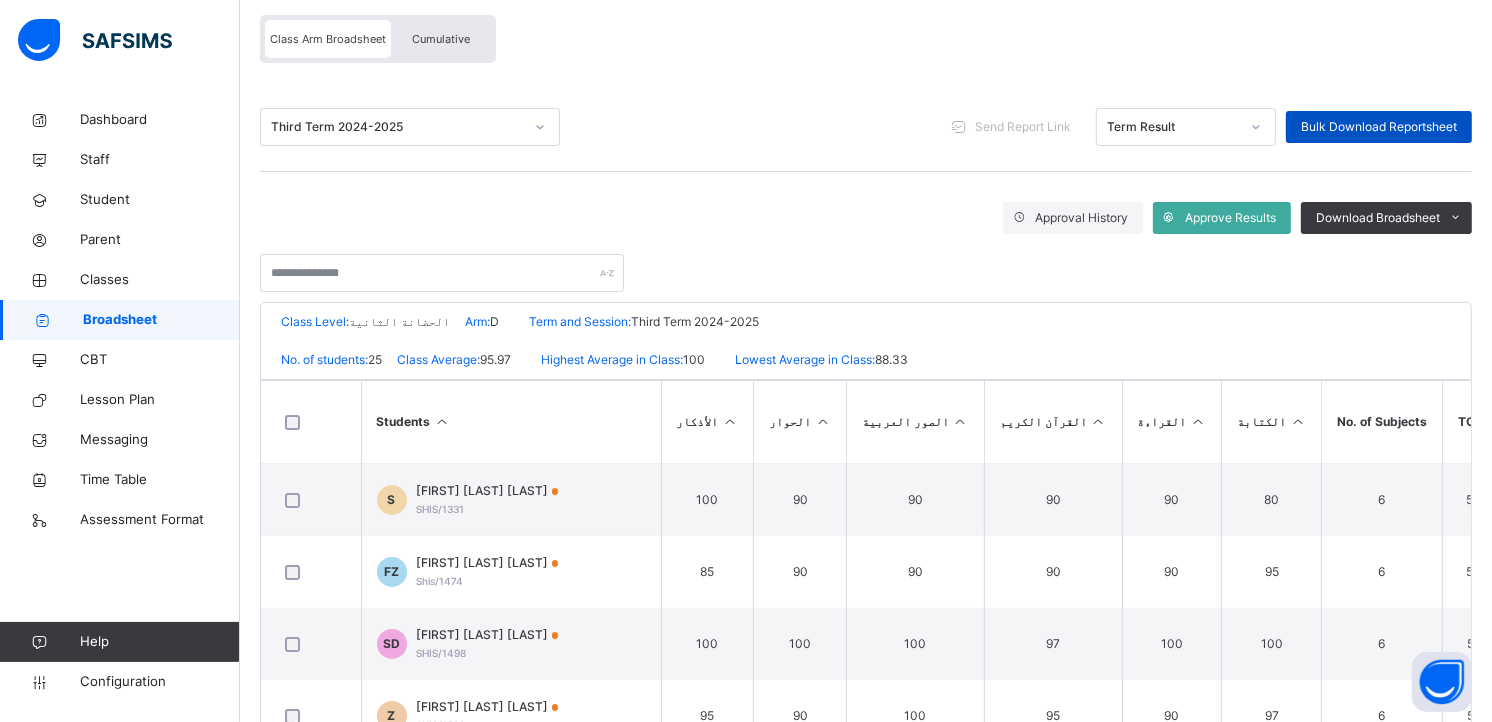 click on "Bulk Download Reportsheet" at bounding box center [1379, 127] 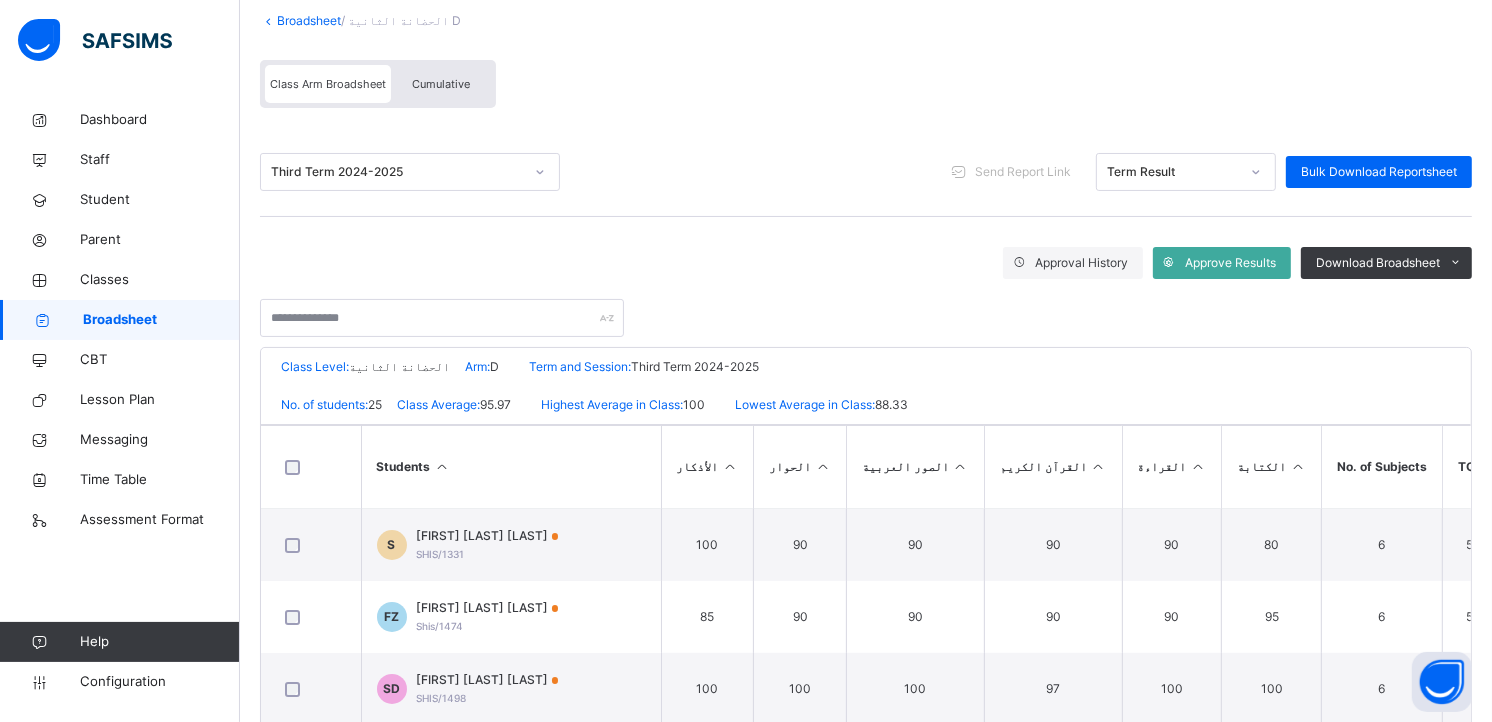 scroll, scrollTop: 0, scrollLeft: 0, axis: both 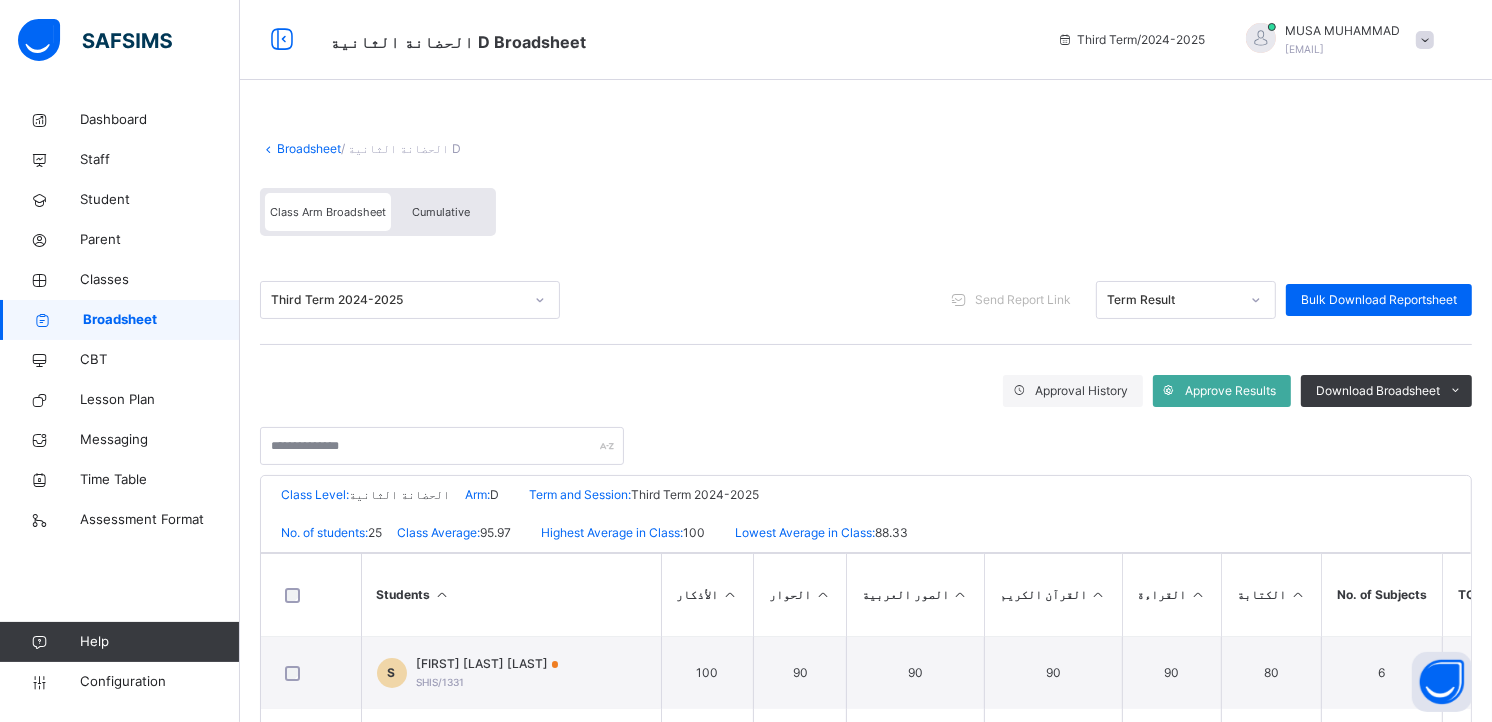 click on "Broadsheet" at bounding box center [309, 148] 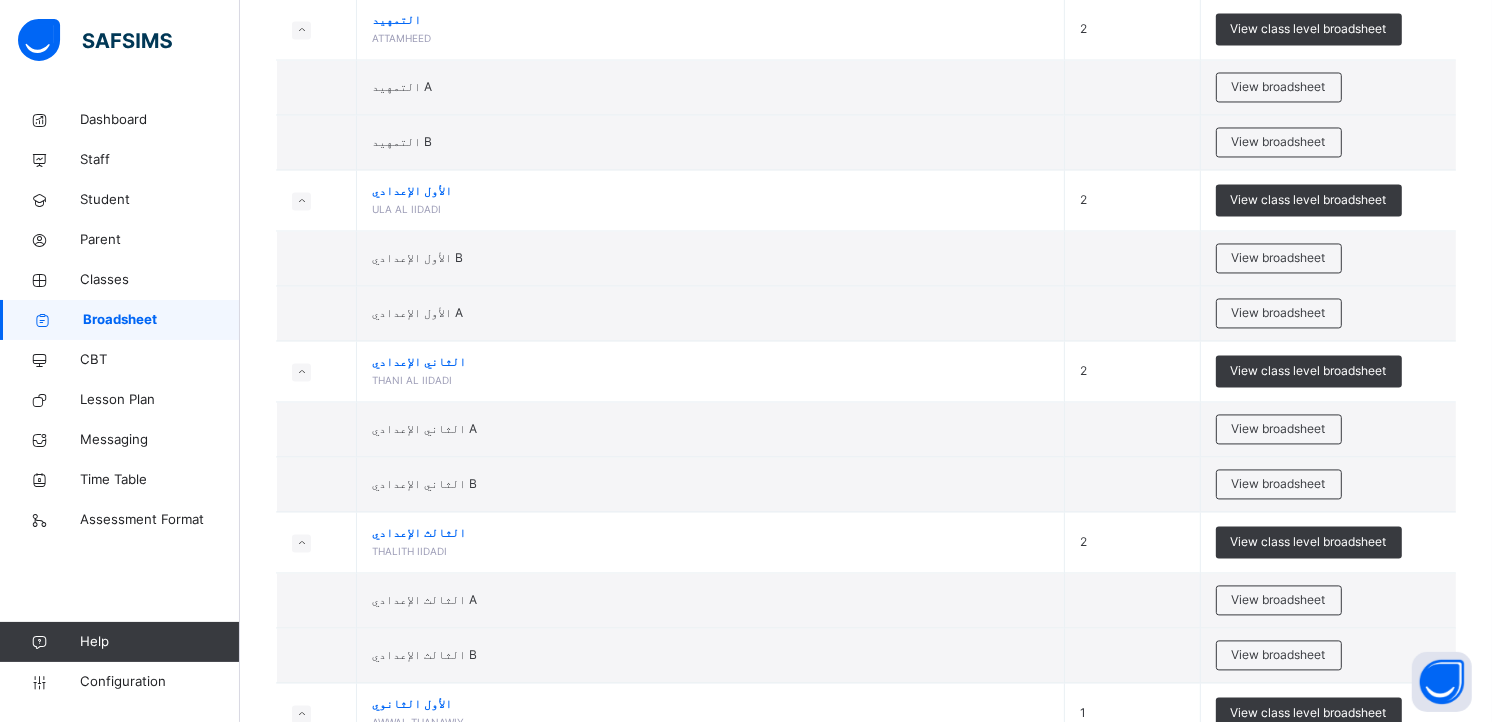 scroll, scrollTop: 3377, scrollLeft: 0, axis: vertical 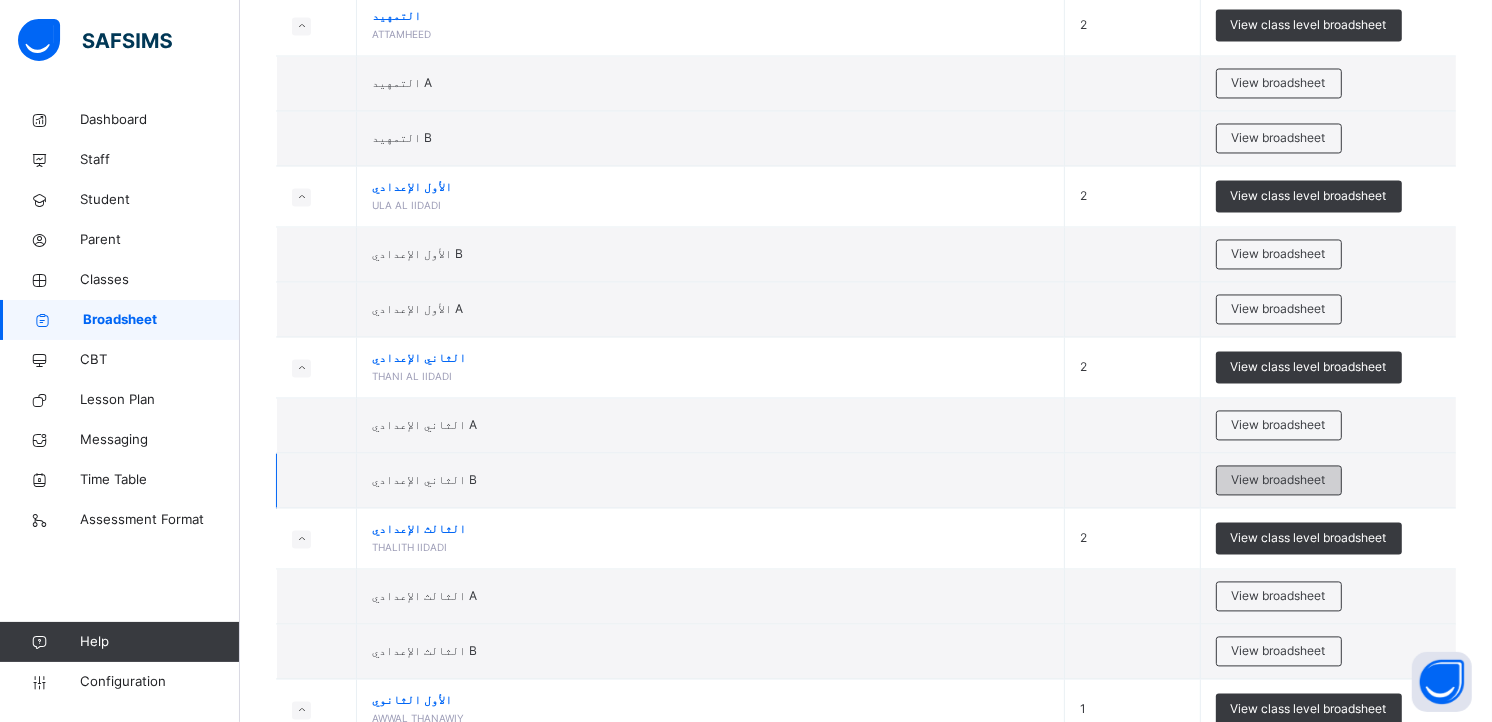 click on "View broadsheet" at bounding box center [1279, 480] 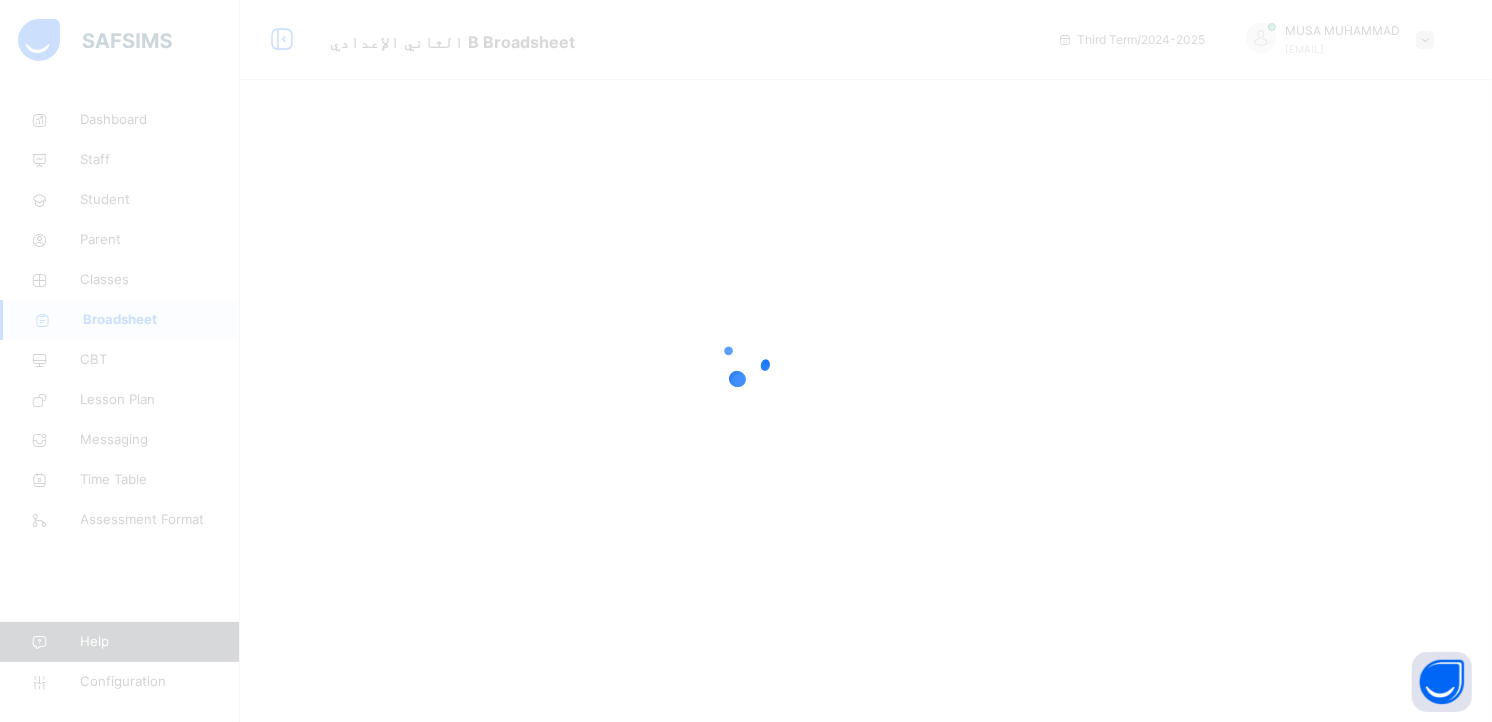scroll, scrollTop: 0, scrollLeft: 0, axis: both 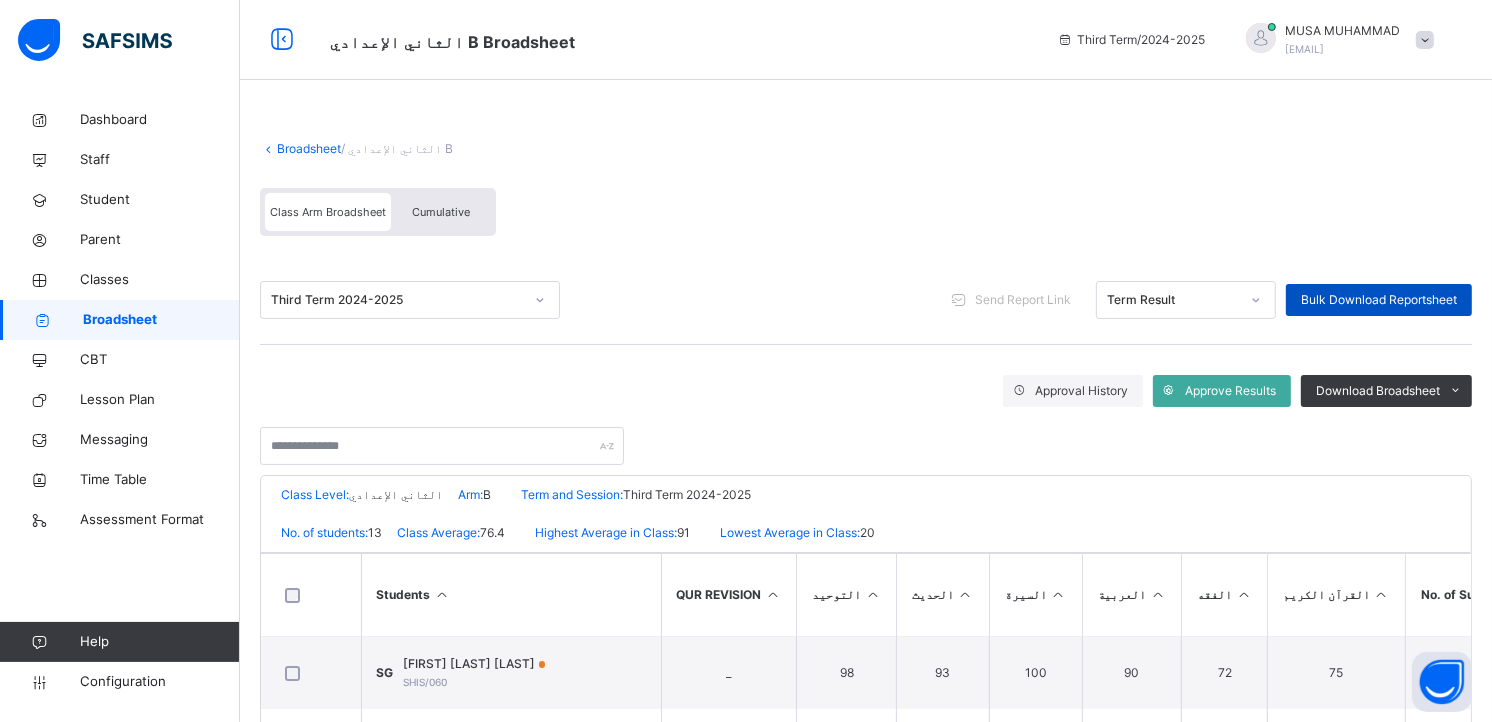 click on "Bulk Download Reportsheet" at bounding box center (1379, 300) 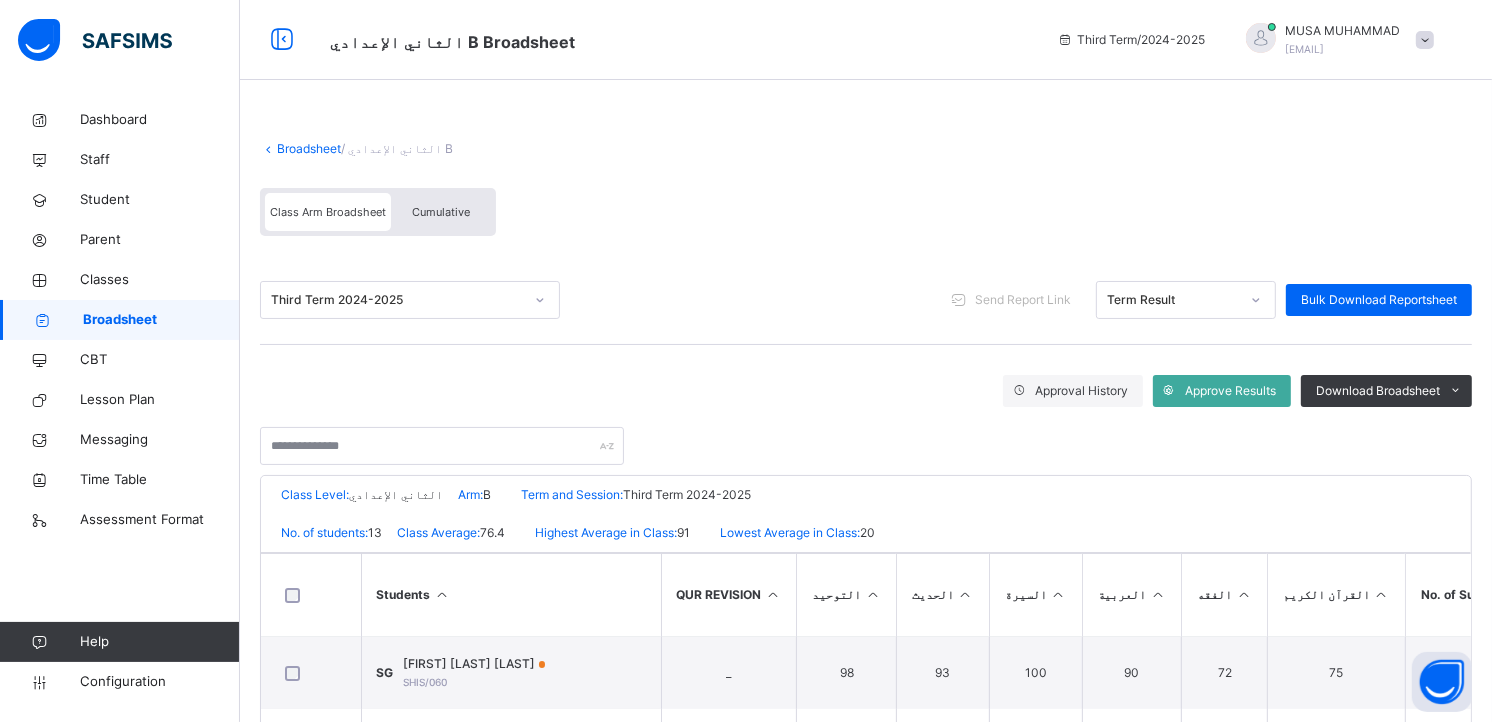 click on "Broadsheet" at bounding box center [309, 148] 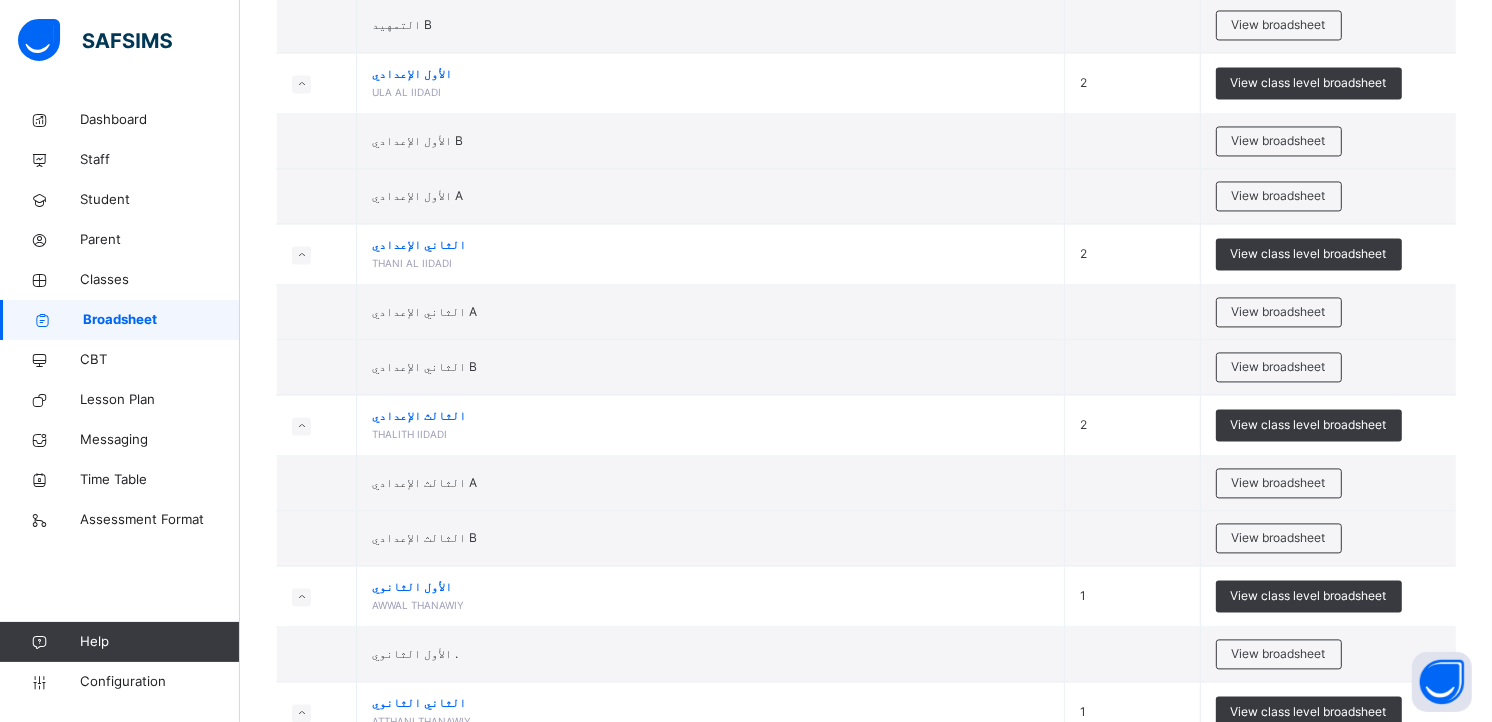 scroll, scrollTop: 3445, scrollLeft: 0, axis: vertical 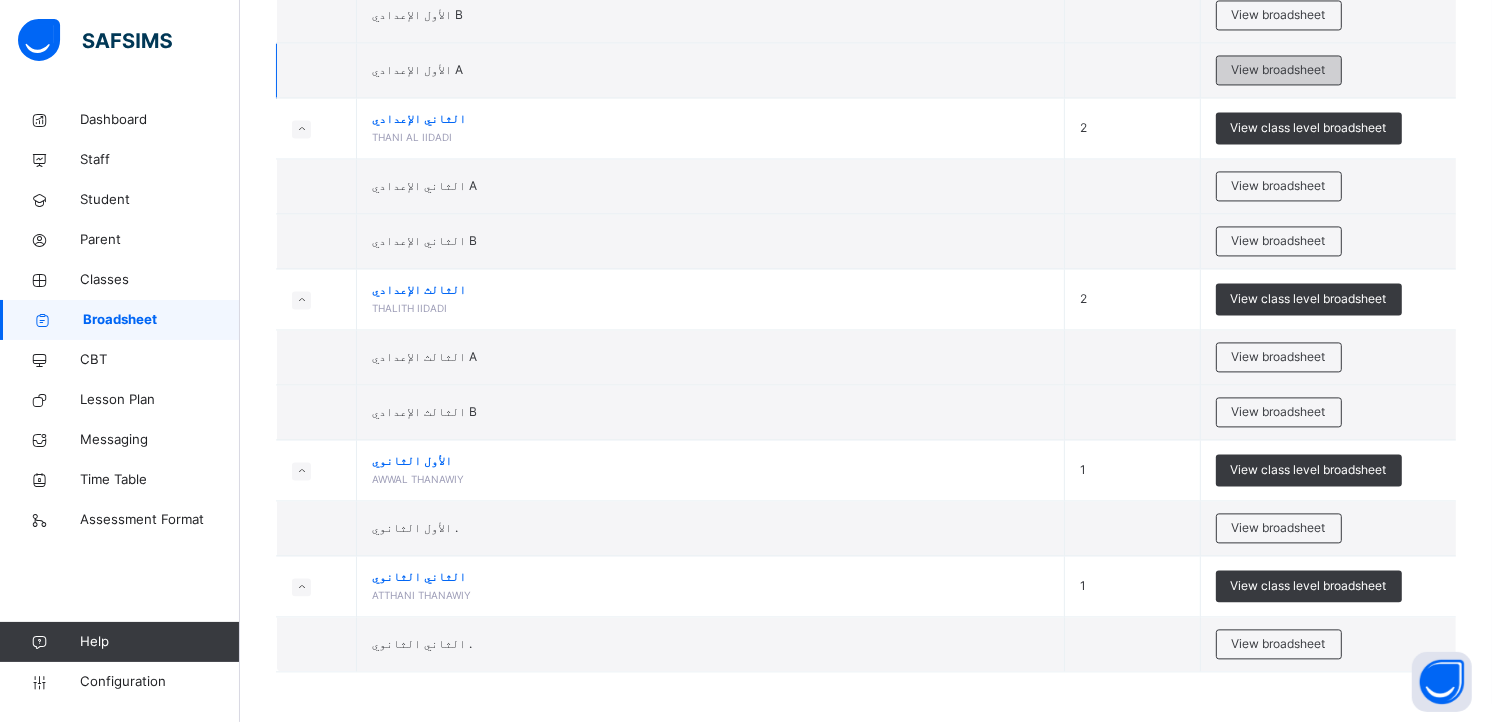 click on "View broadsheet" at bounding box center (1279, 70) 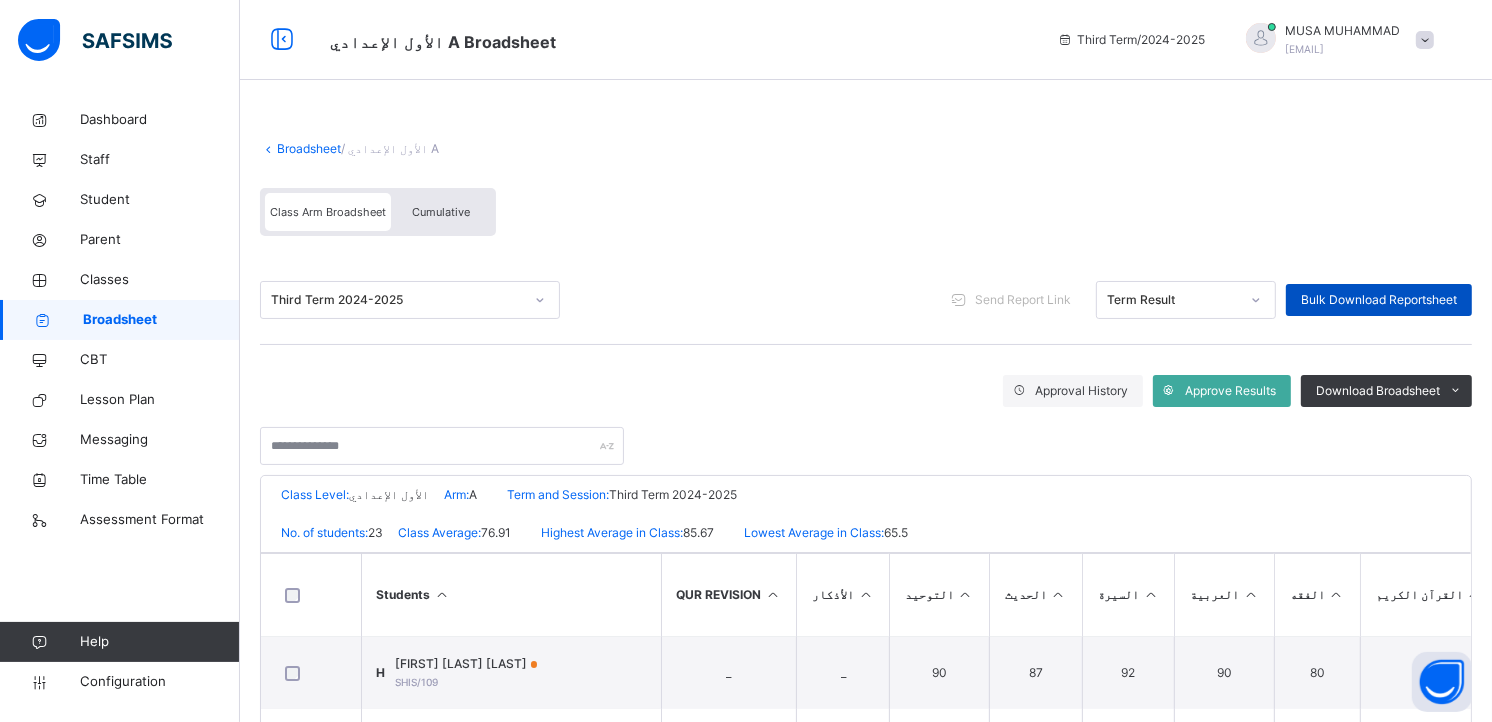click on "Bulk Download Reportsheet" at bounding box center (1379, 300) 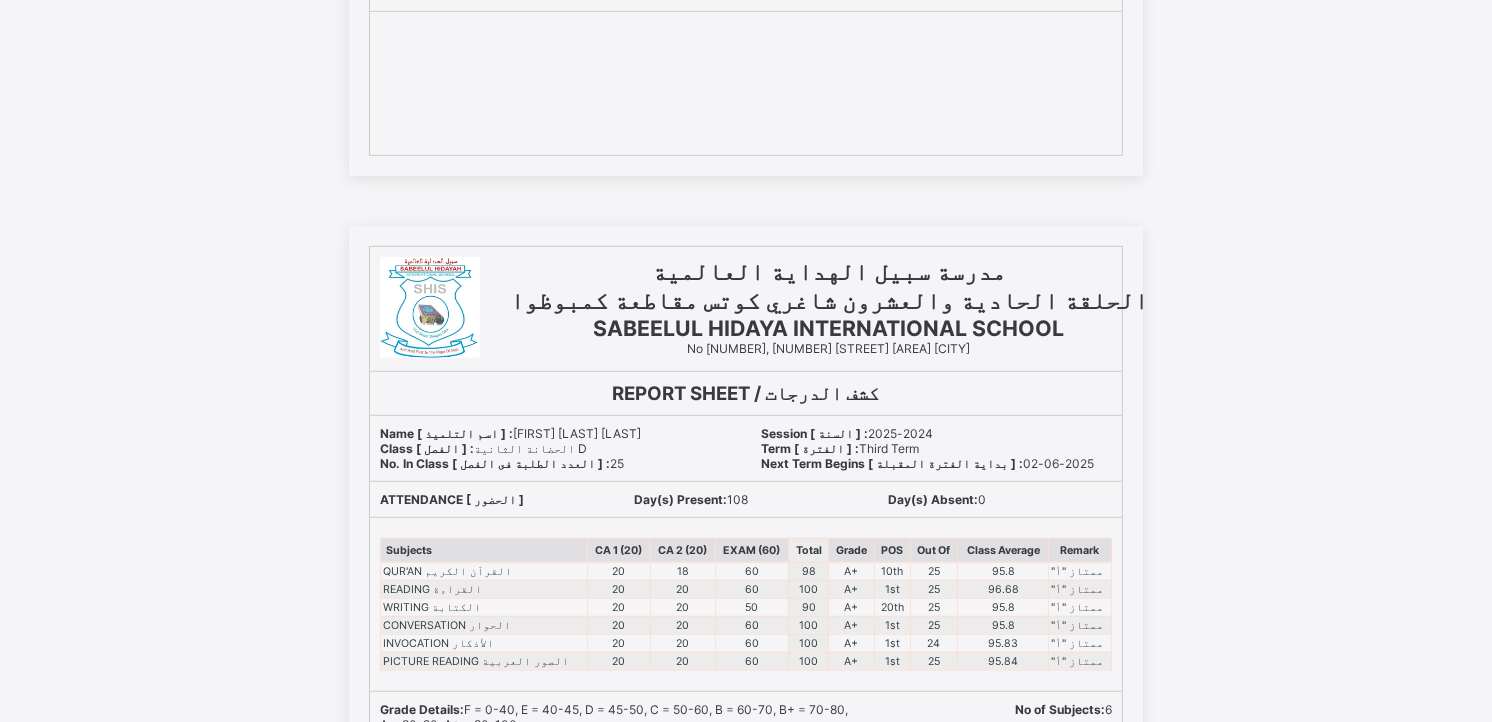 scroll, scrollTop: 1111, scrollLeft: 0, axis: vertical 